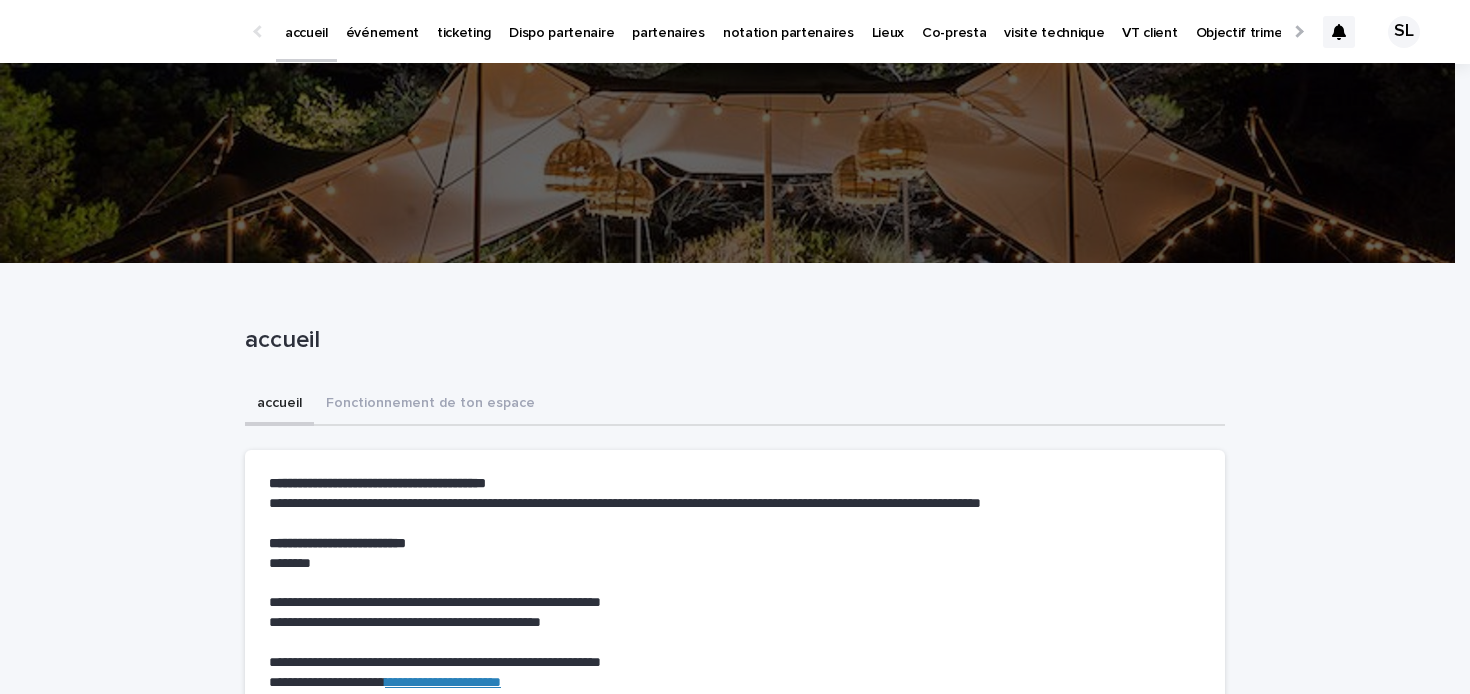 scroll, scrollTop: 0, scrollLeft: 0, axis: both 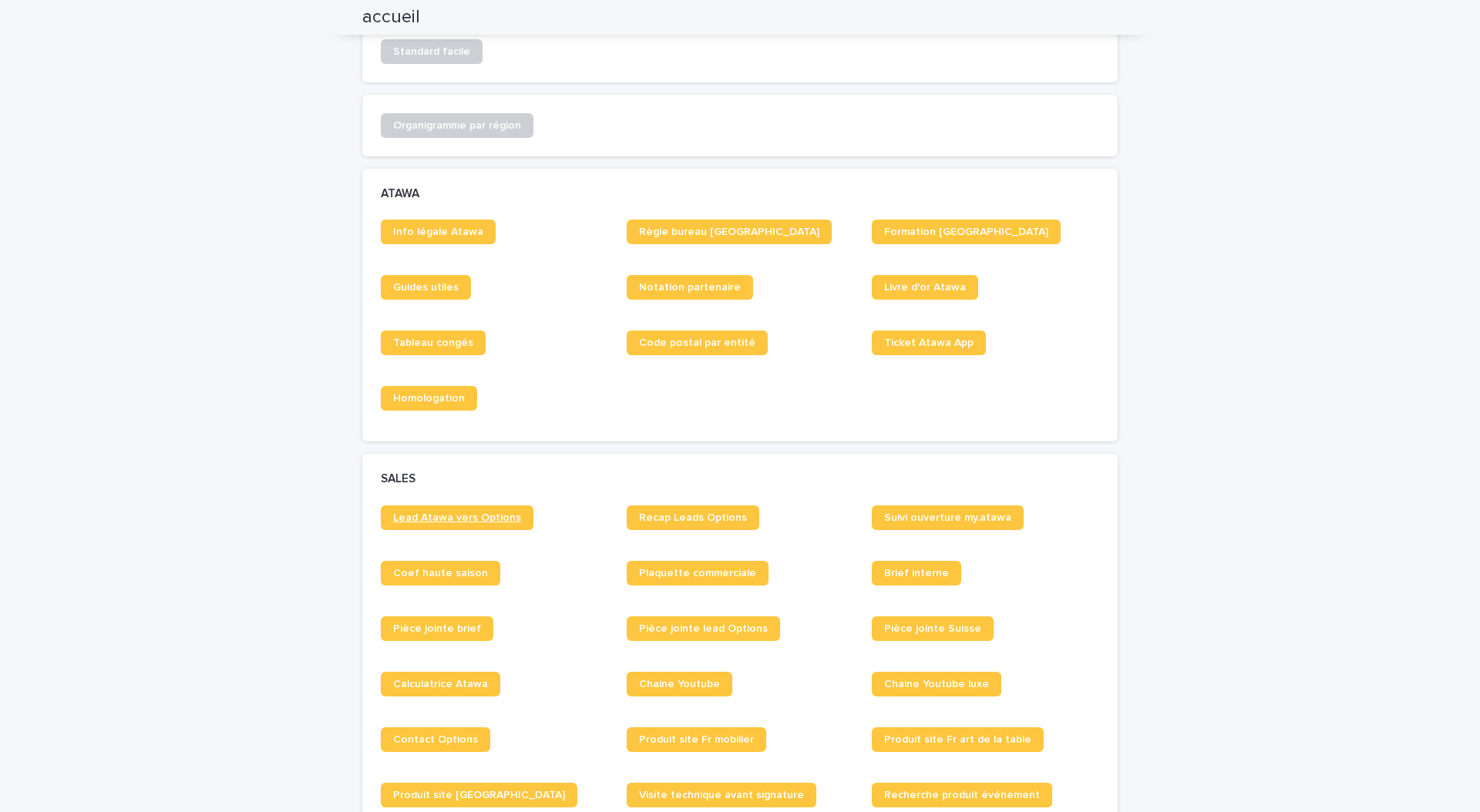 click on "Lead Atawa vers Options" at bounding box center [457, 518] 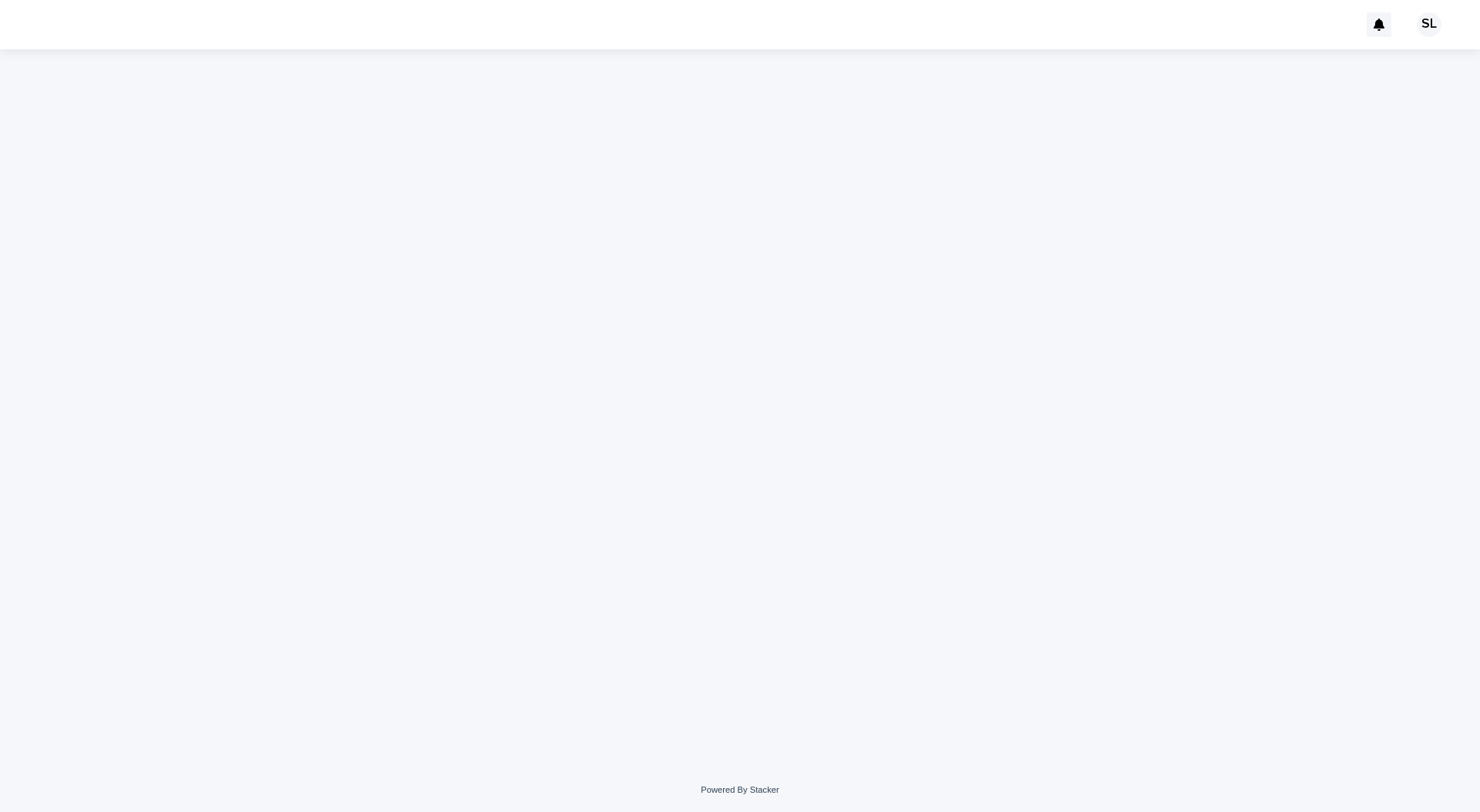 scroll, scrollTop: 0, scrollLeft: 0, axis: both 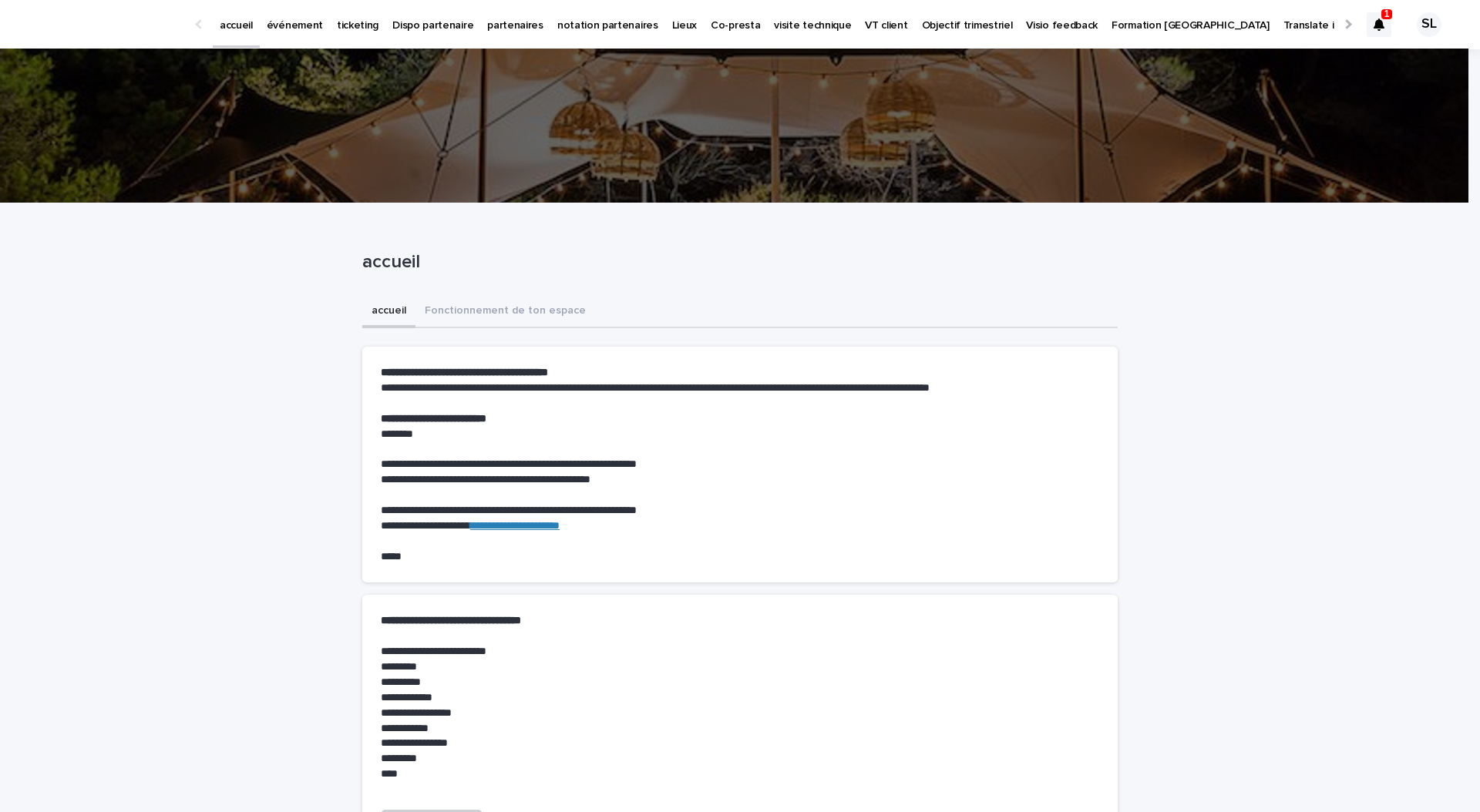 click on "événement" at bounding box center [294, 24] 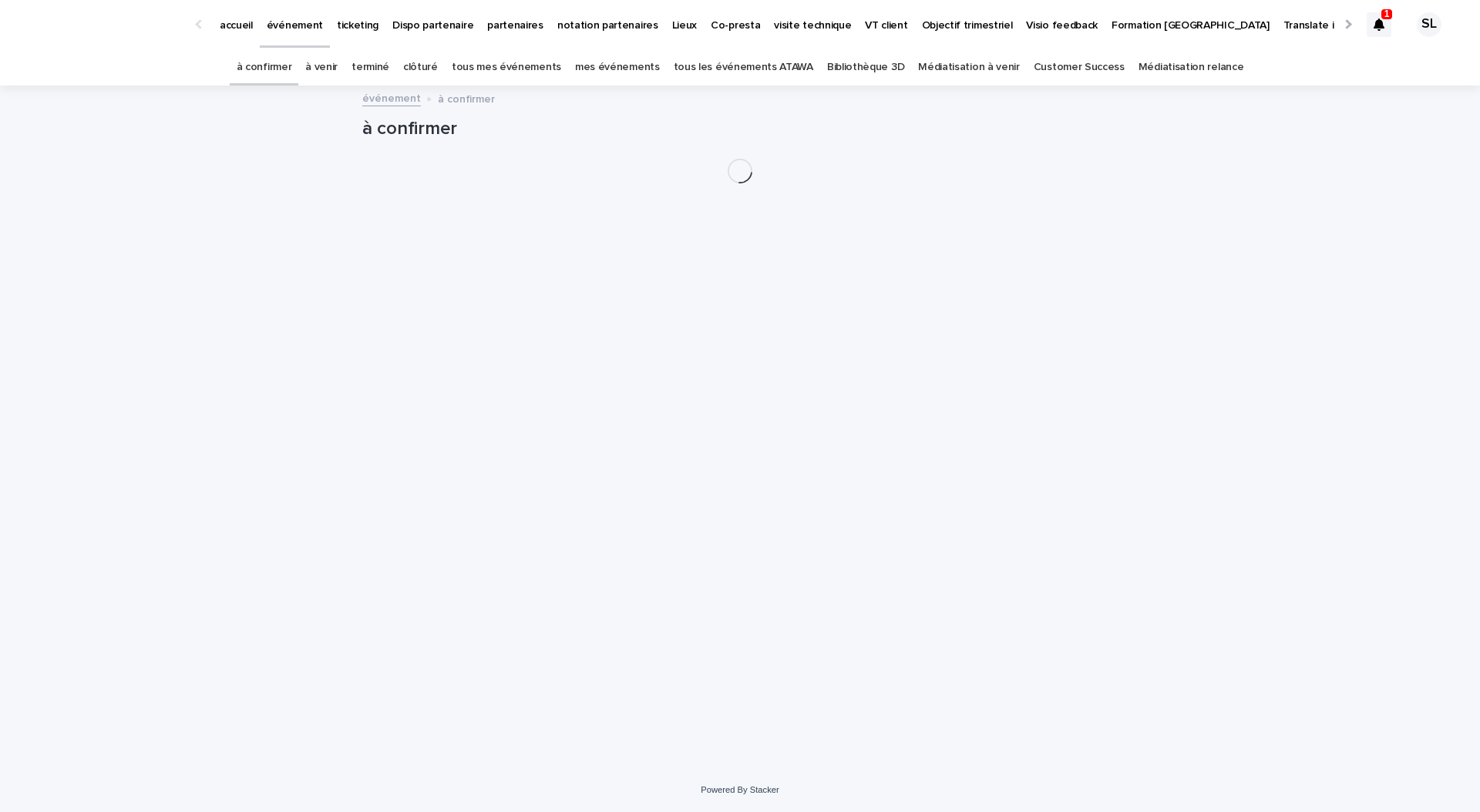 click on "accueil" at bounding box center (236, 16) 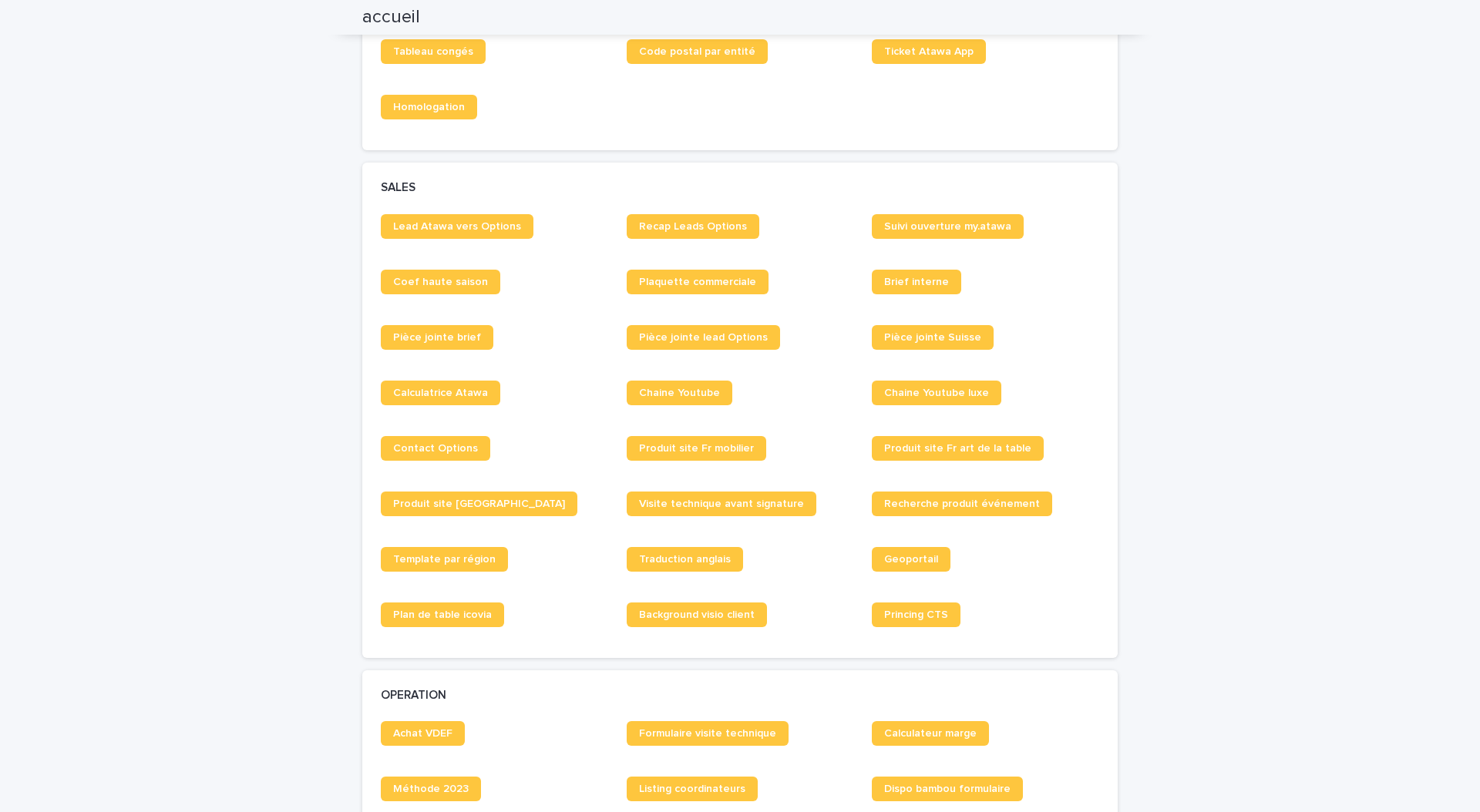 scroll, scrollTop: 1069, scrollLeft: 0, axis: vertical 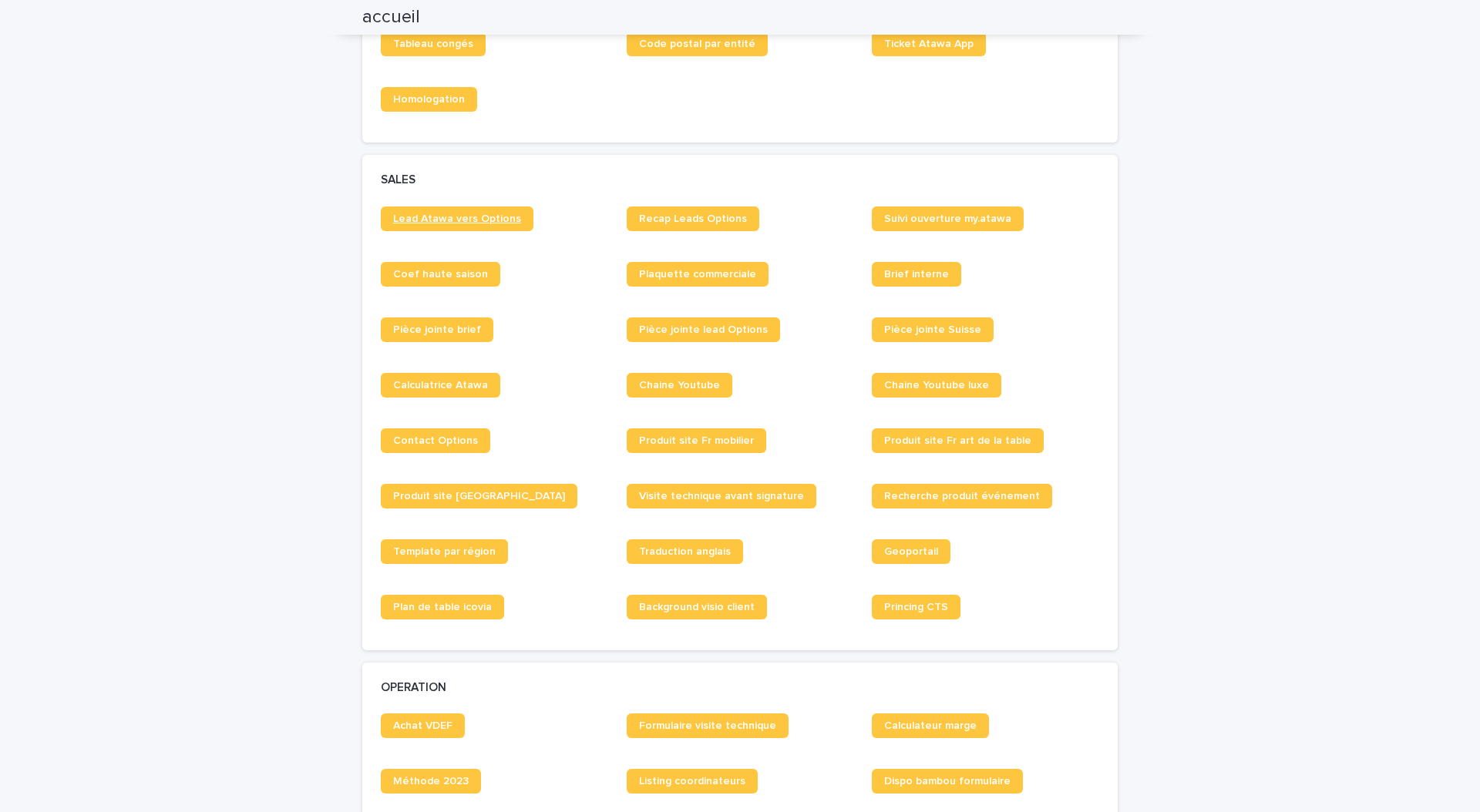 click on "Lead Atawa vers Options" at bounding box center [457, 219] 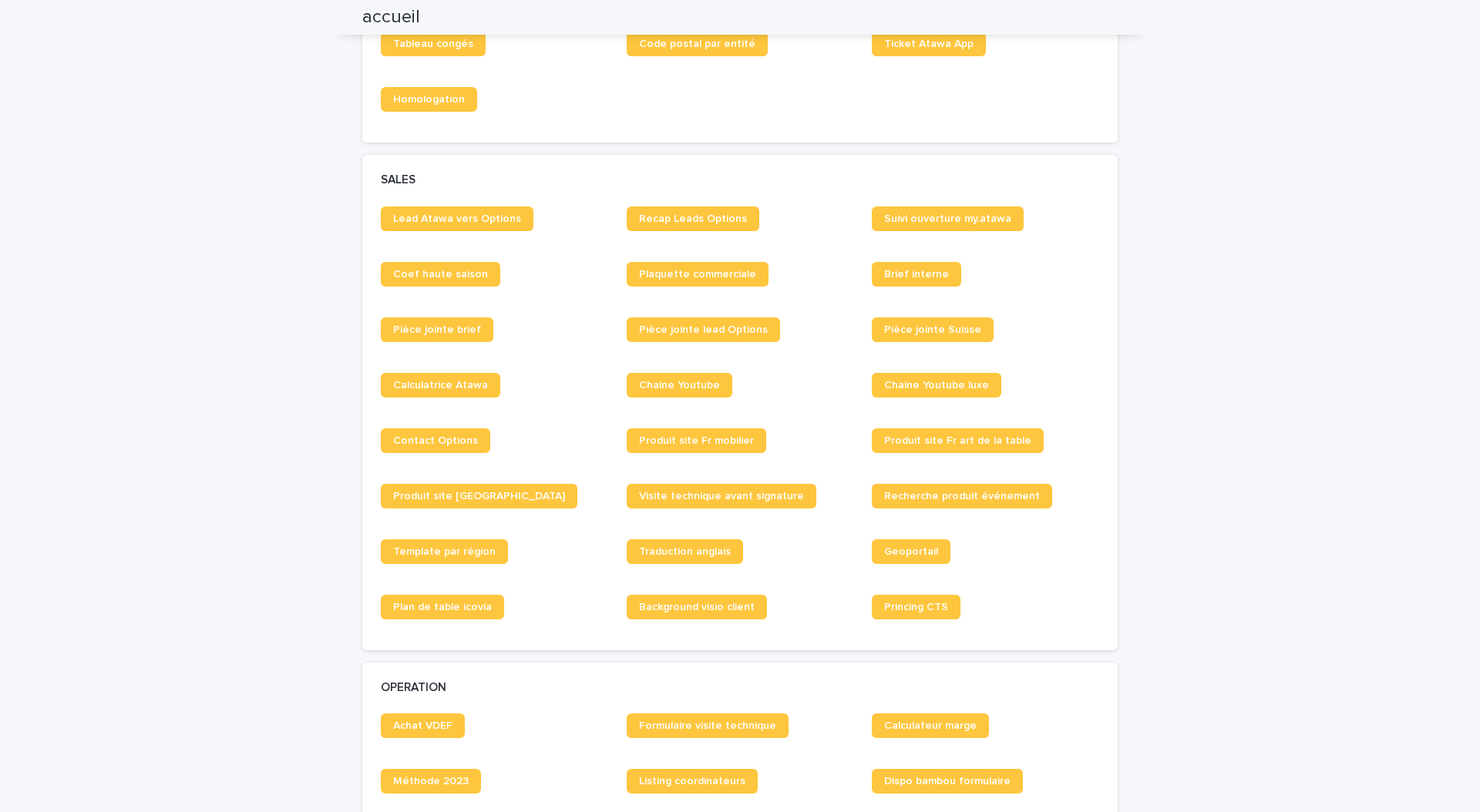 scroll, scrollTop: 0, scrollLeft: 0, axis: both 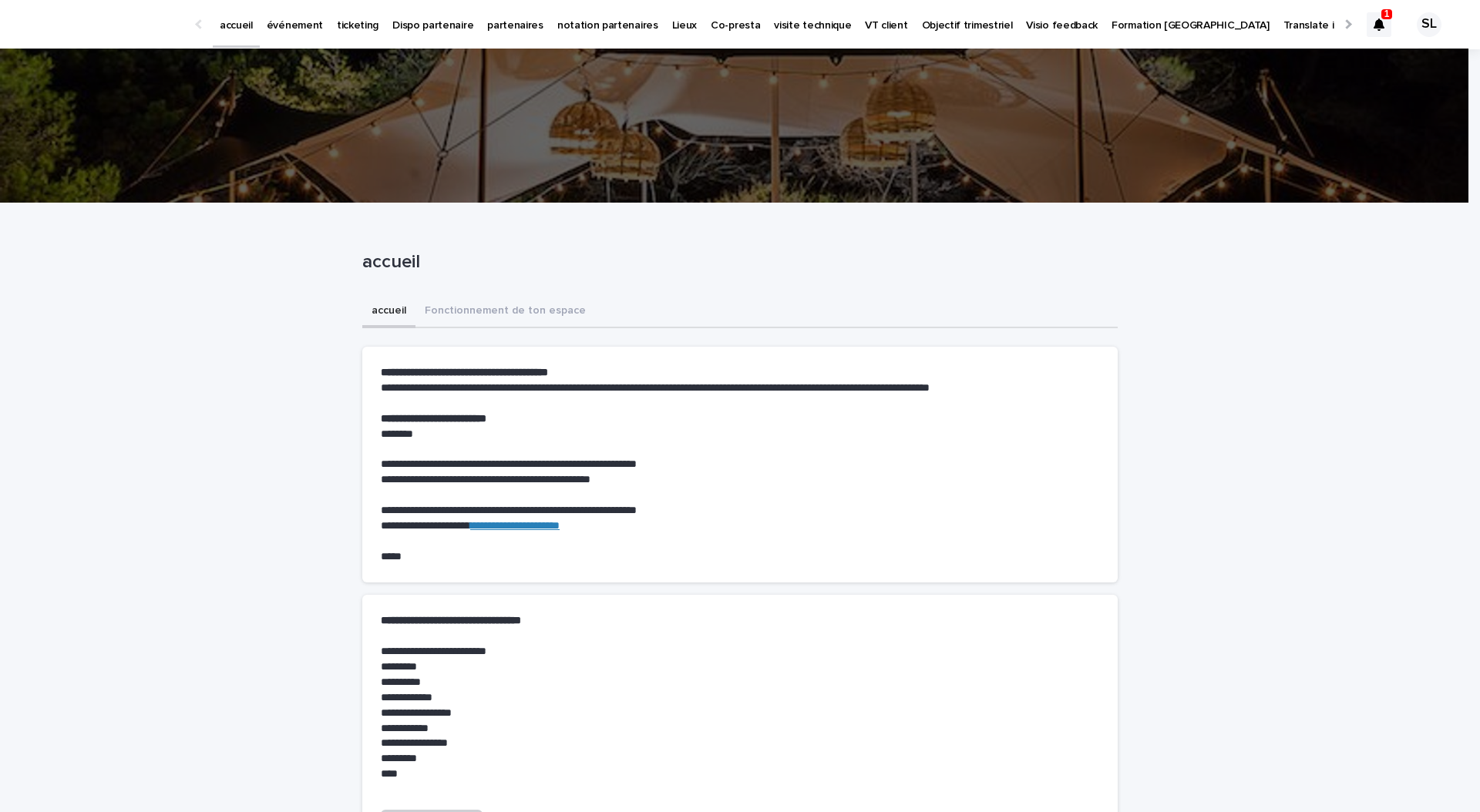 click on "événement" at bounding box center (294, 16) 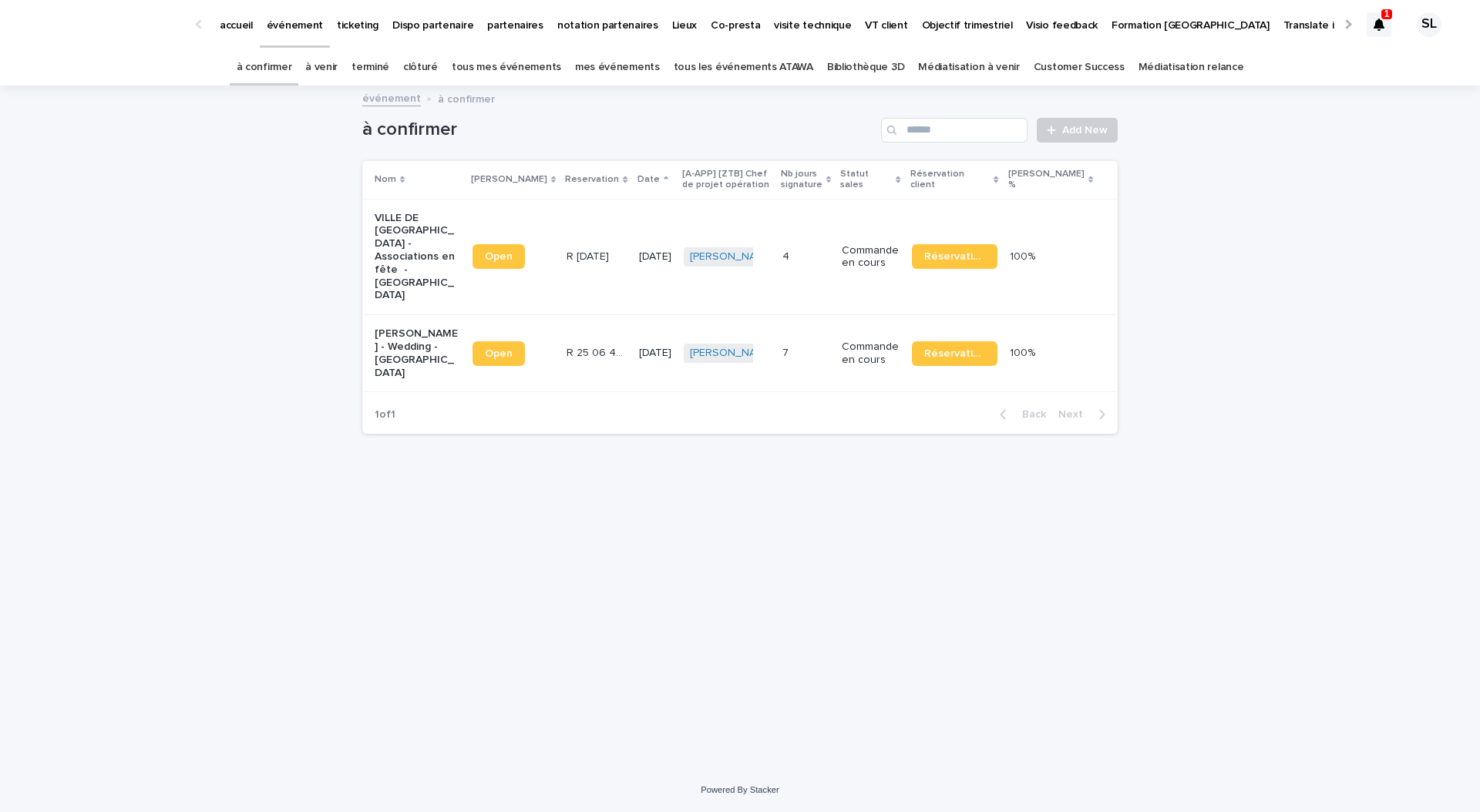 click on "1" at bounding box center [1387, 14] 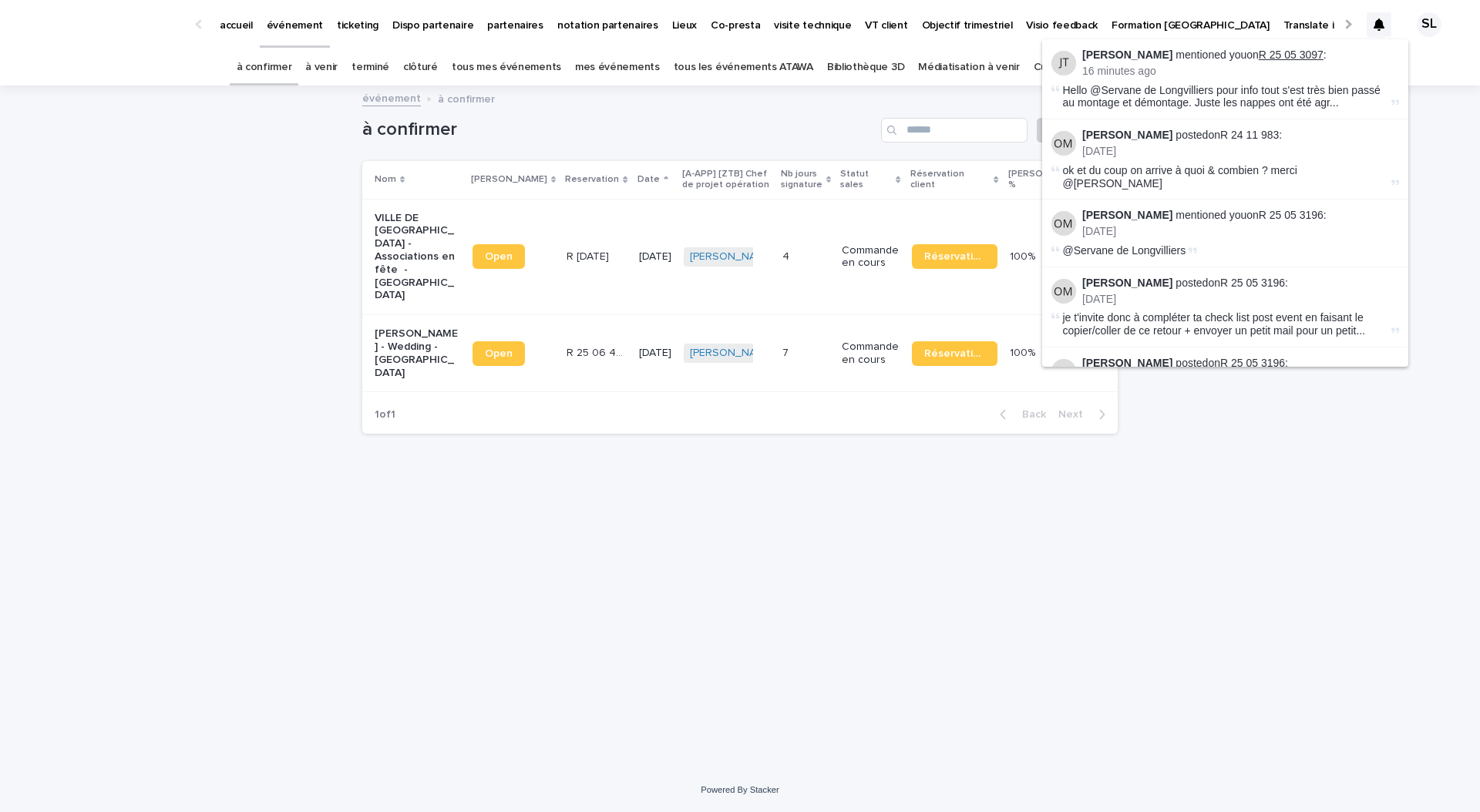 click on "R 25 05 3097" at bounding box center [1291, 55] 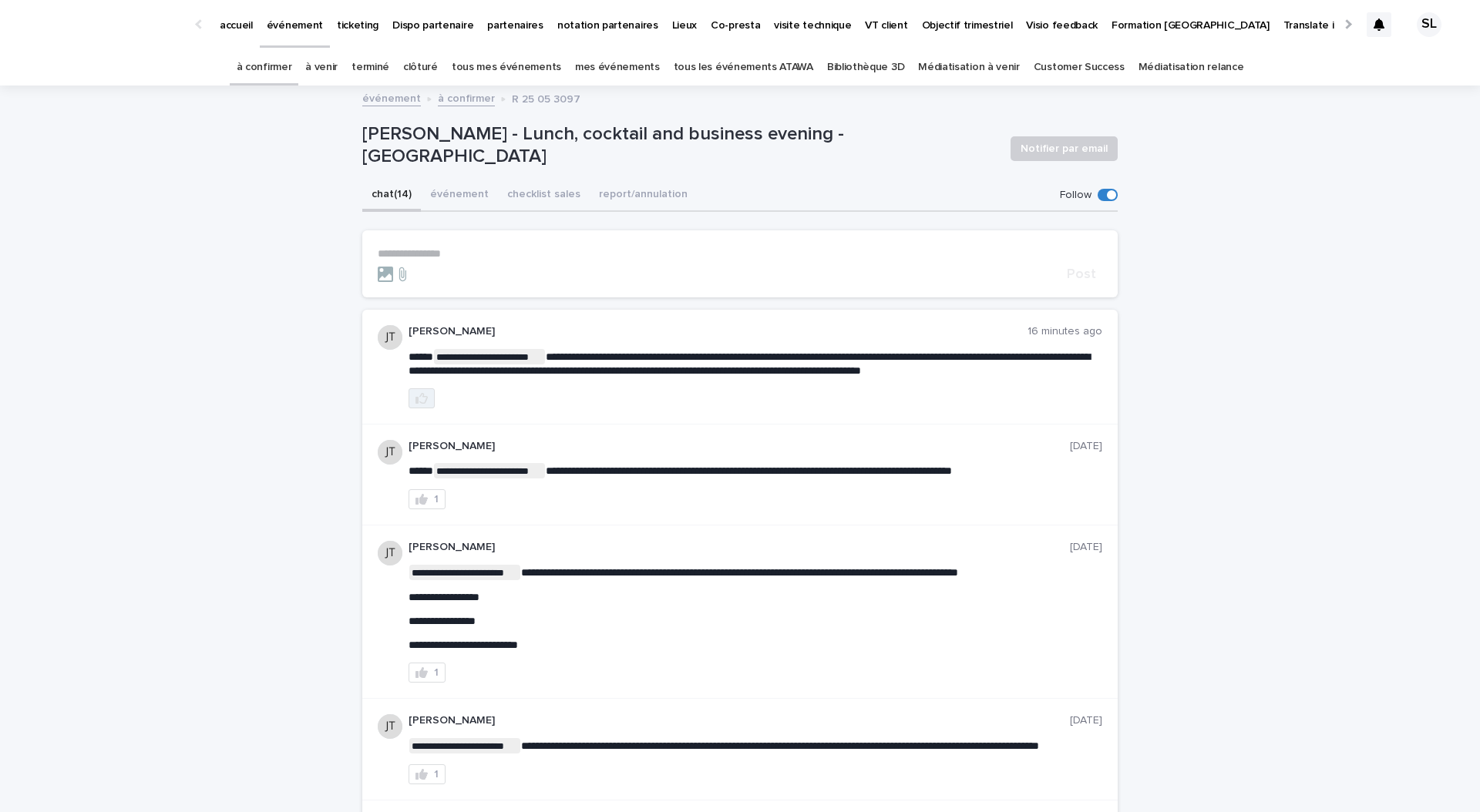 click at bounding box center (422, 398) 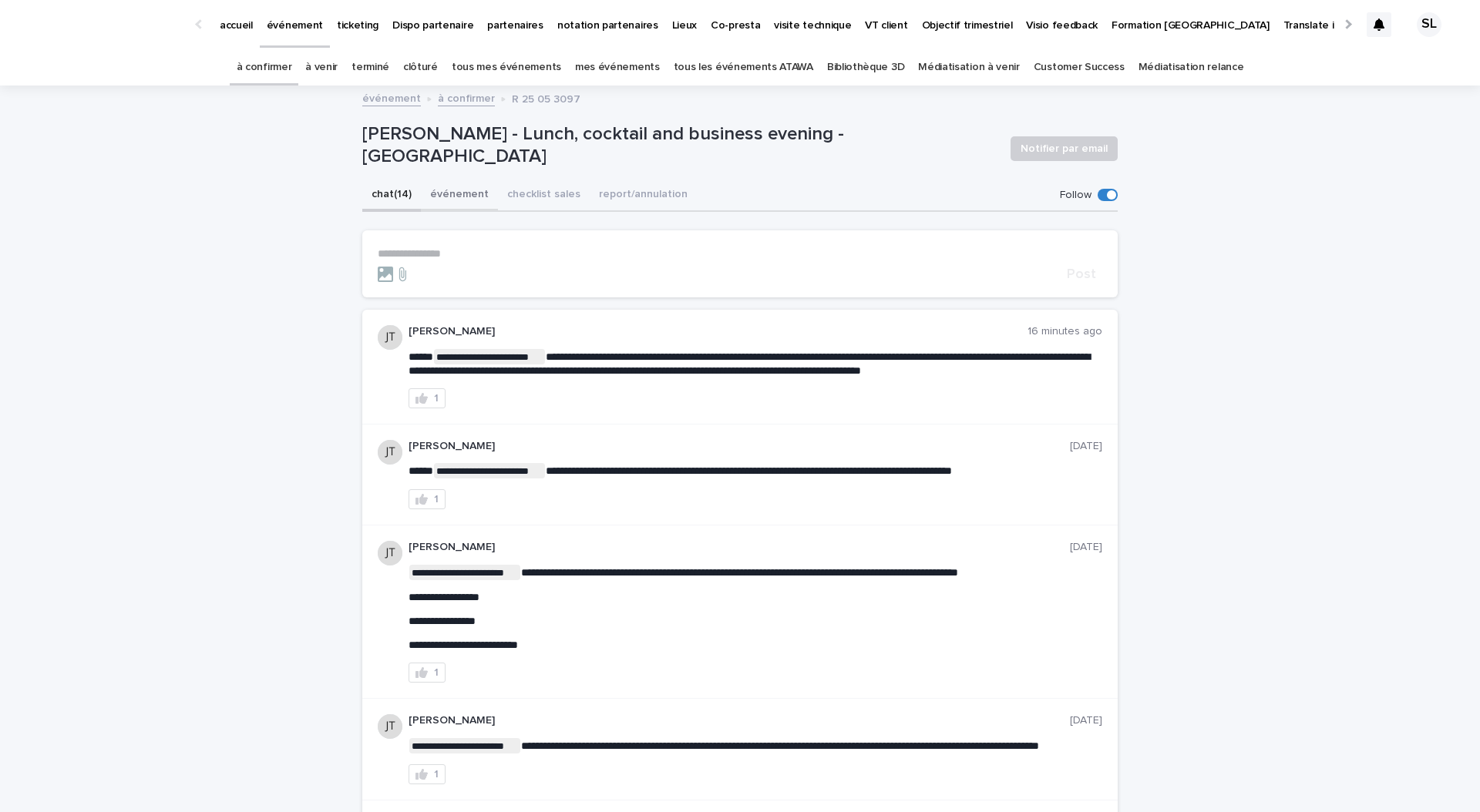click on "événement" at bounding box center (459, 196) 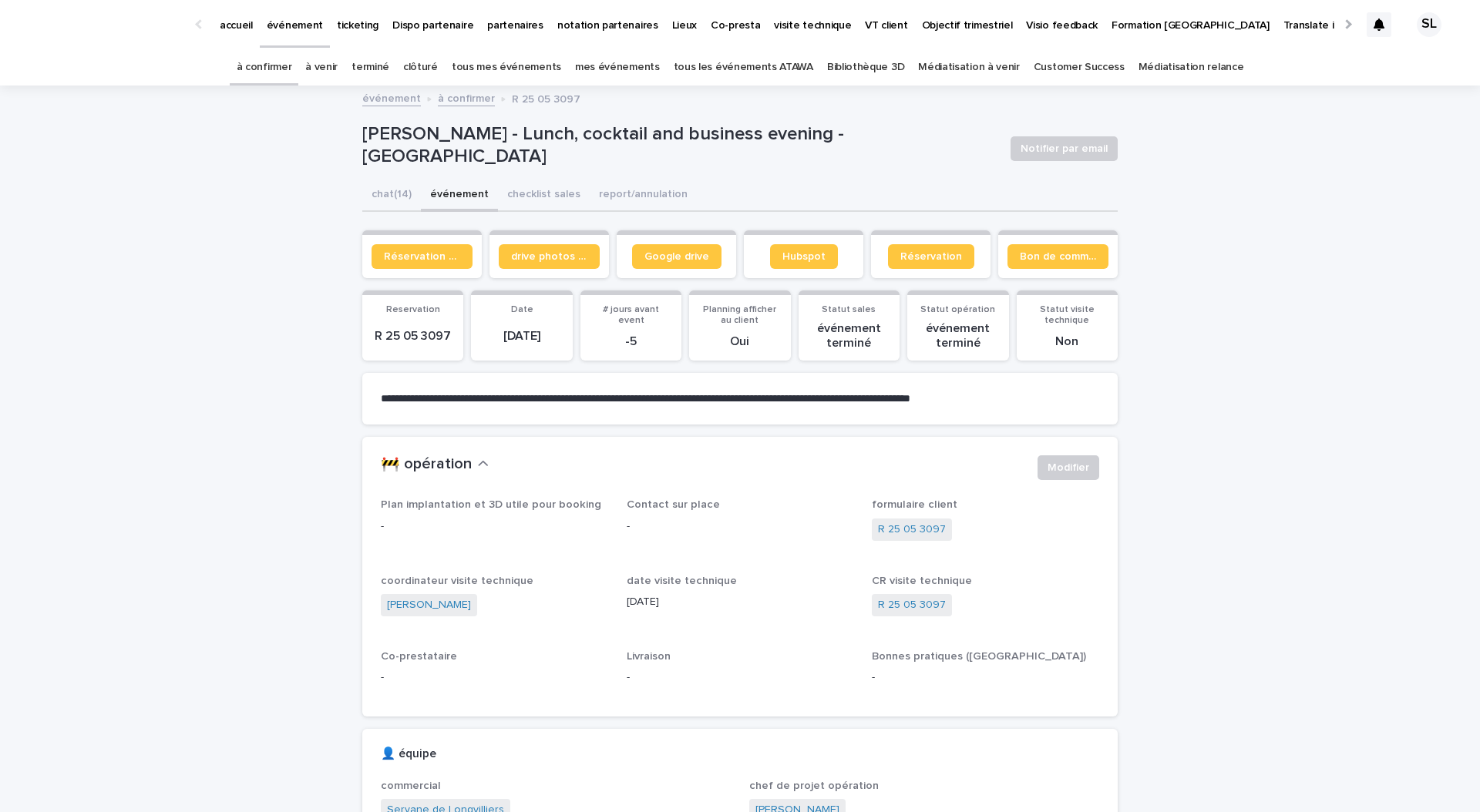scroll, scrollTop: 111, scrollLeft: 0, axis: vertical 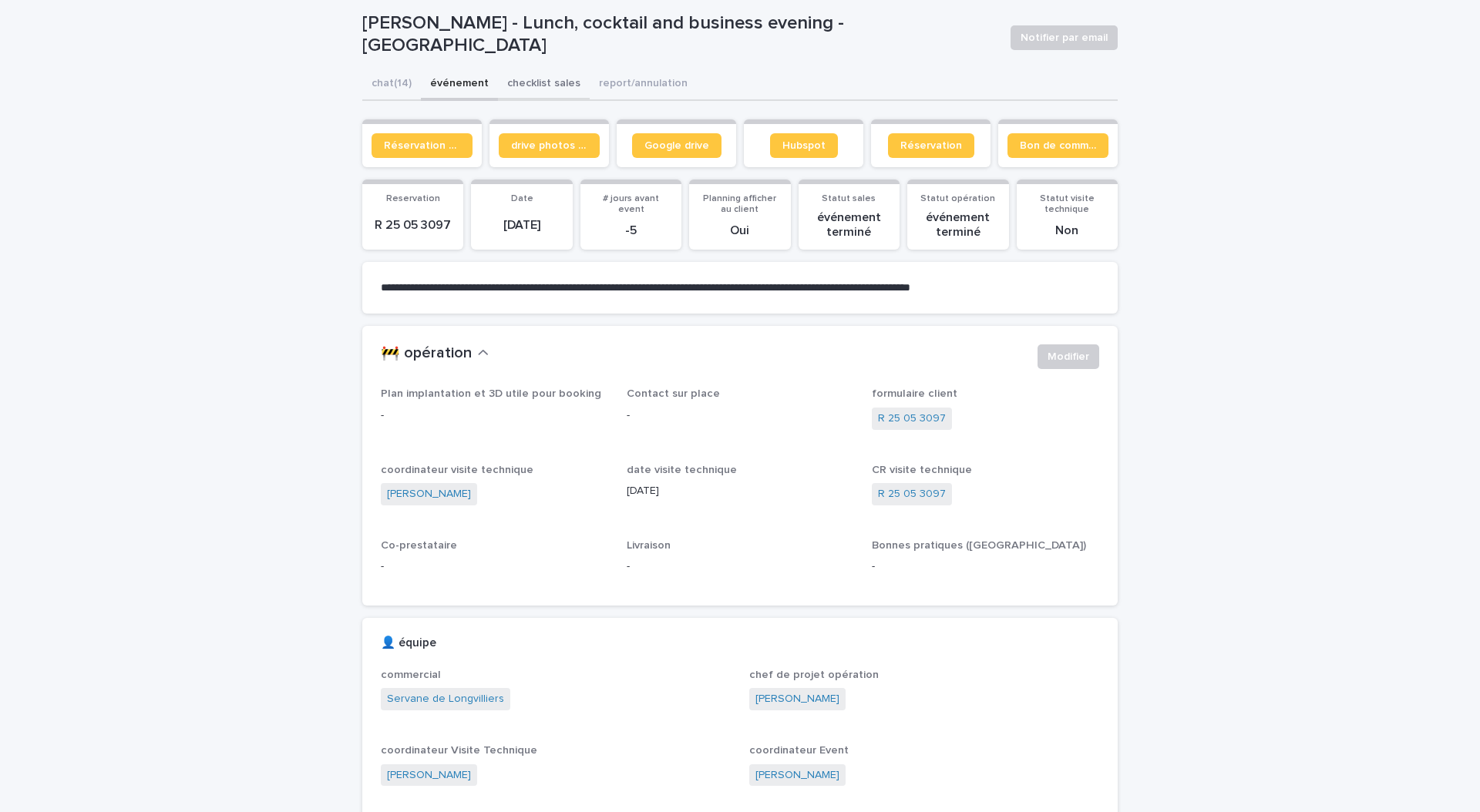 click on "checklist sales" at bounding box center (543, 85) 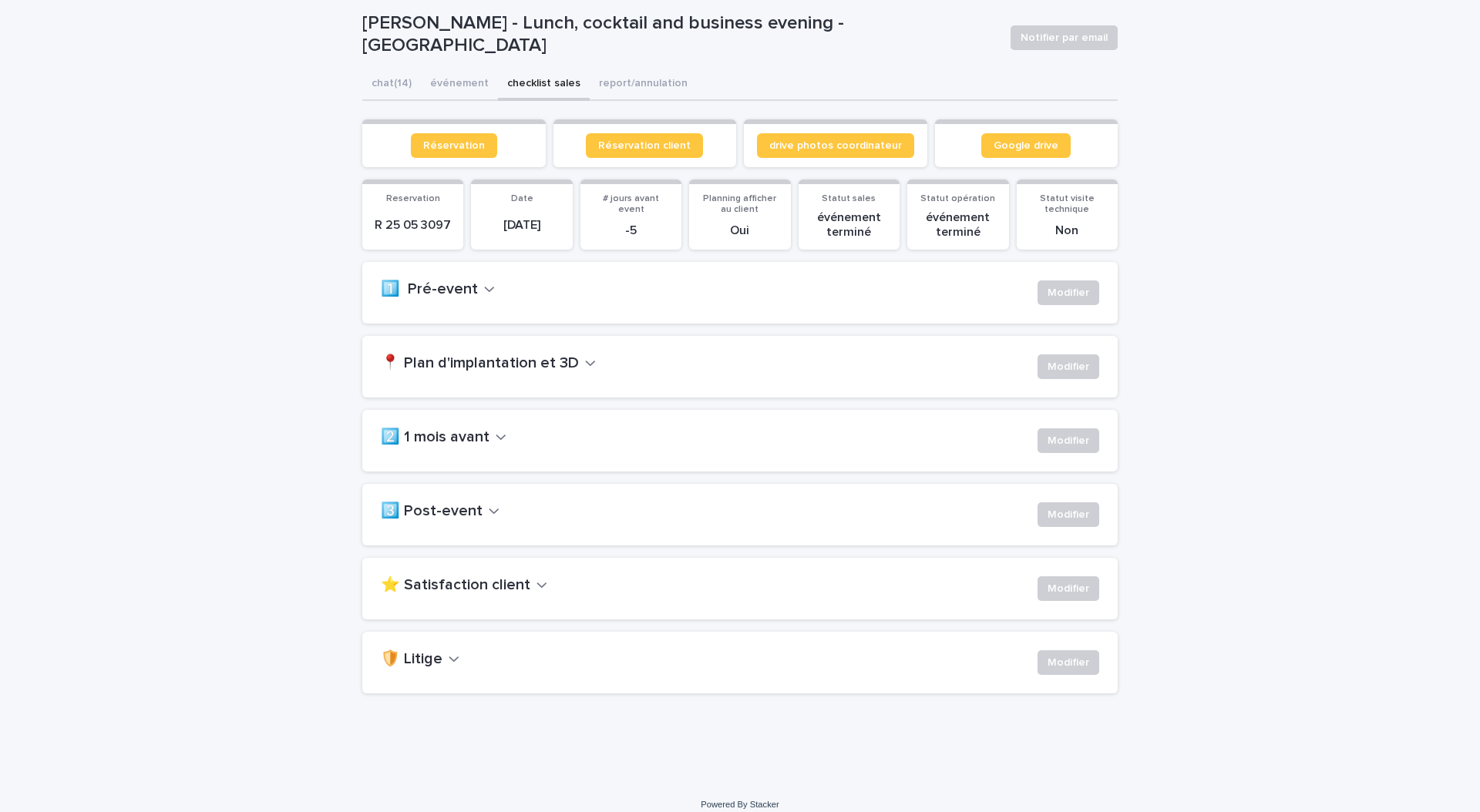 click on "3️⃣ Post-event" at bounding box center (432, 512) 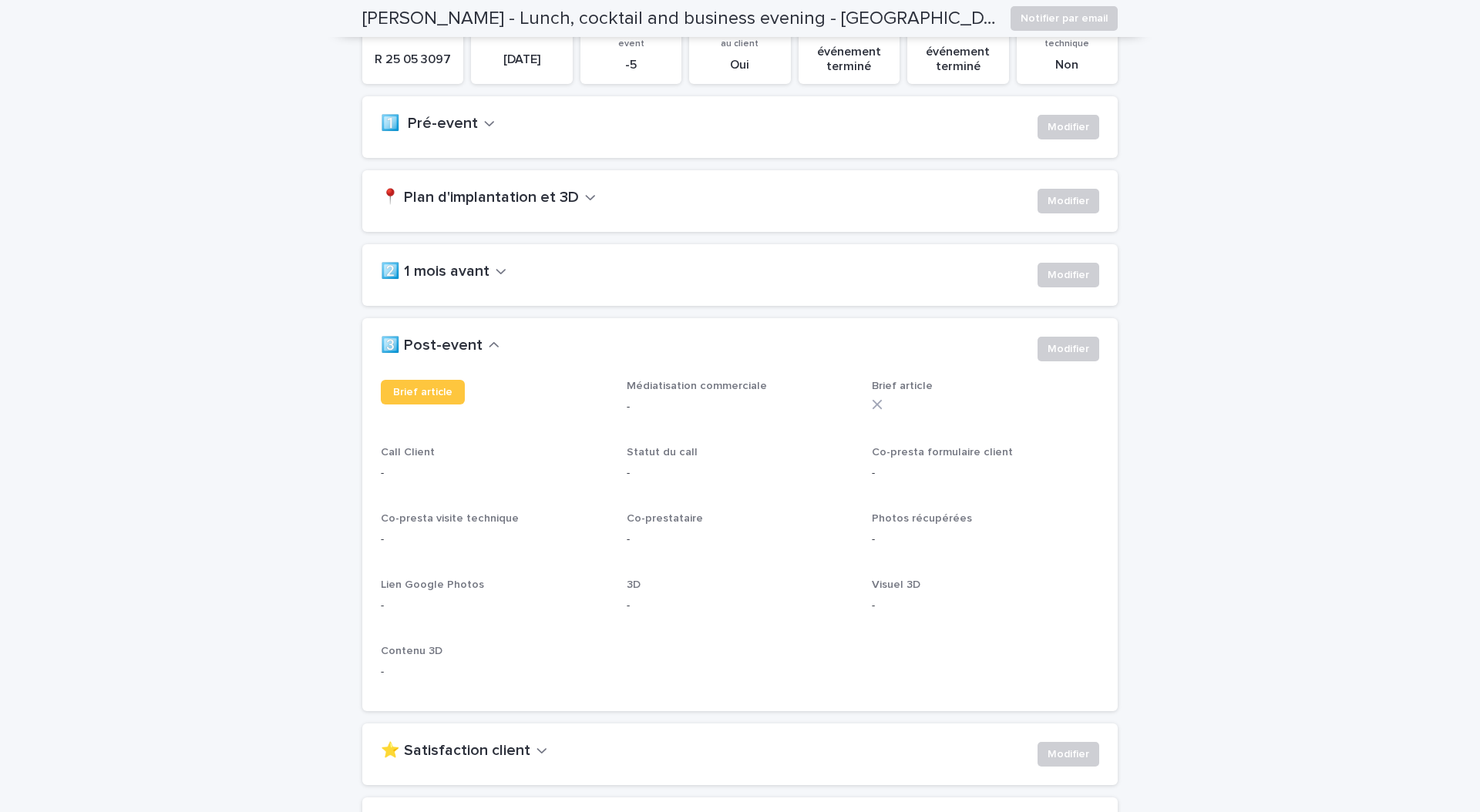 scroll, scrollTop: 424, scrollLeft: 0, axis: vertical 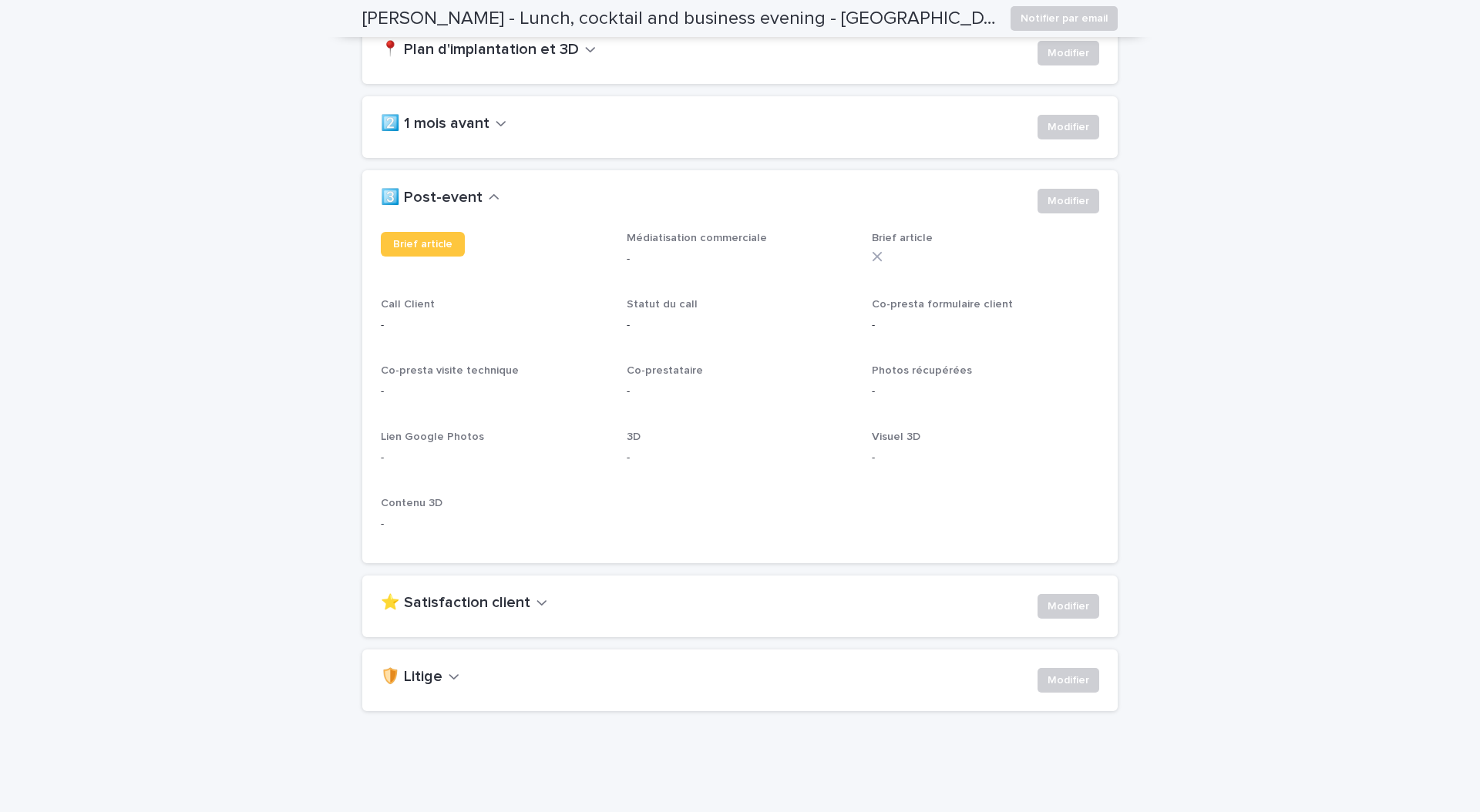 click on "⭐ Satisfaction client" at bounding box center [456, 603] 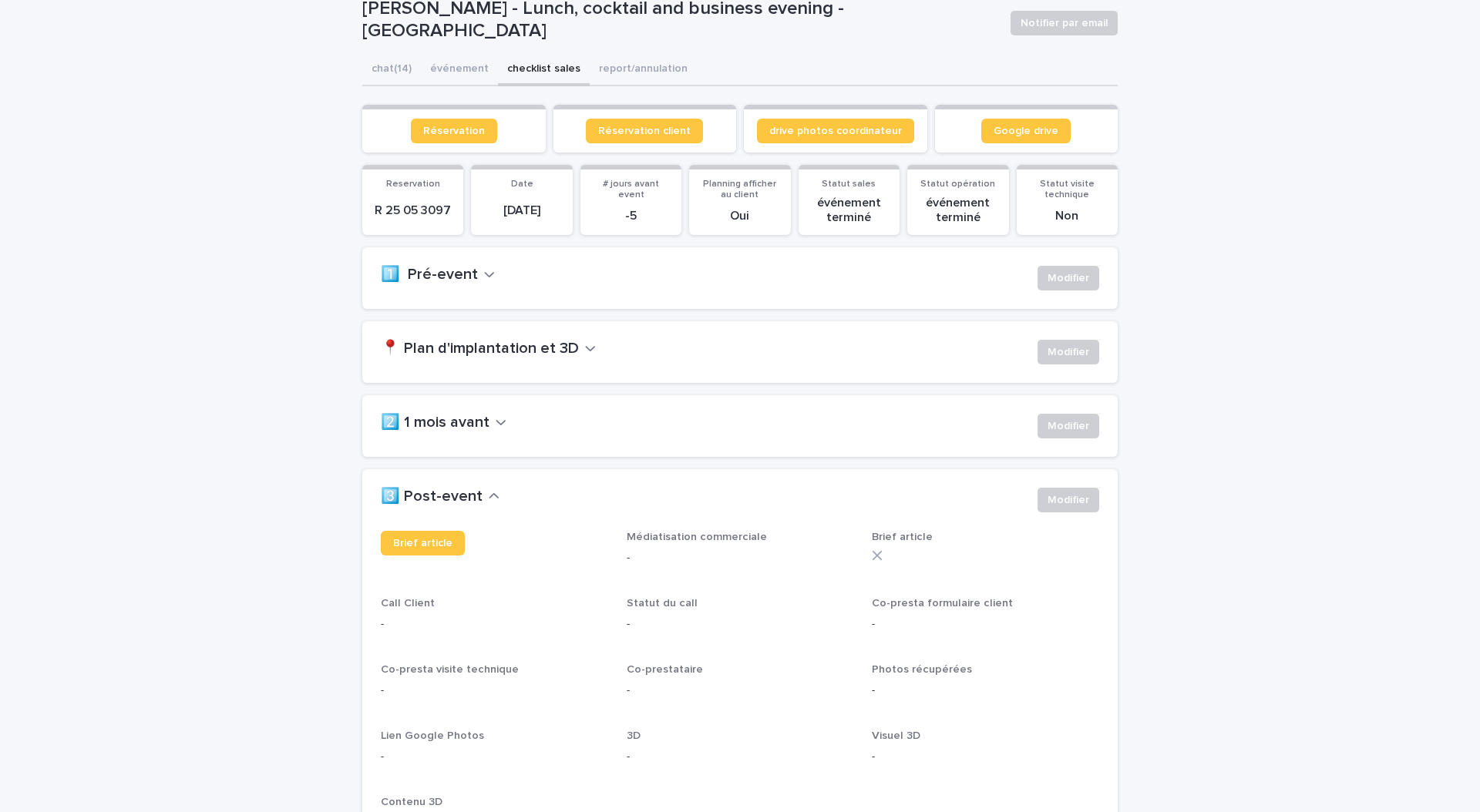 scroll, scrollTop: 123, scrollLeft: 0, axis: vertical 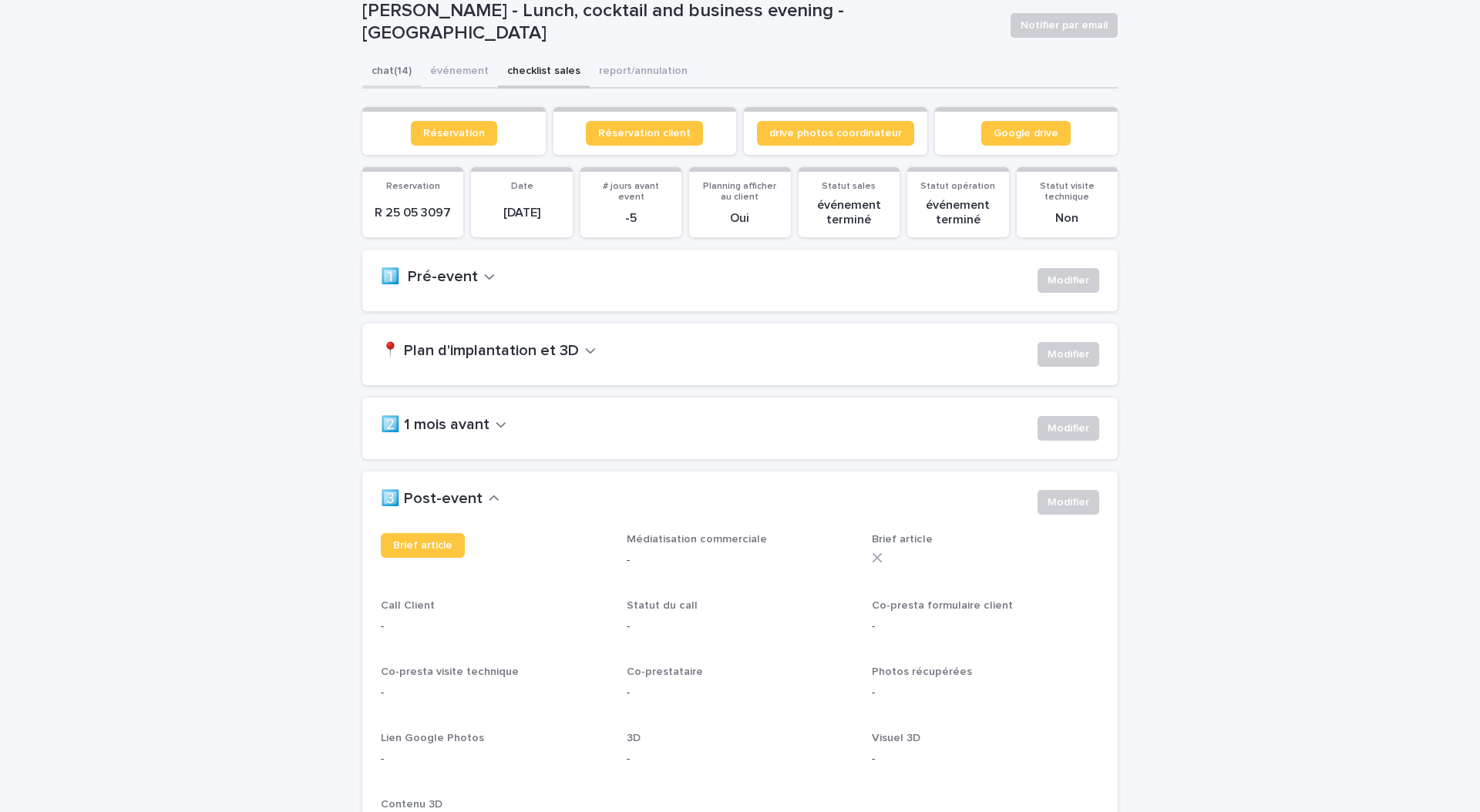 click on "**********" at bounding box center [740, 639] 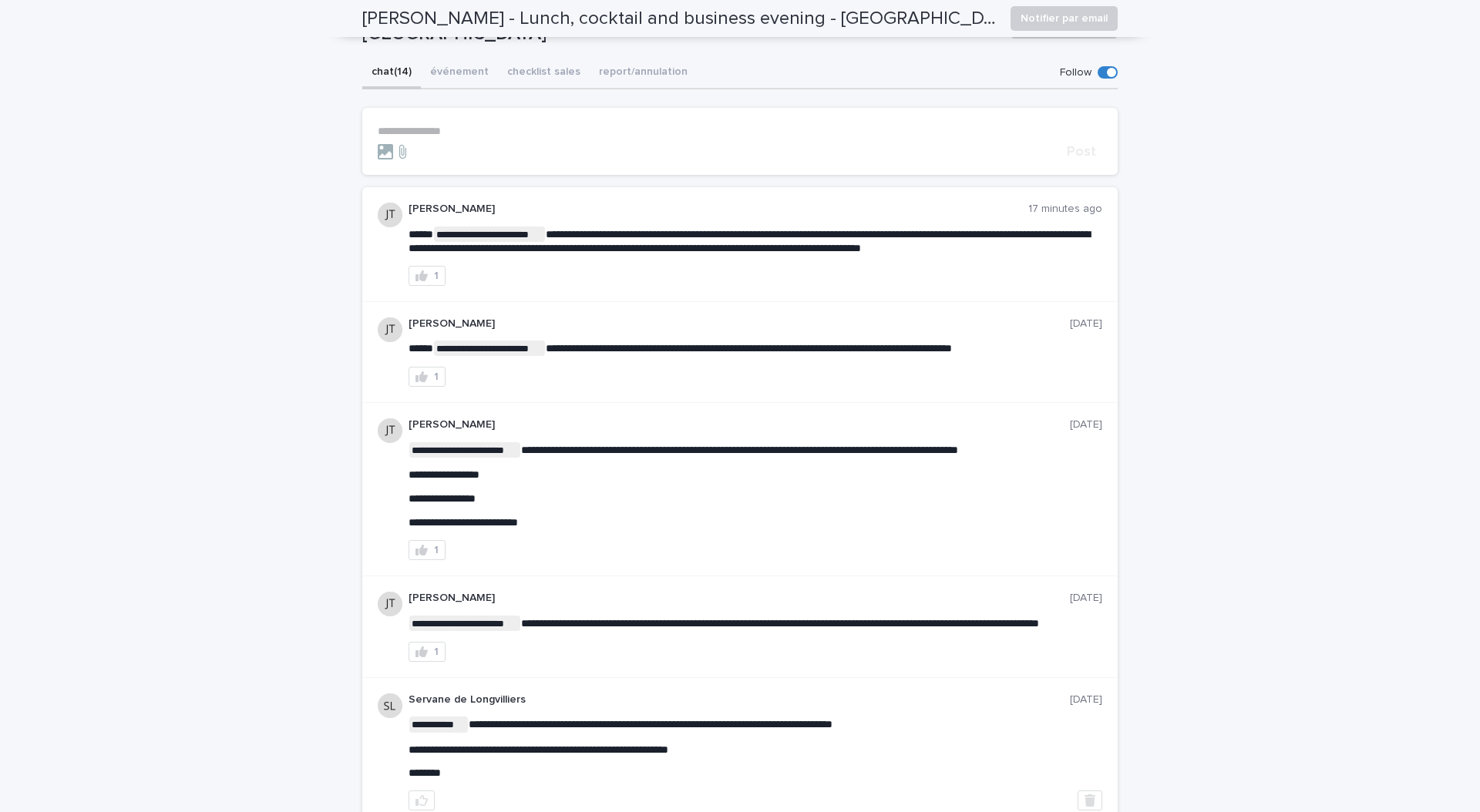 scroll, scrollTop: 0, scrollLeft: 0, axis: both 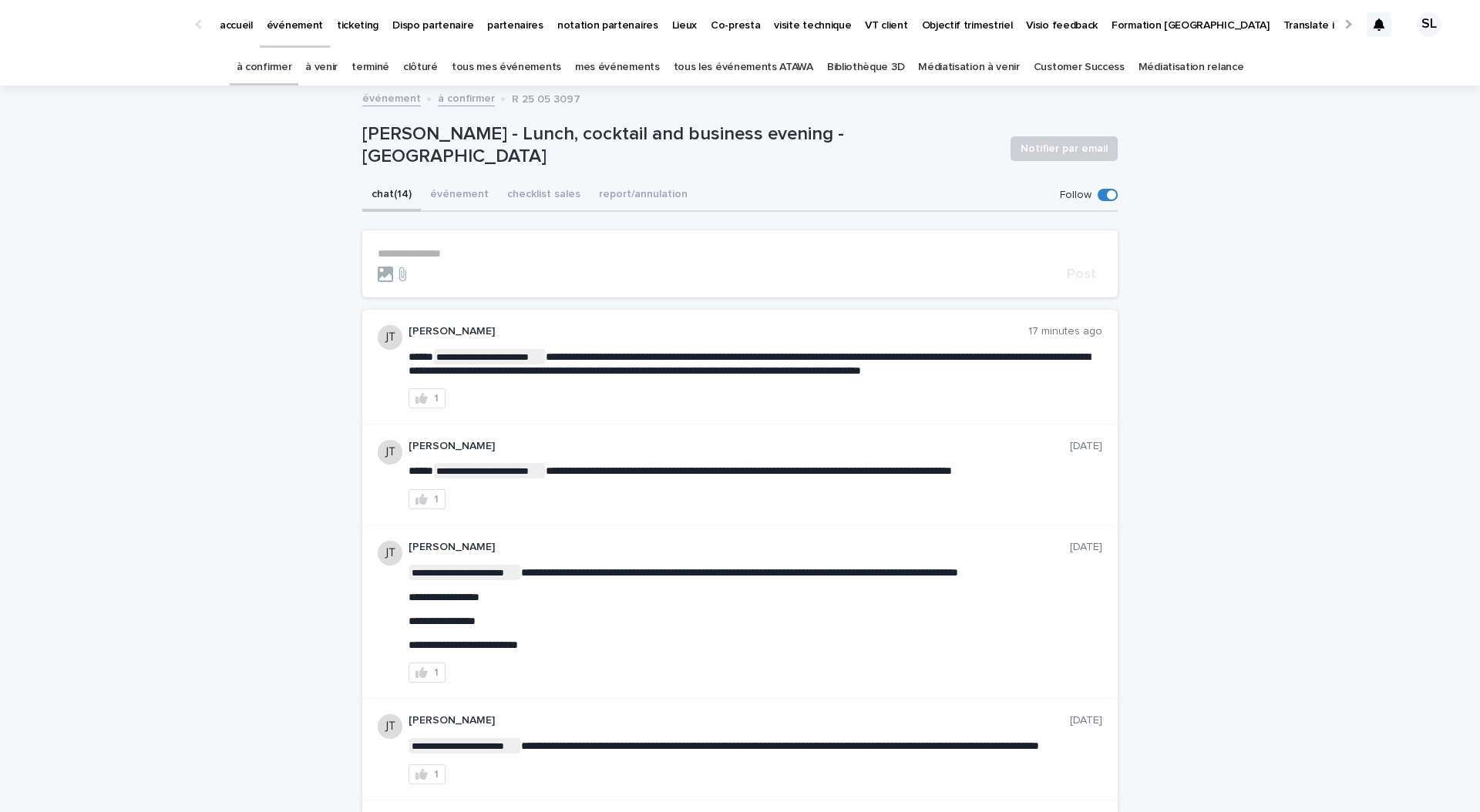 click on "tous les événements ATAWA" at bounding box center [743, 67] 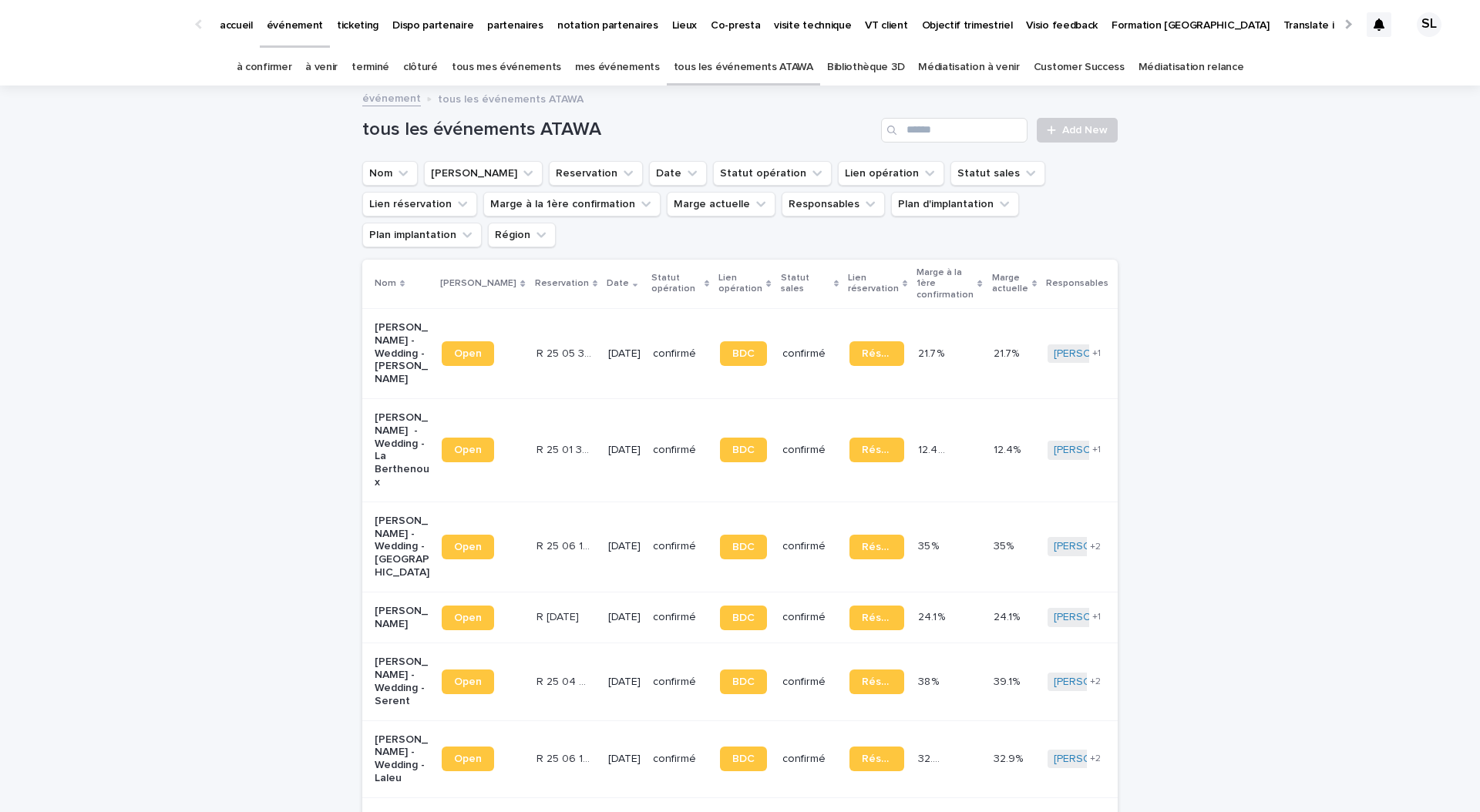 click on "à confirmer" at bounding box center [264, 67] 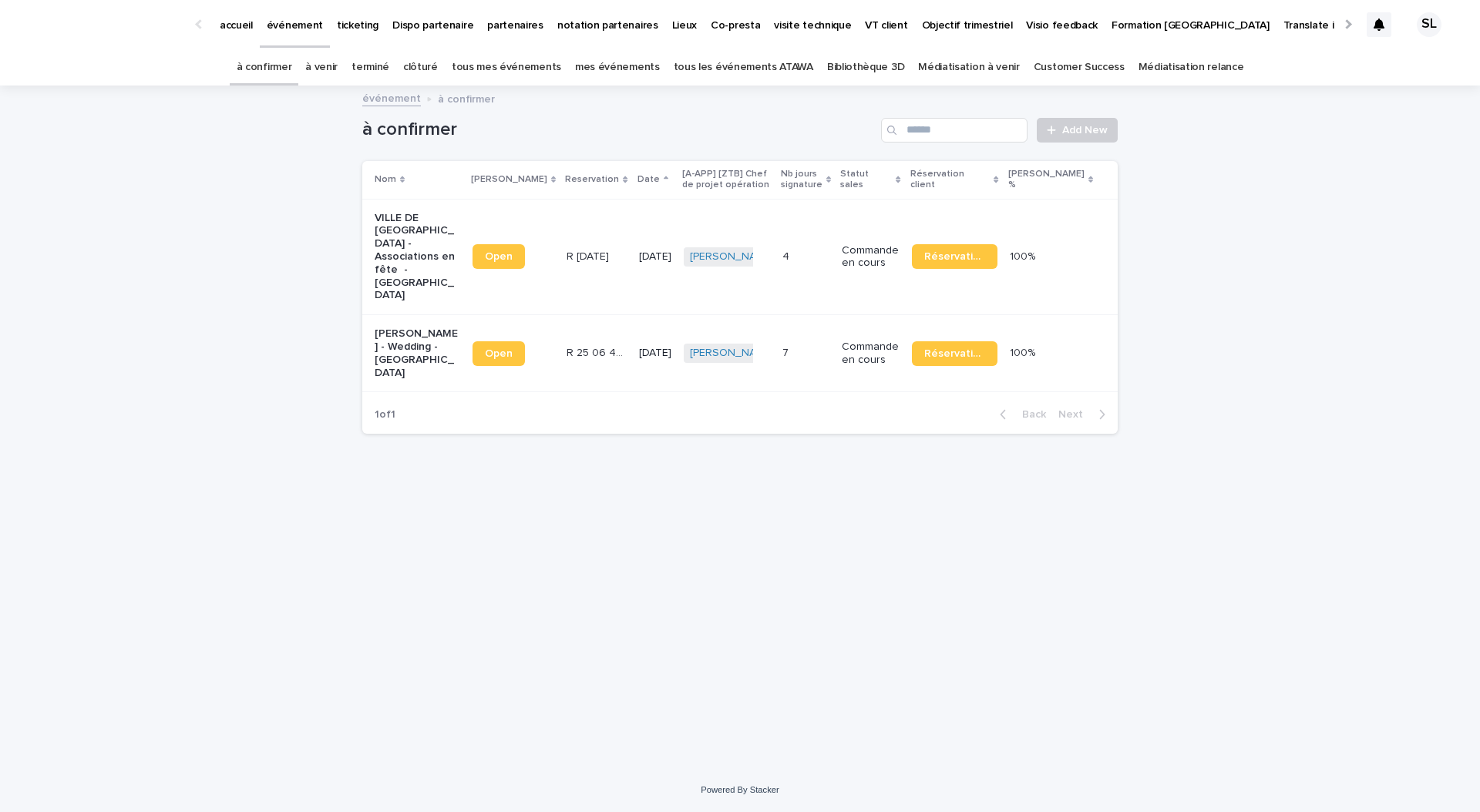 click 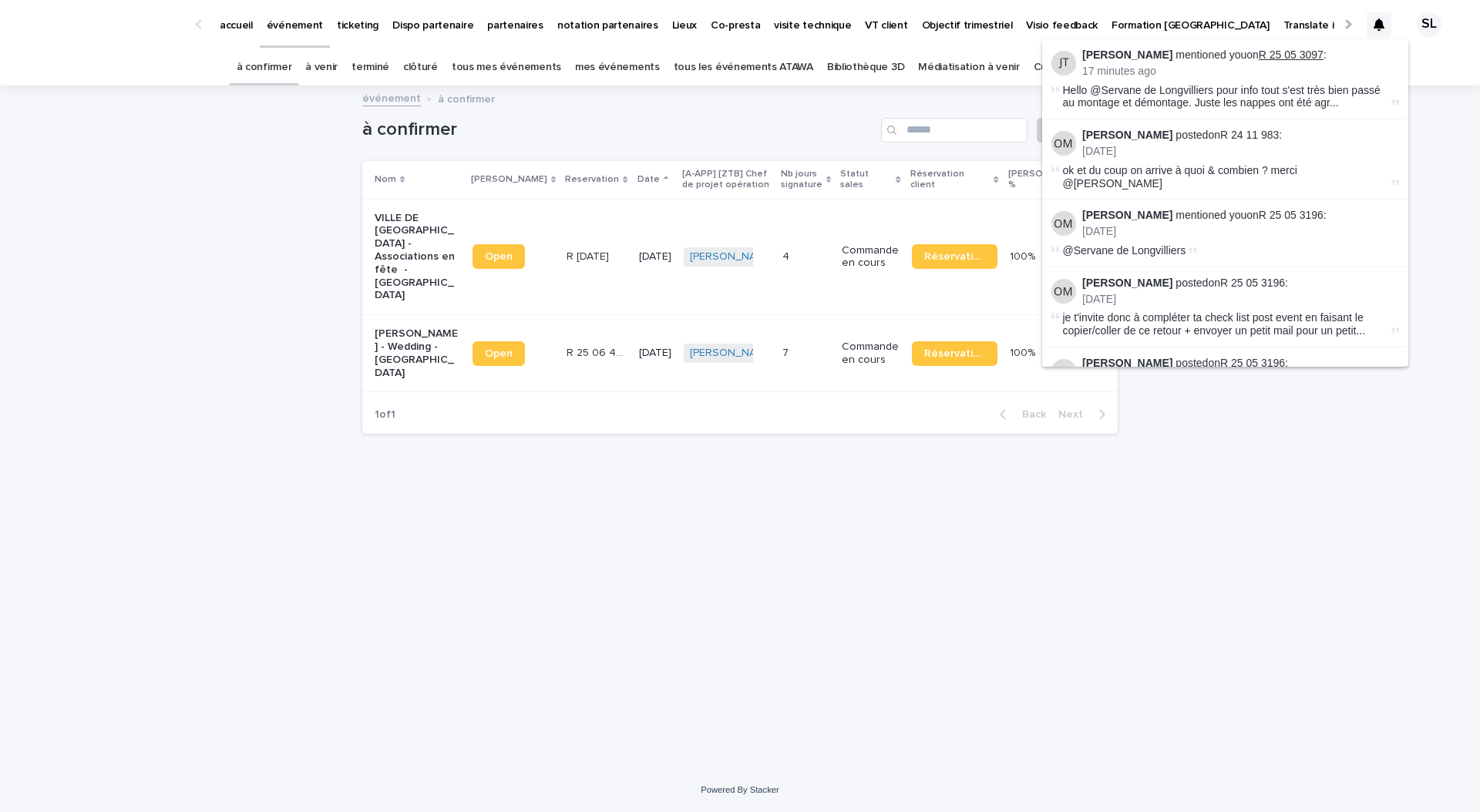 click on "R 25 05 3097" at bounding box center (1291, 55) 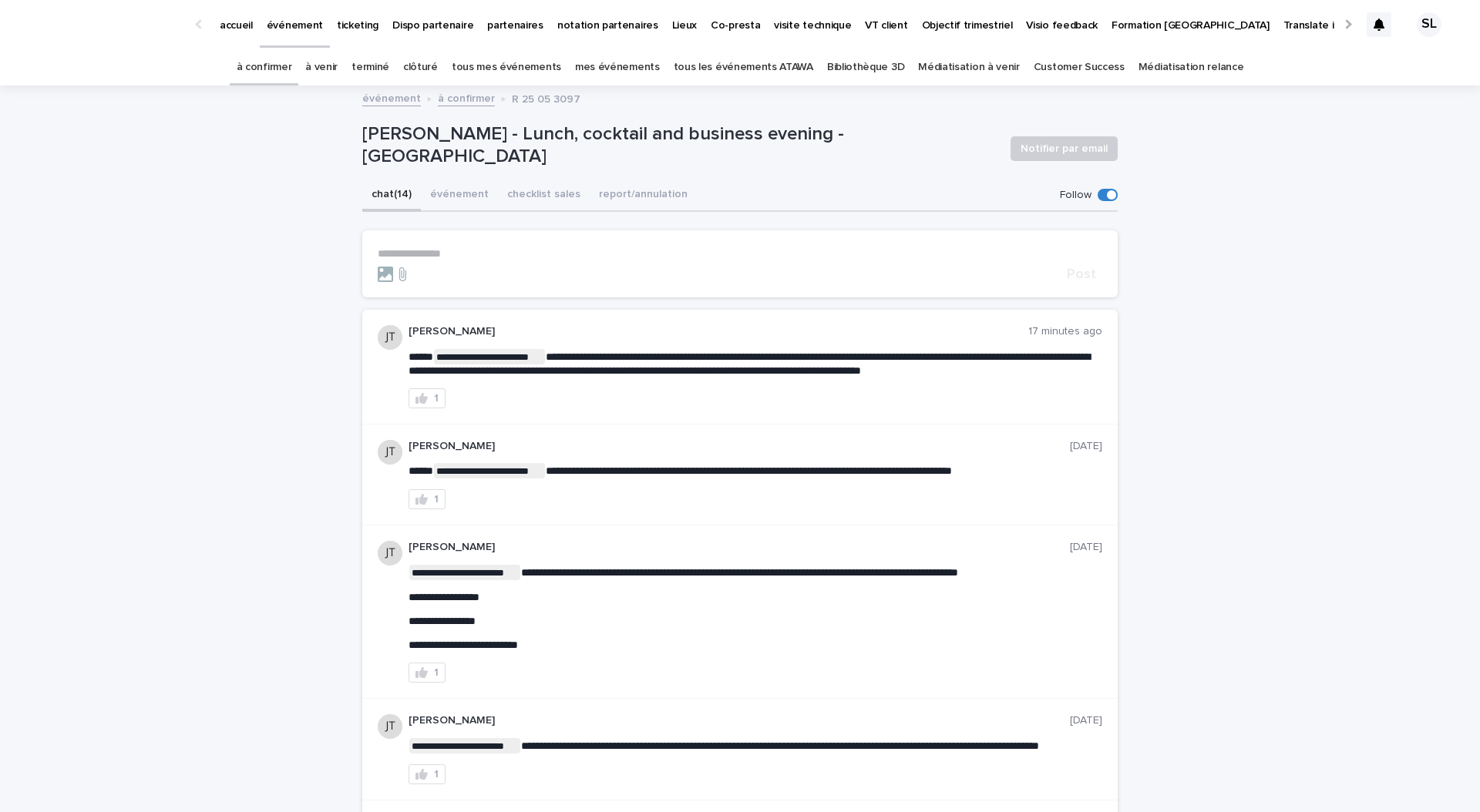 click on "**********" at bounding box center (740, 253) 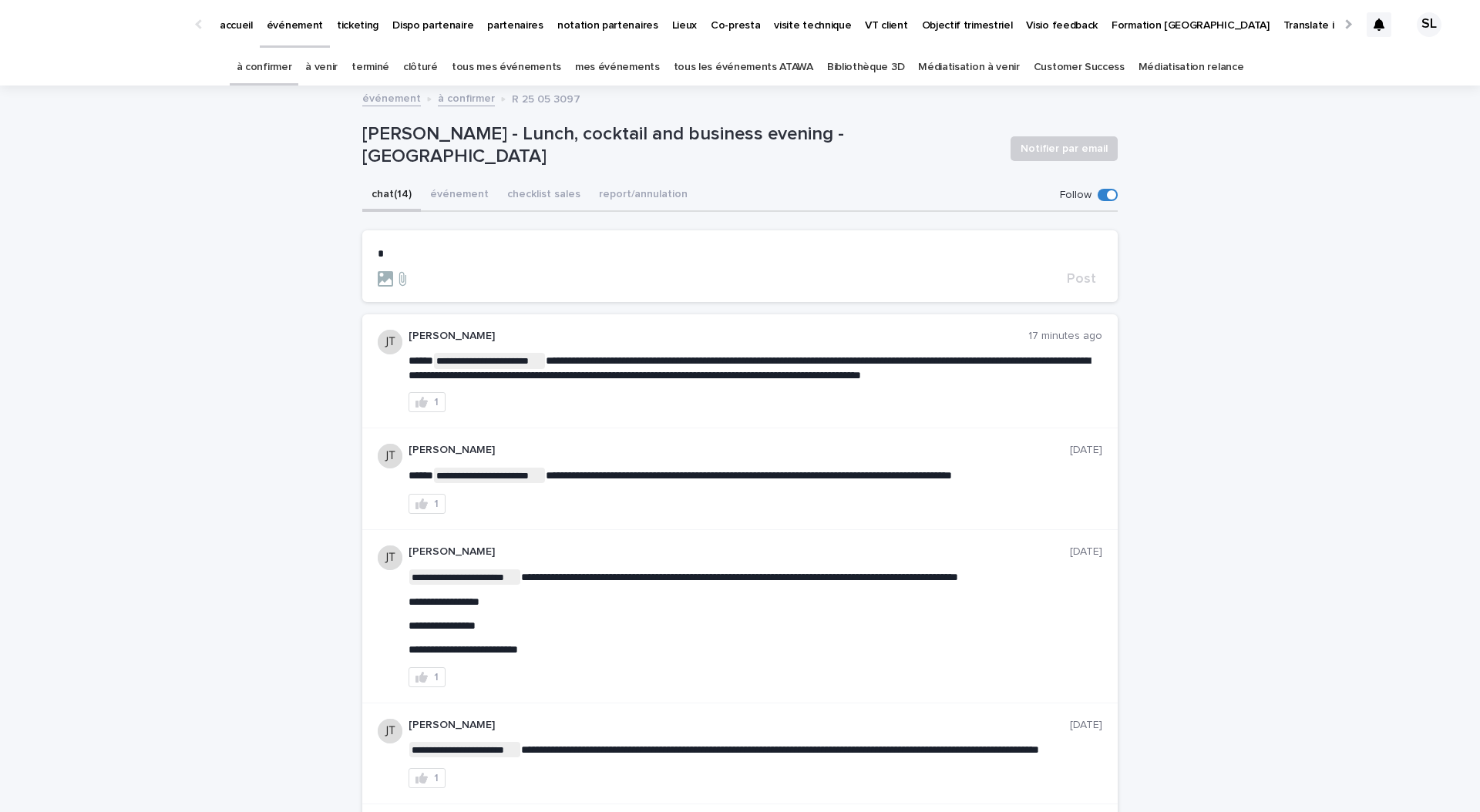 type 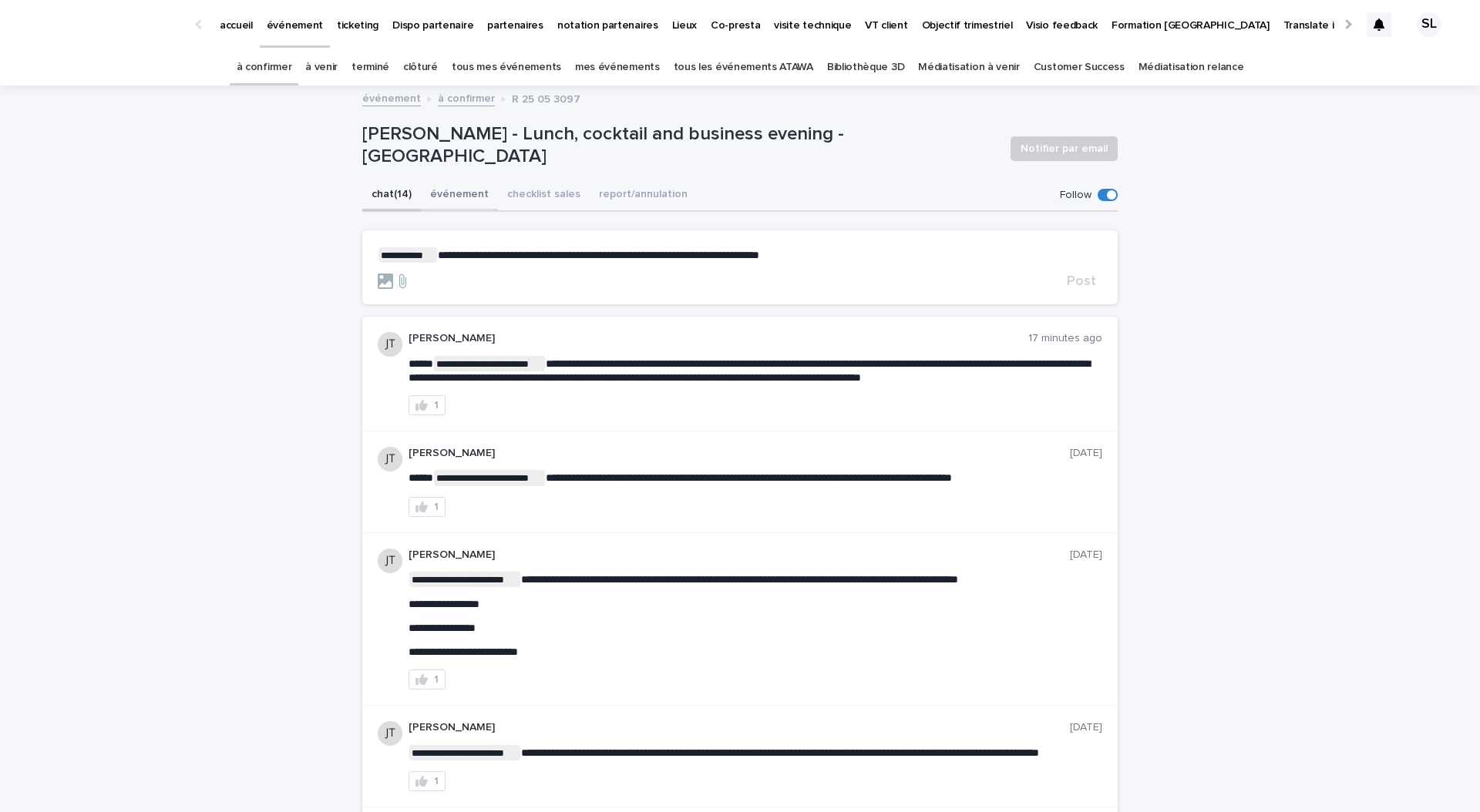 click on "événement" at bounding box center (459, 196) 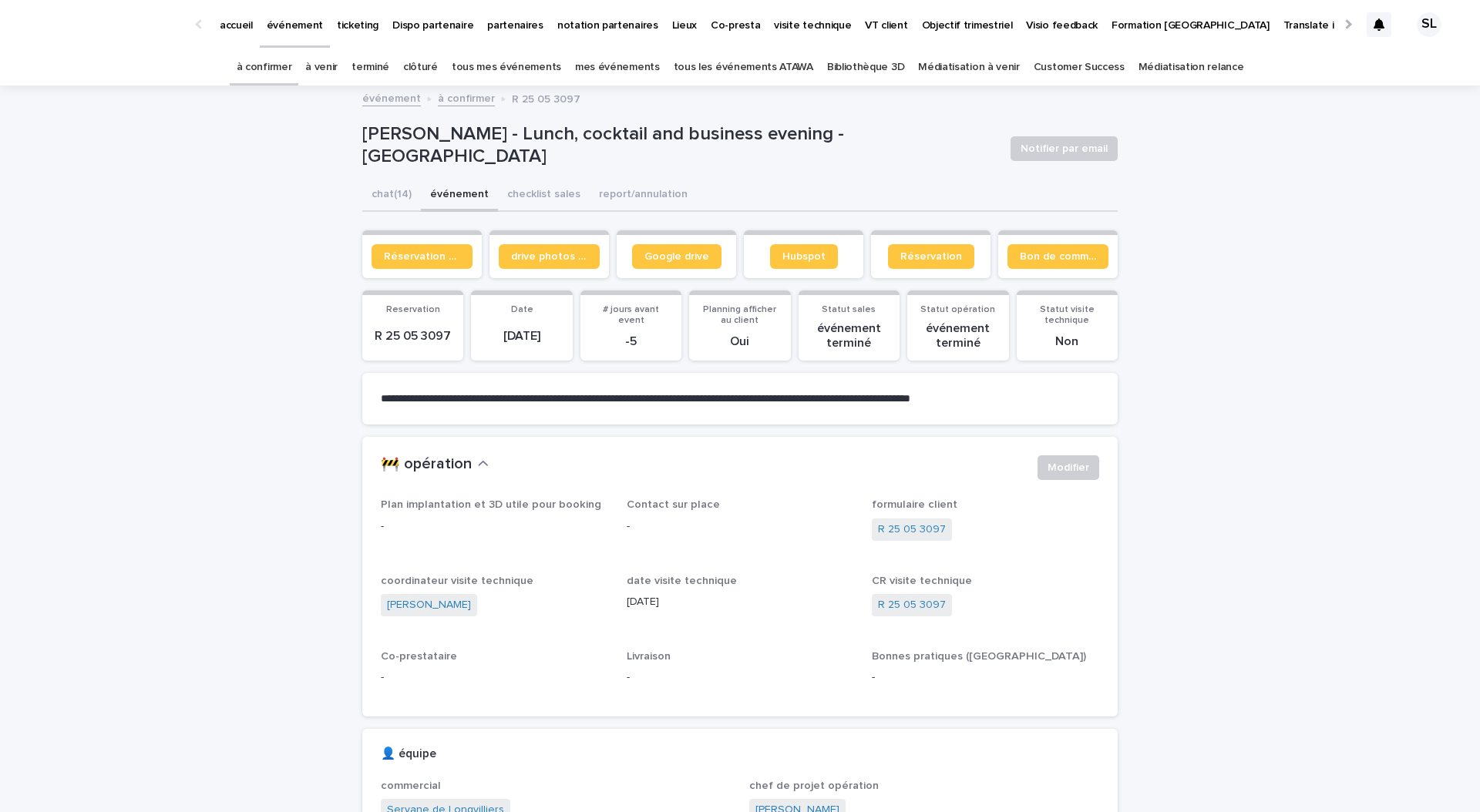 click on "Réservation client" at bounding box center (422, 254) 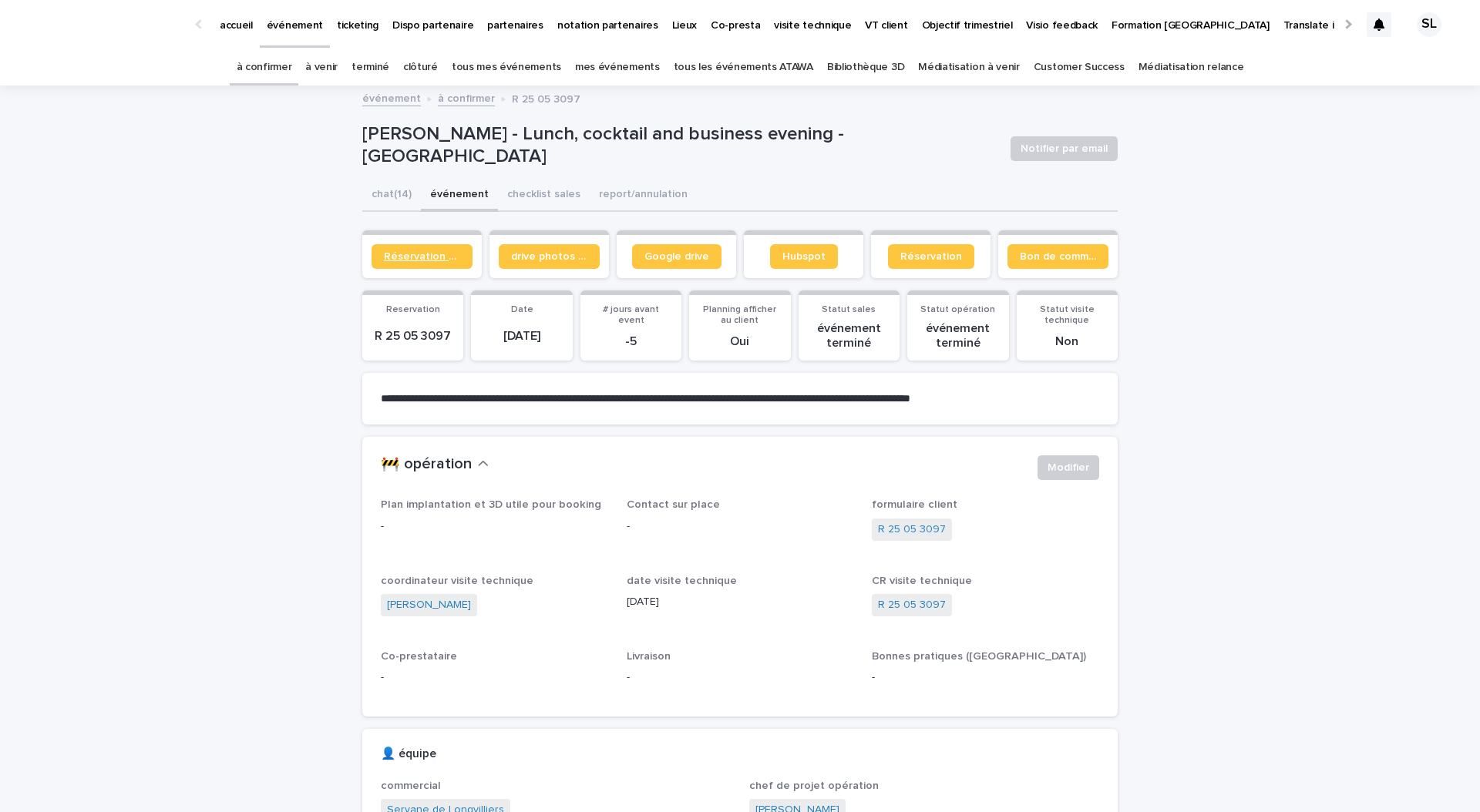 click on "Réservation client" at bounding box center (422, 257) 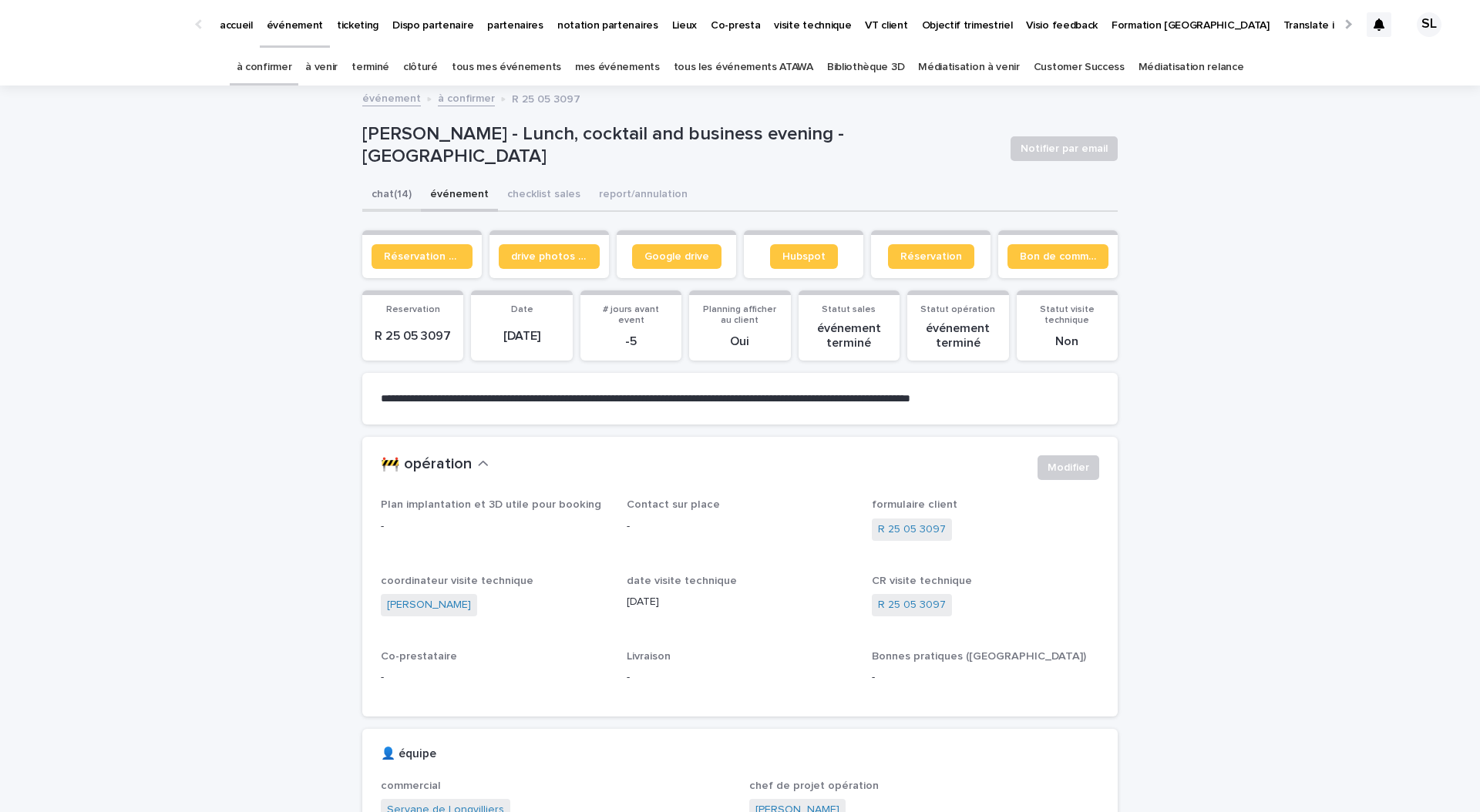 click on "chat  (14)" at bounding box center [392, 196] 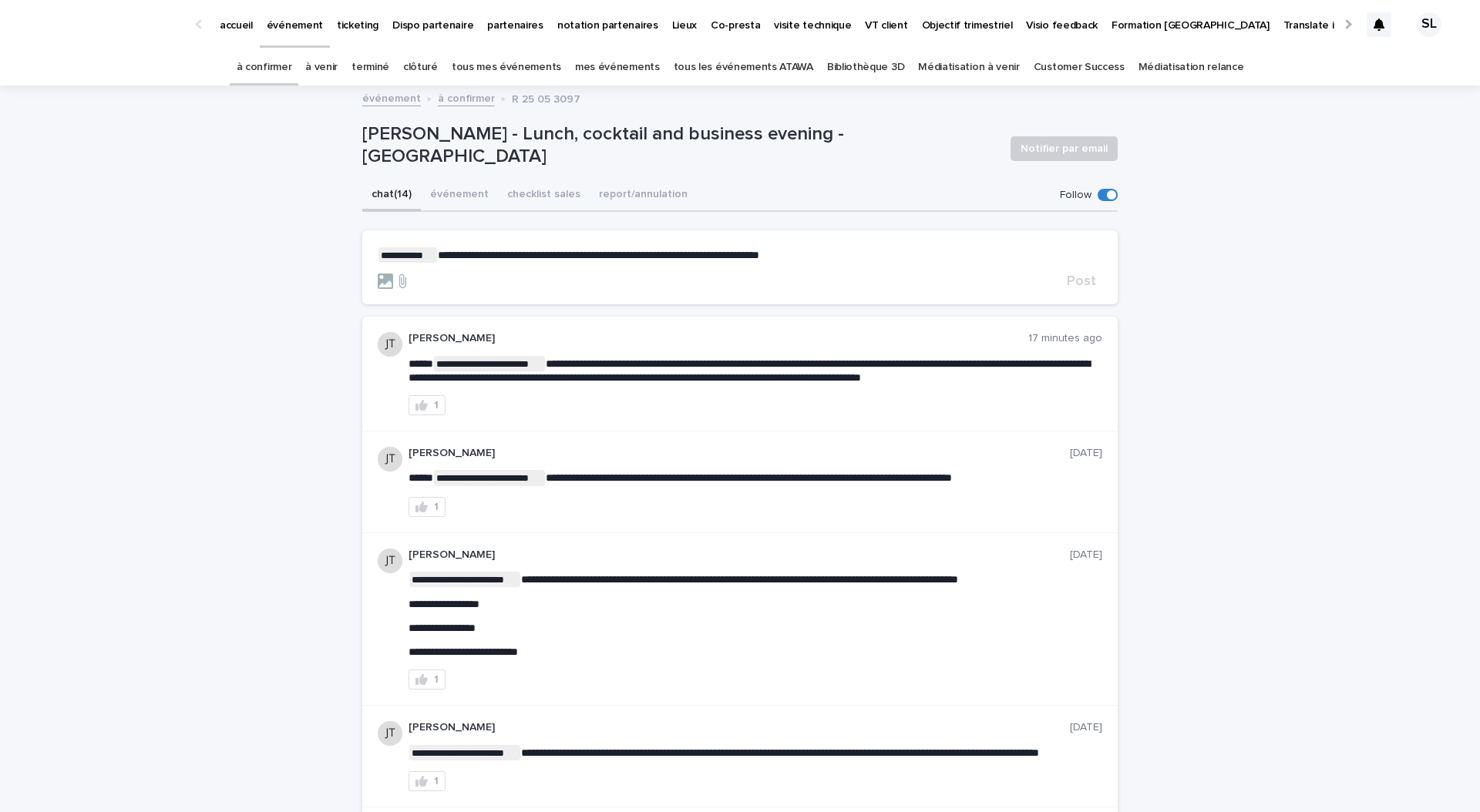 click on "**********" at bounding box center [740, 255] 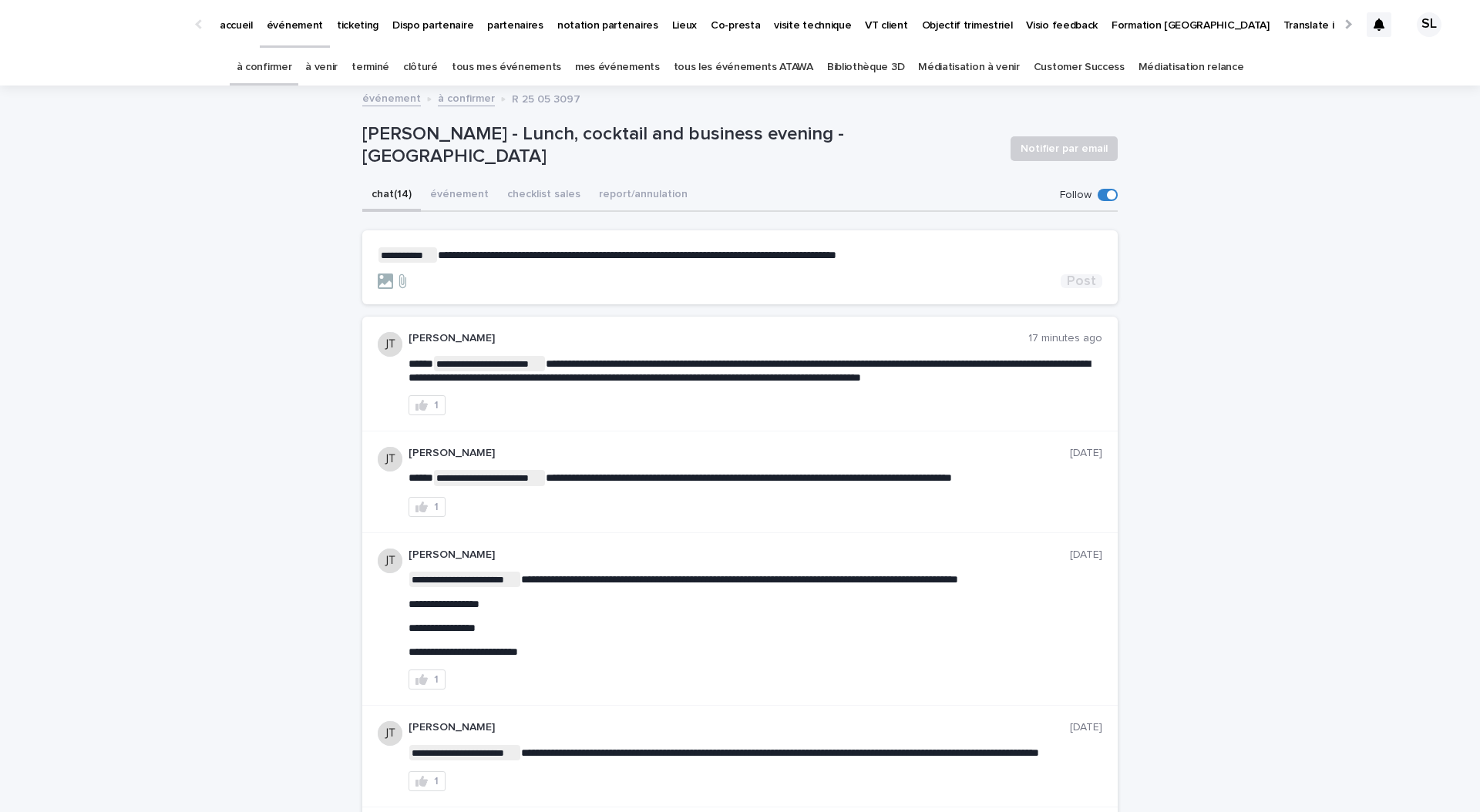 click on "Post" at bounding box center [1081, 281] 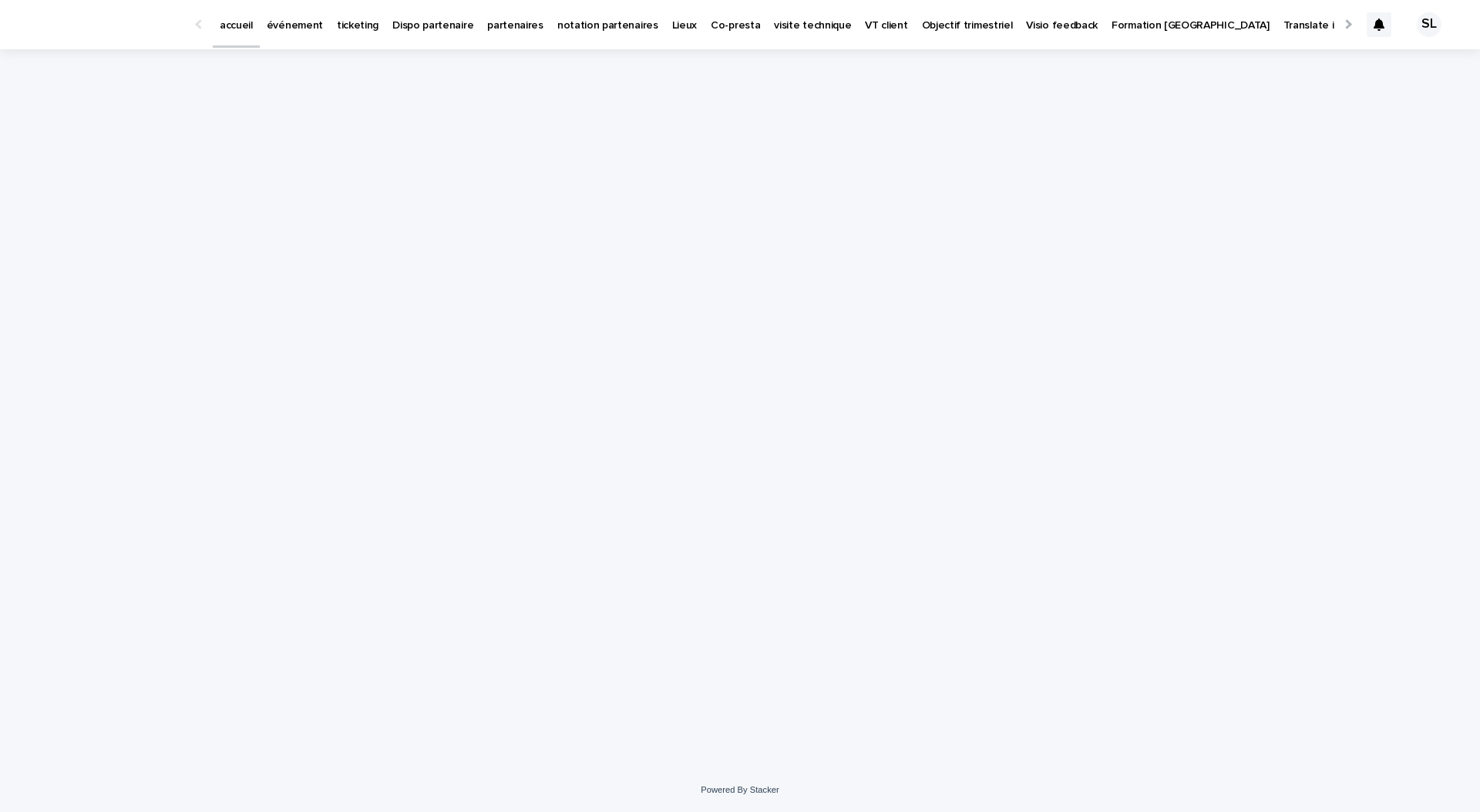 scroll, scrollTop: 0, scrollLeft: 0, axis: both 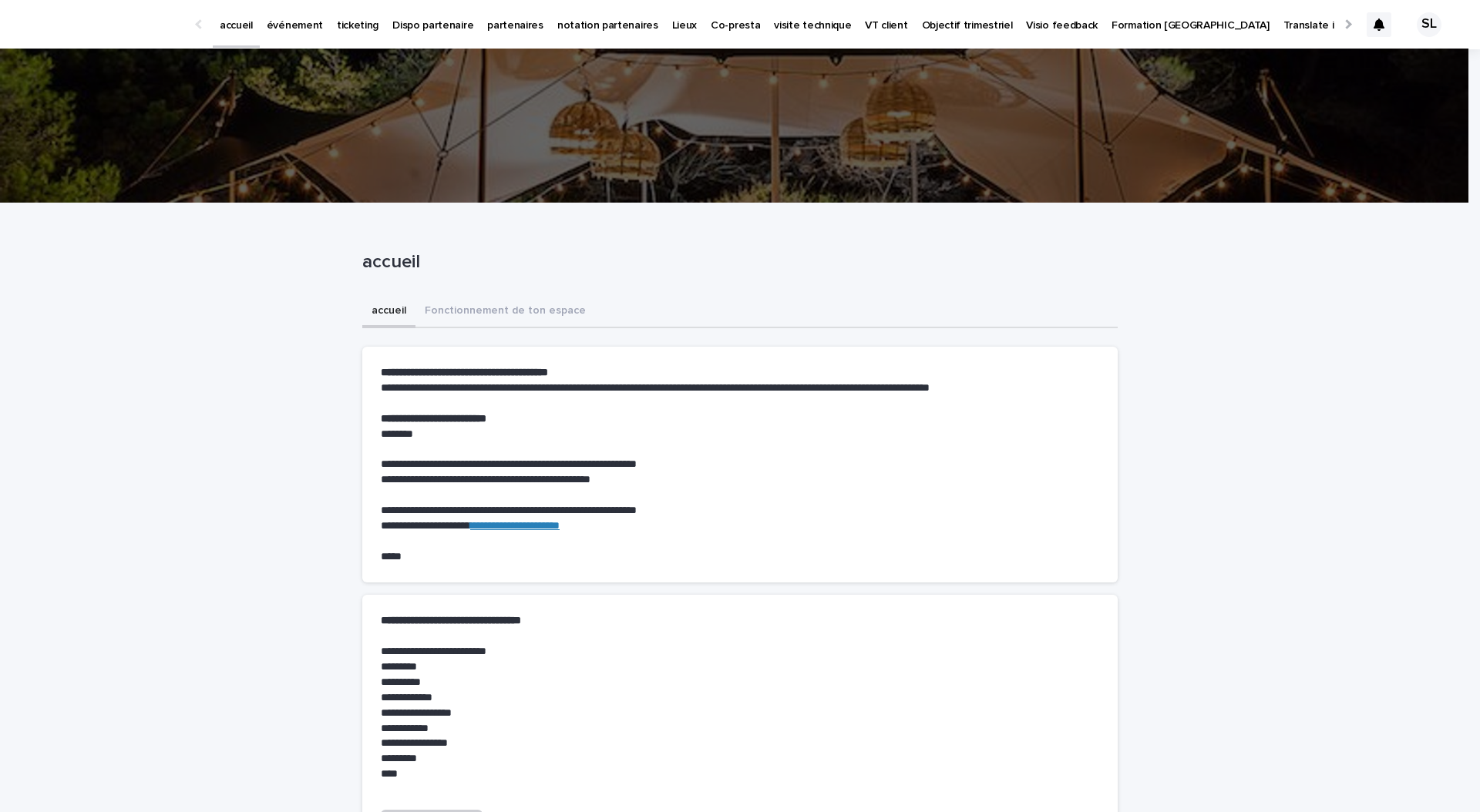 click on "événement" at bounding box center (294, 24) 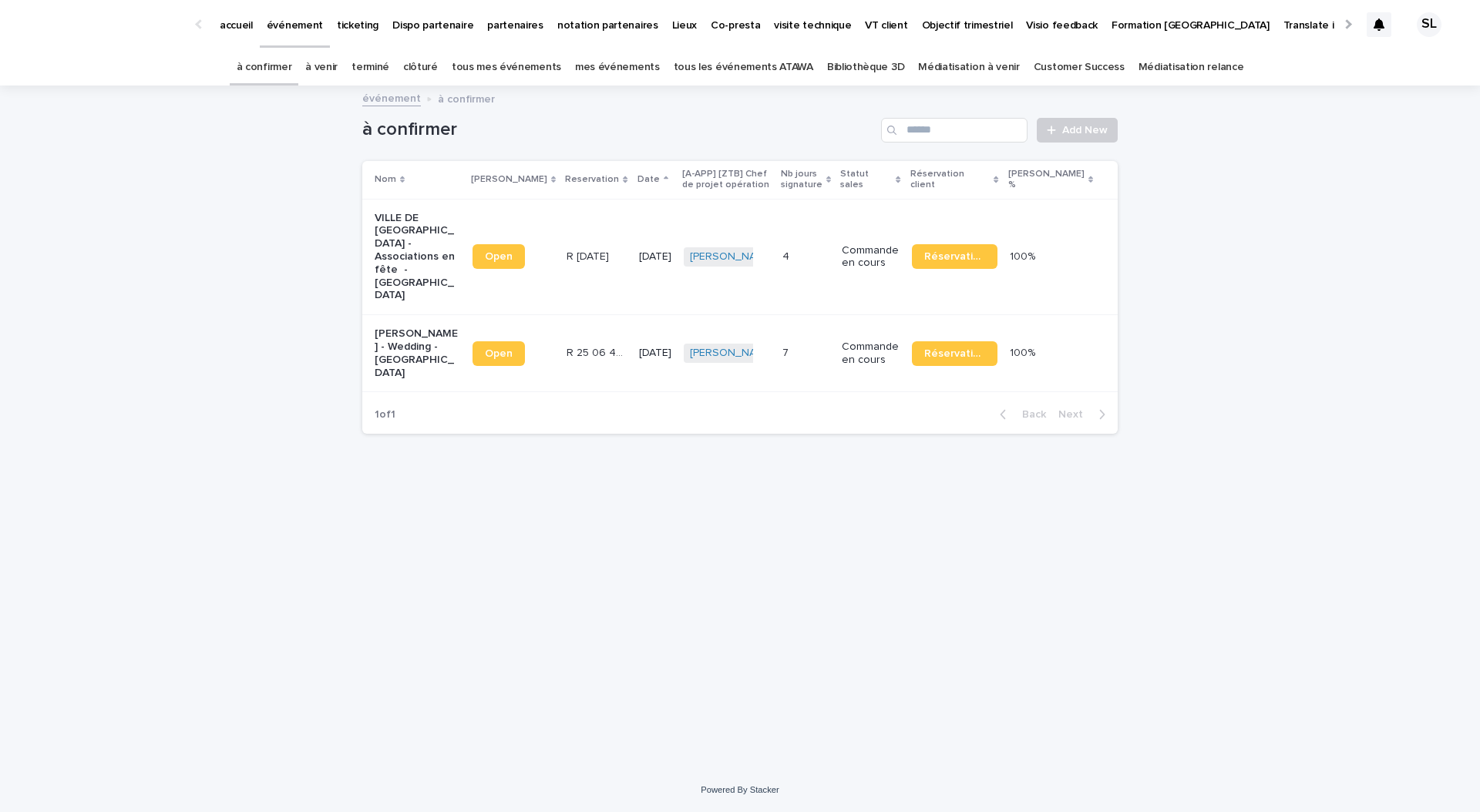 click on "tous mes événements" at bounding box center (506, 67) 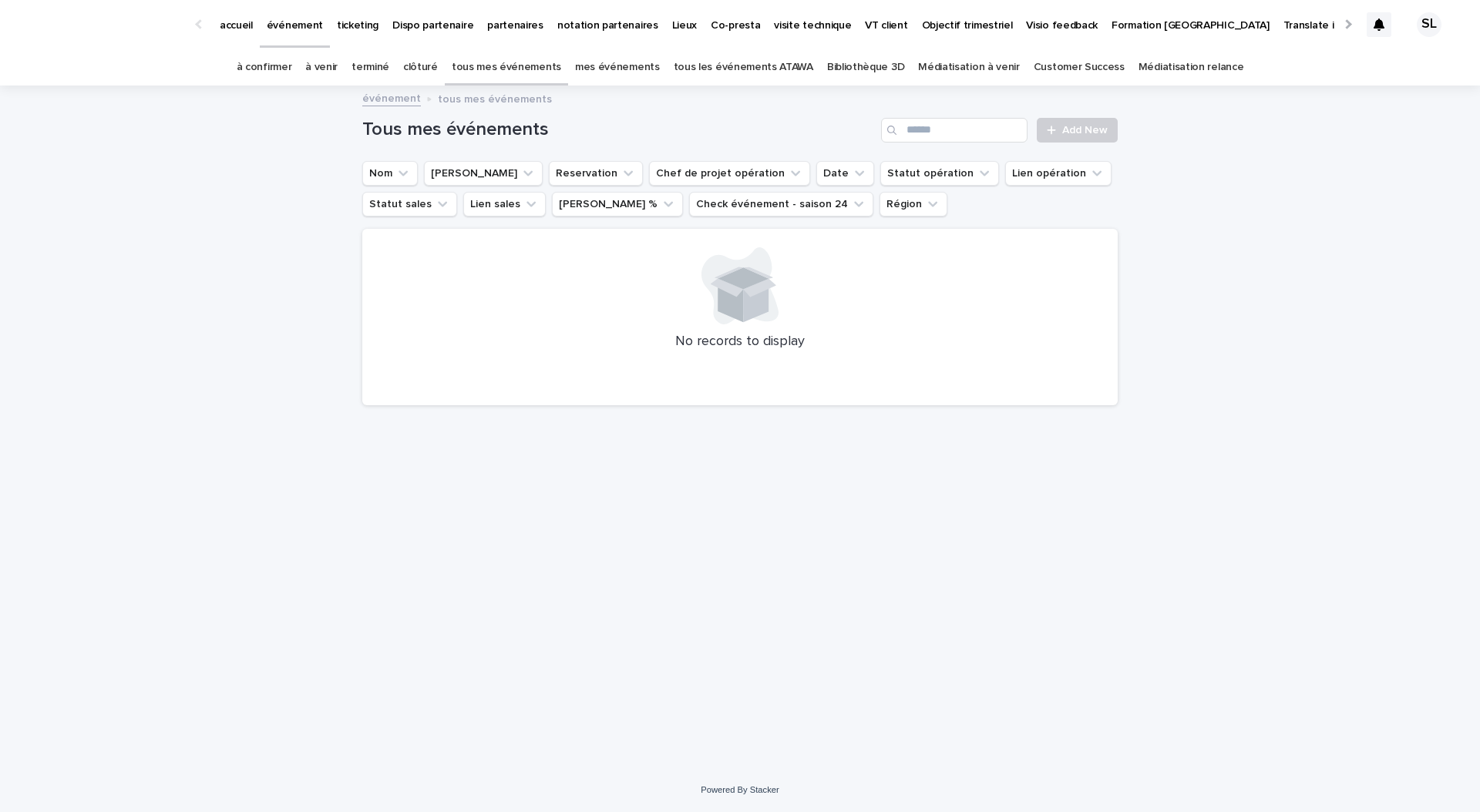 click on "tous les événements ATAWA" at bounding box center (743, 67) 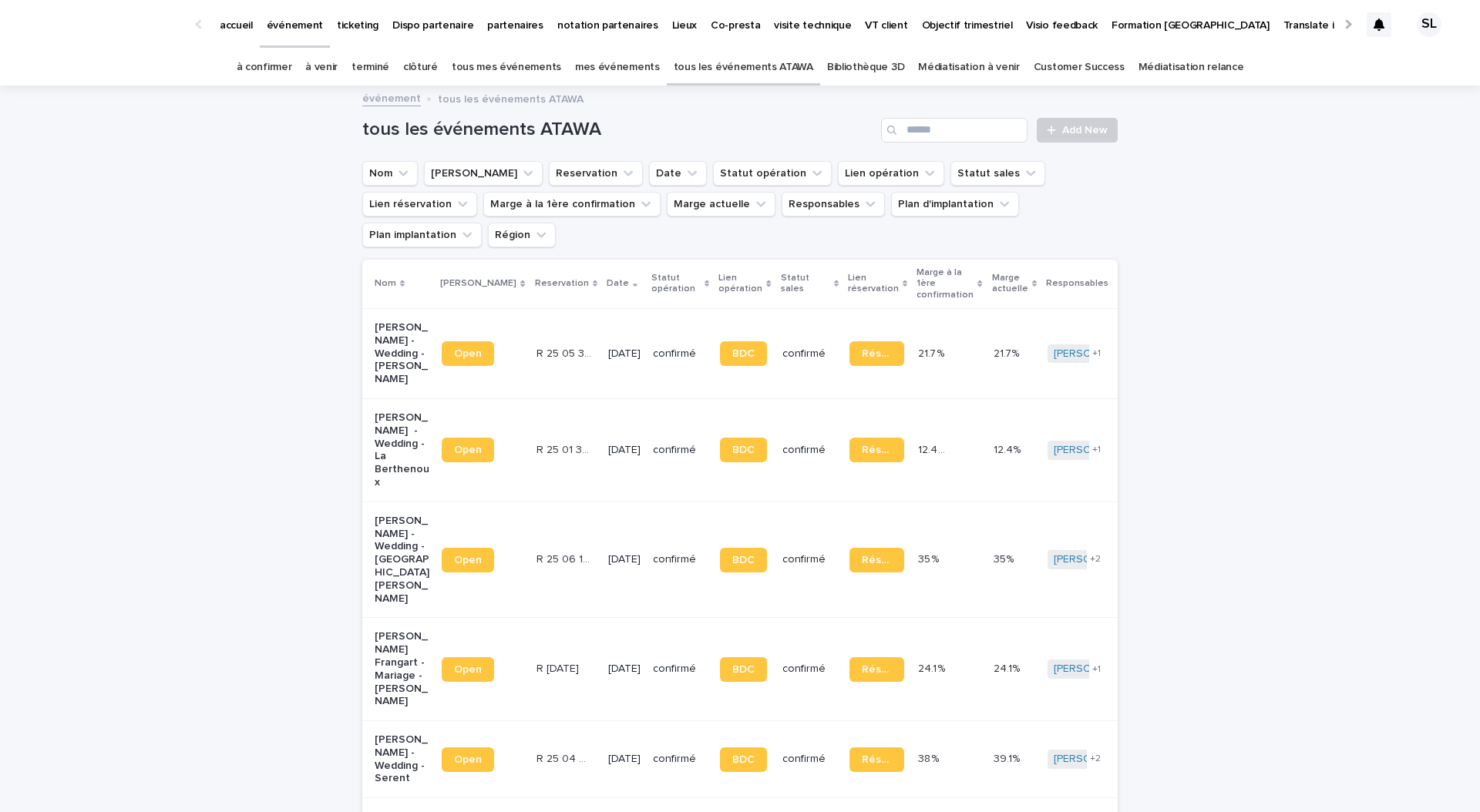 click at bounding box center [893, 130] 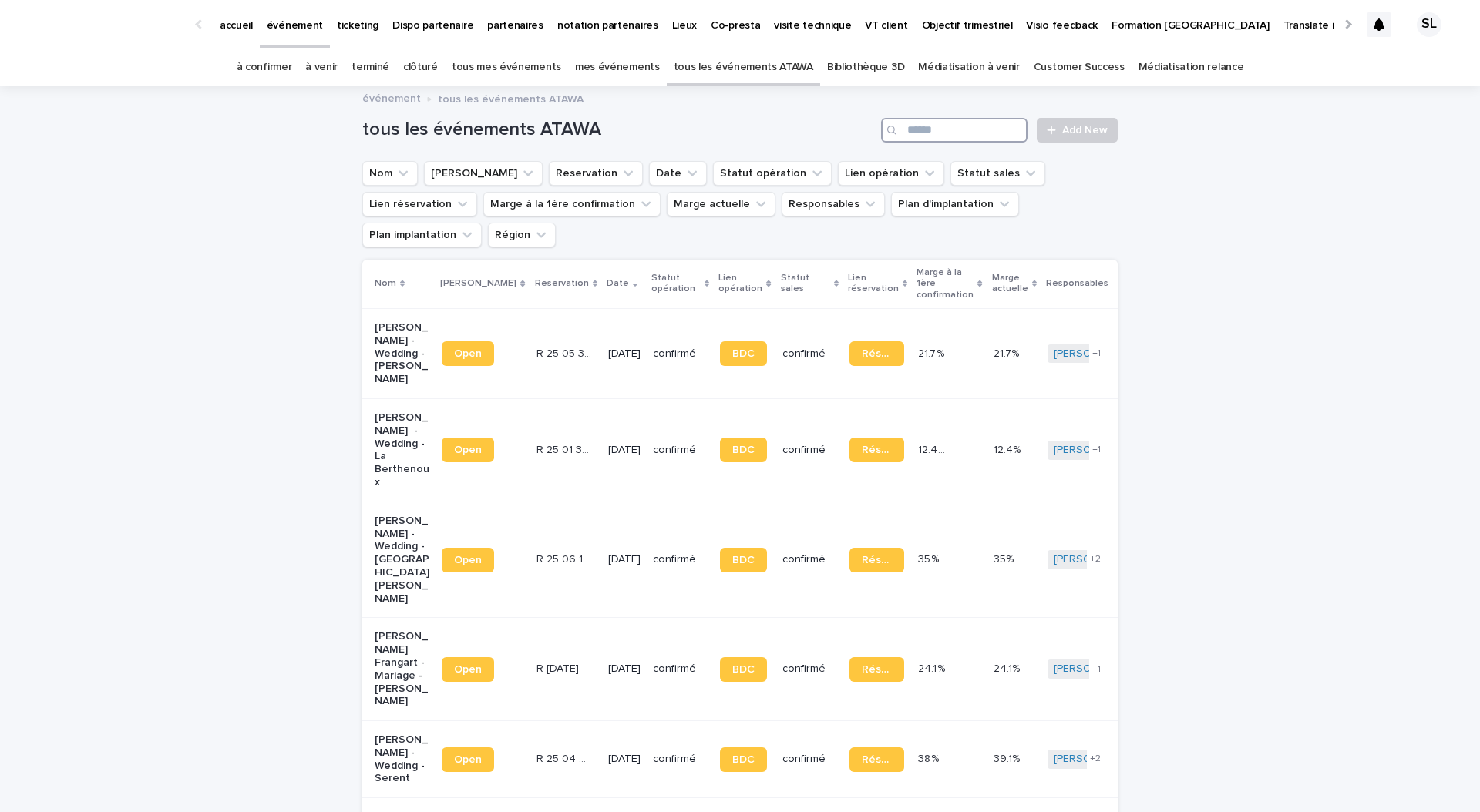 click at bounding box center [954, 130] 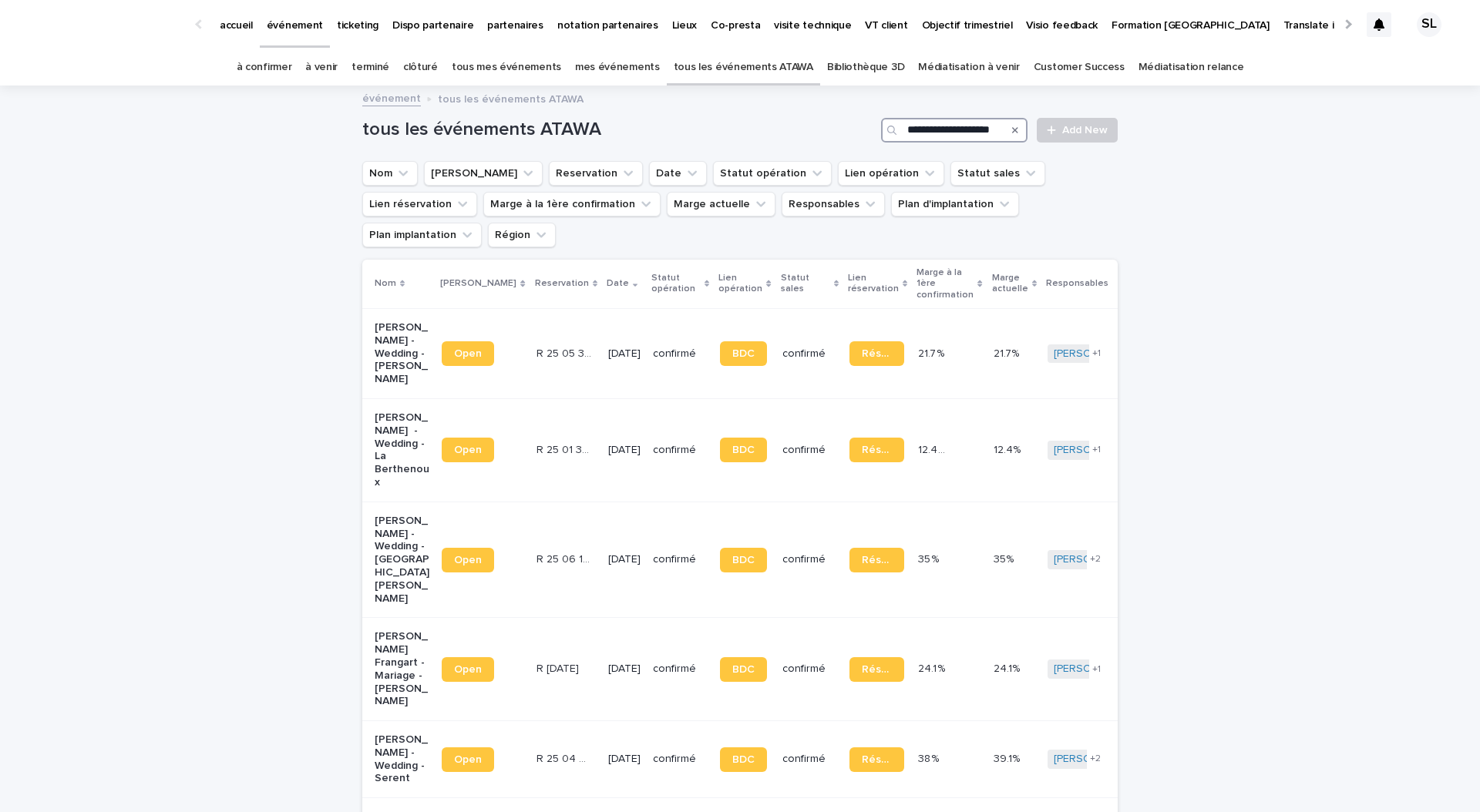 scroll, scrollTop: 0, scrollLeft: 18, axis: horizontal 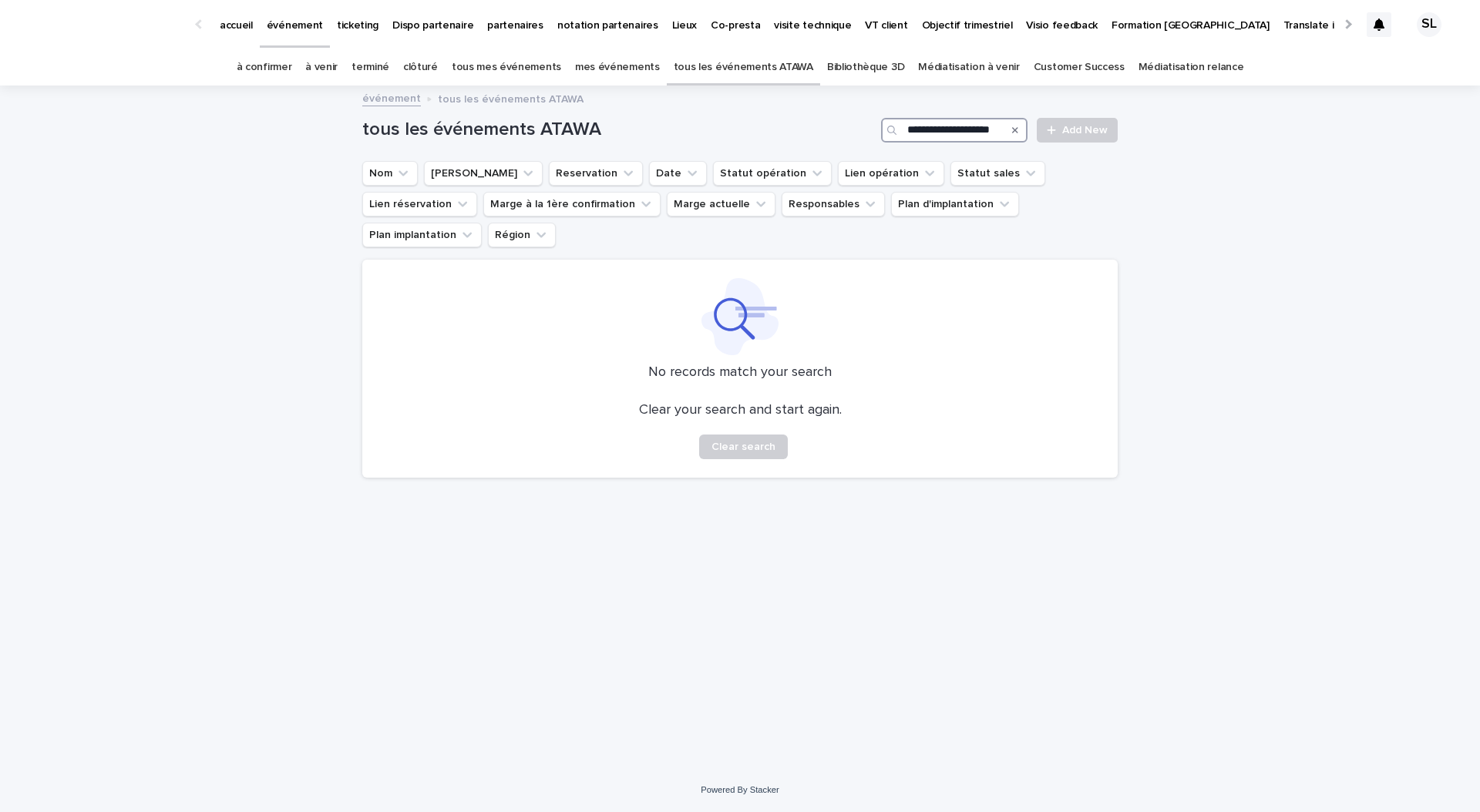drag, startPoint x: 945, startPoint y: 133, endPoint x: 876, endPoint y: 132, distance: 69.007246 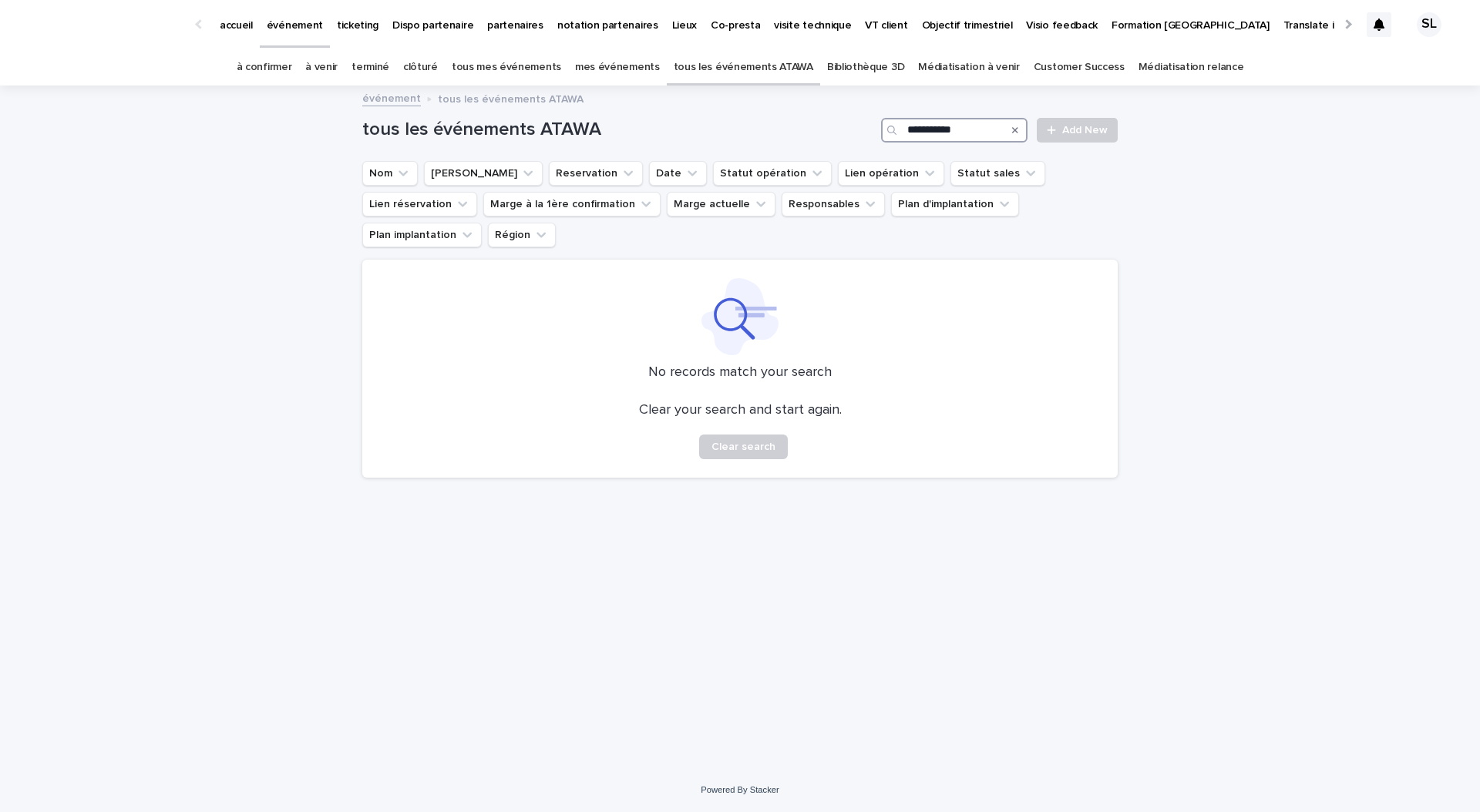 type on "**********" 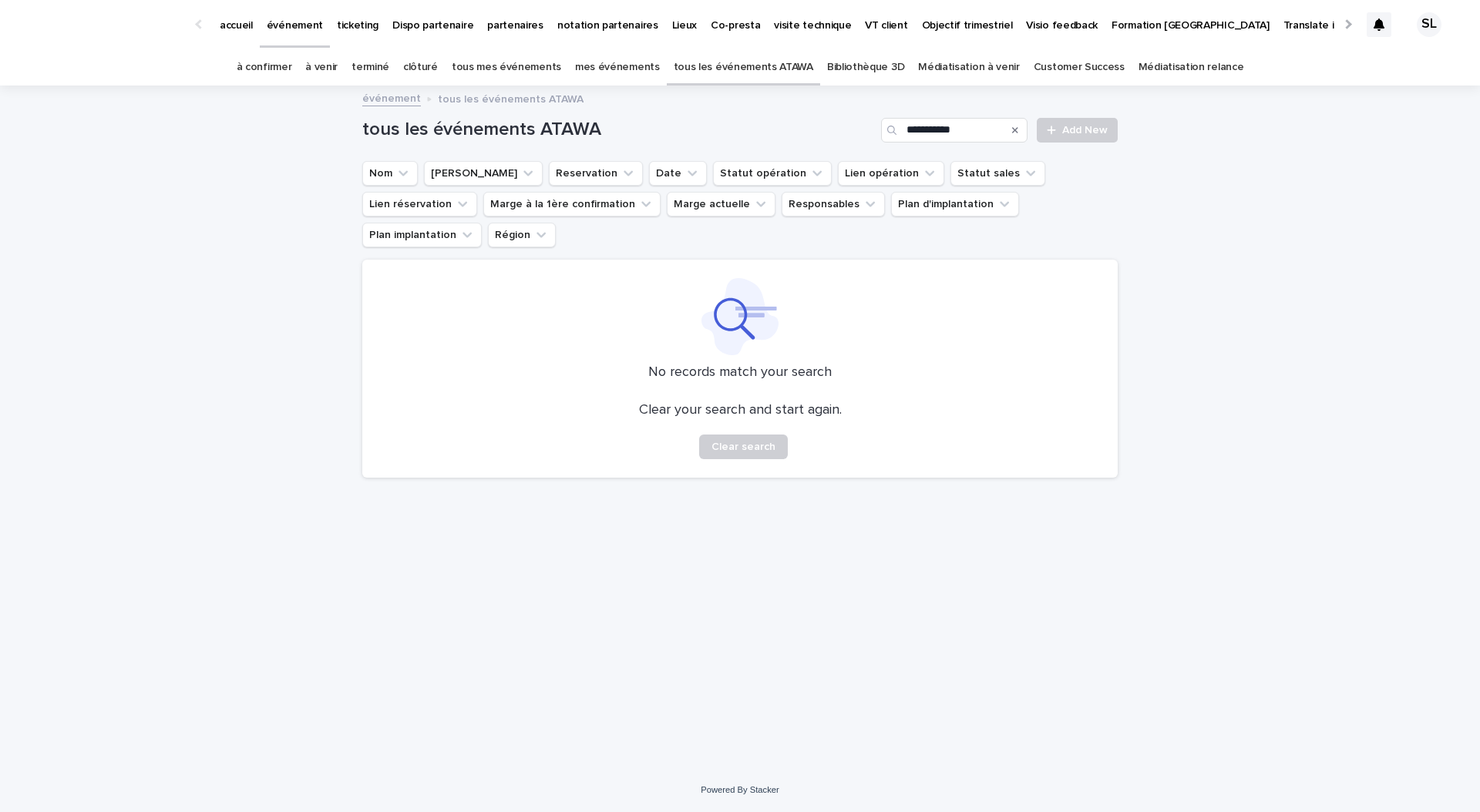click on "tous mes événements" at bounding box center [506, 67] 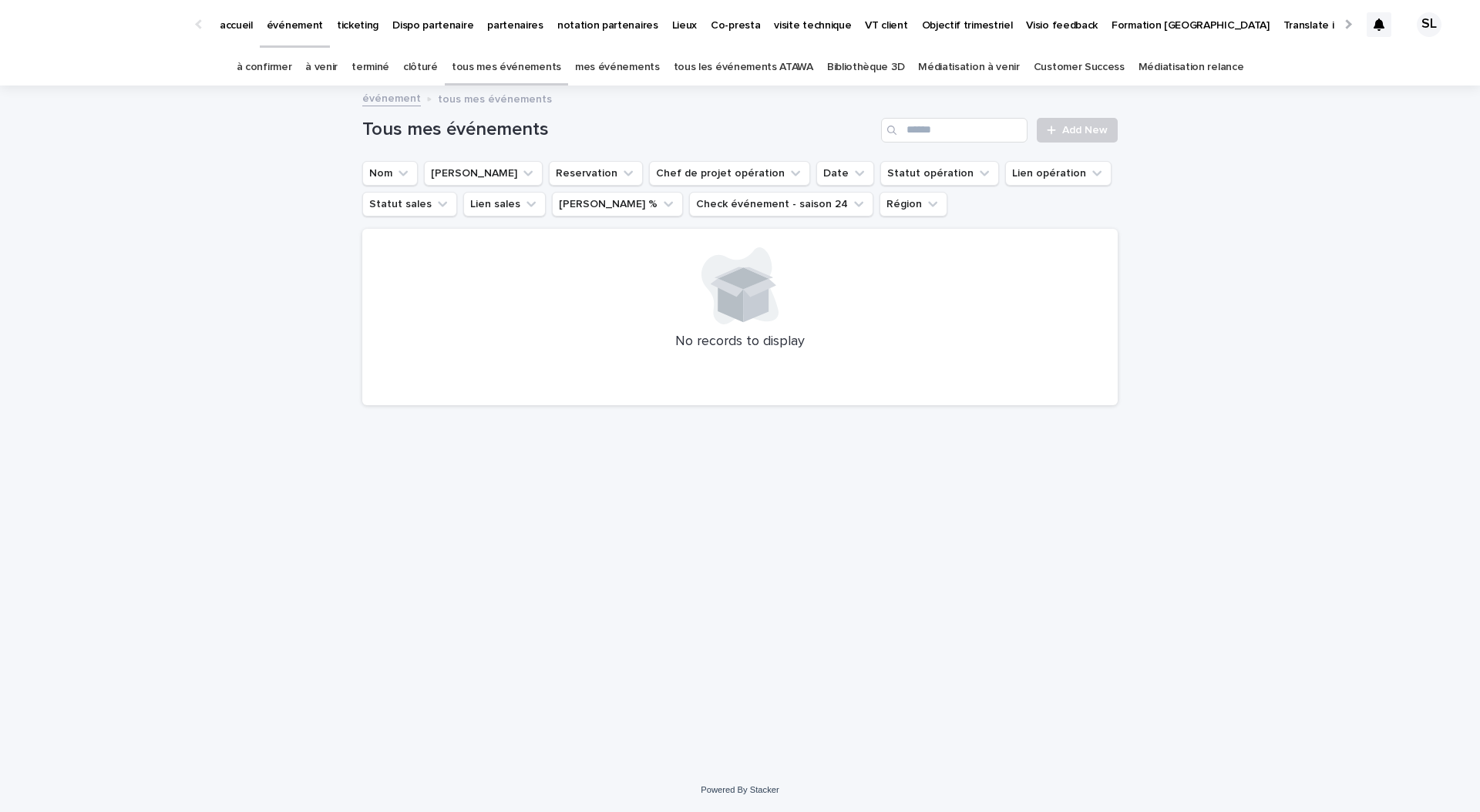 click on "accueil" at bounding box center (236, 16) 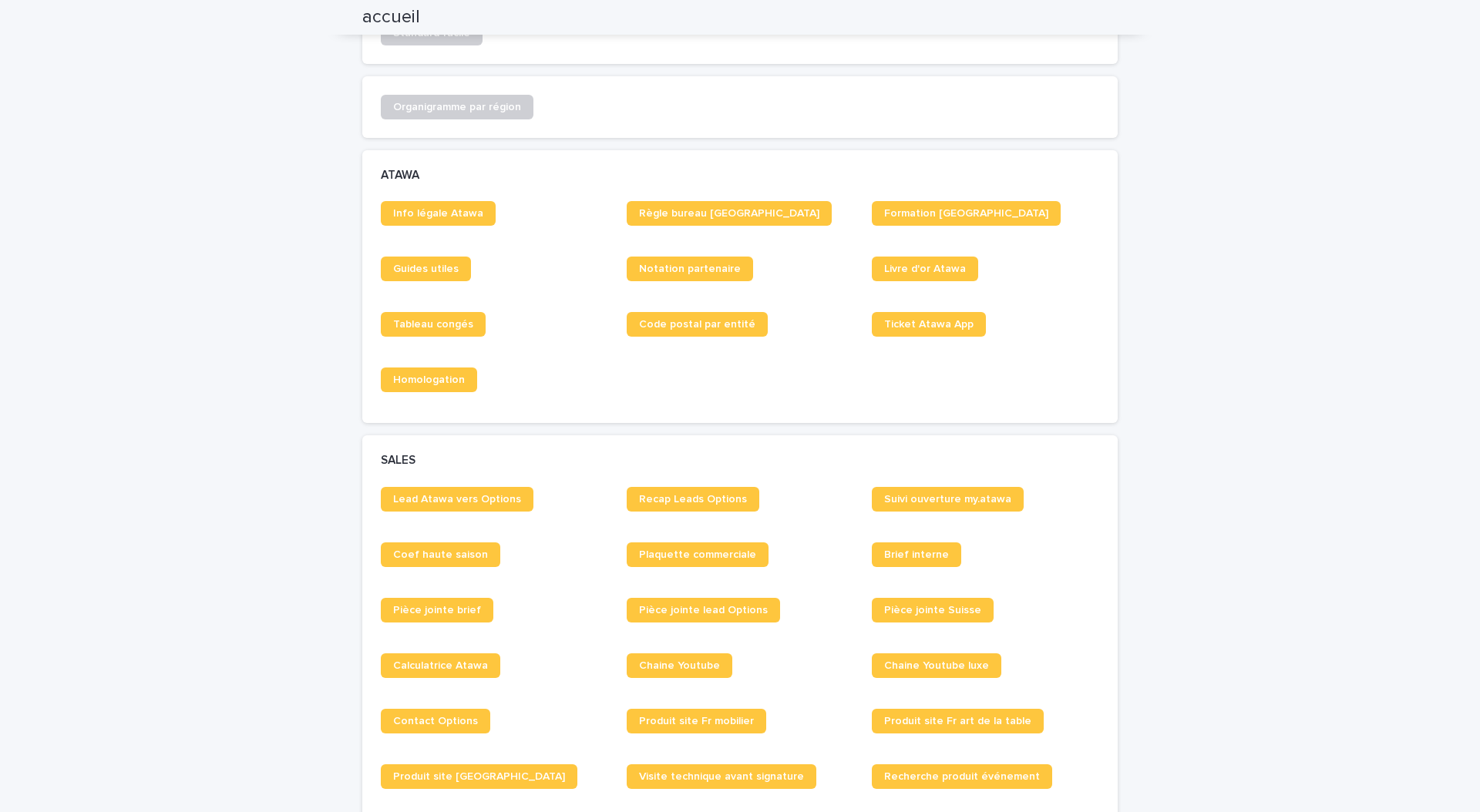 scroll, scrollTop: 797, scrollLeft: 0, axis: vertical 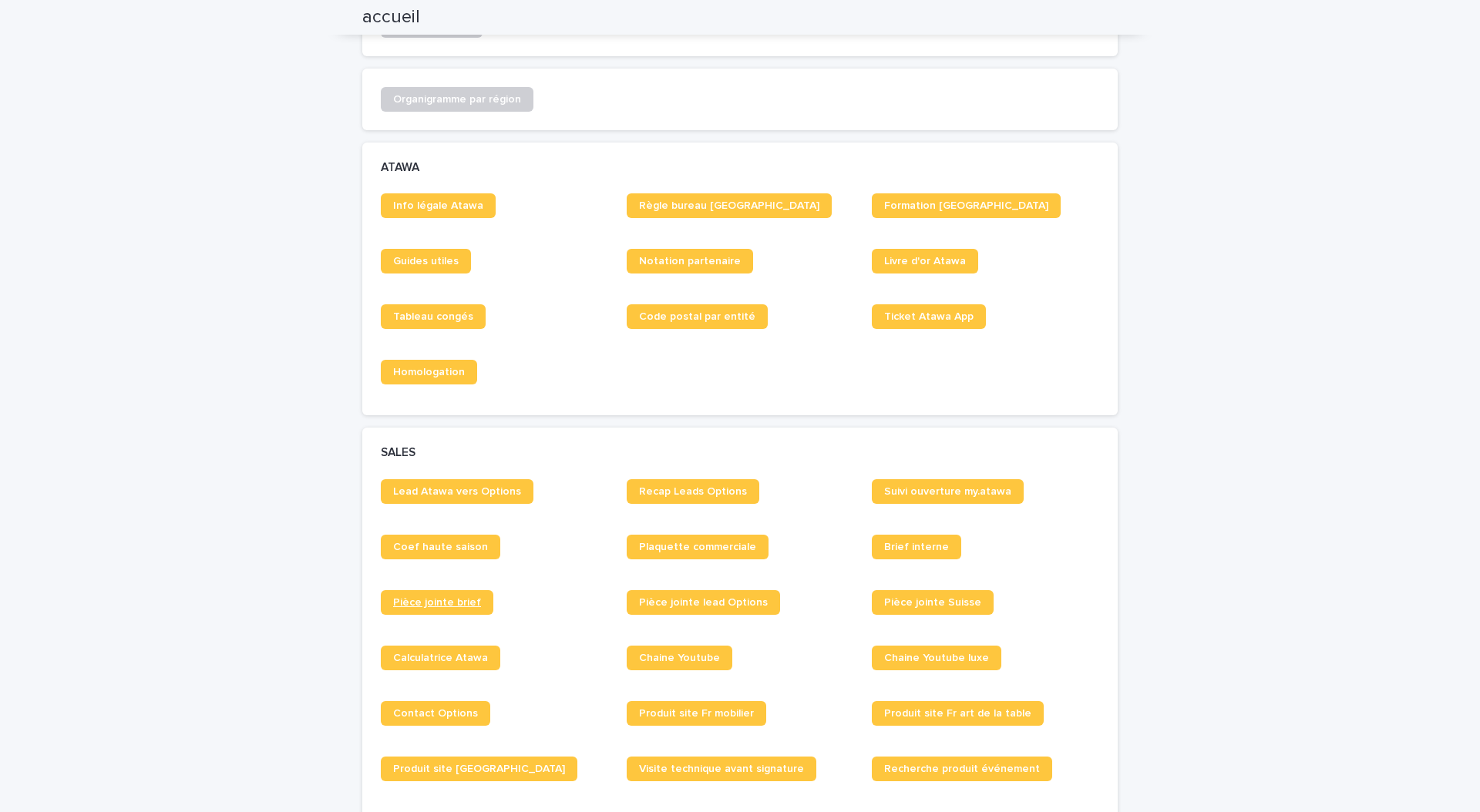 click on "Pièce jointe brief" at bounding box center [437, 602] 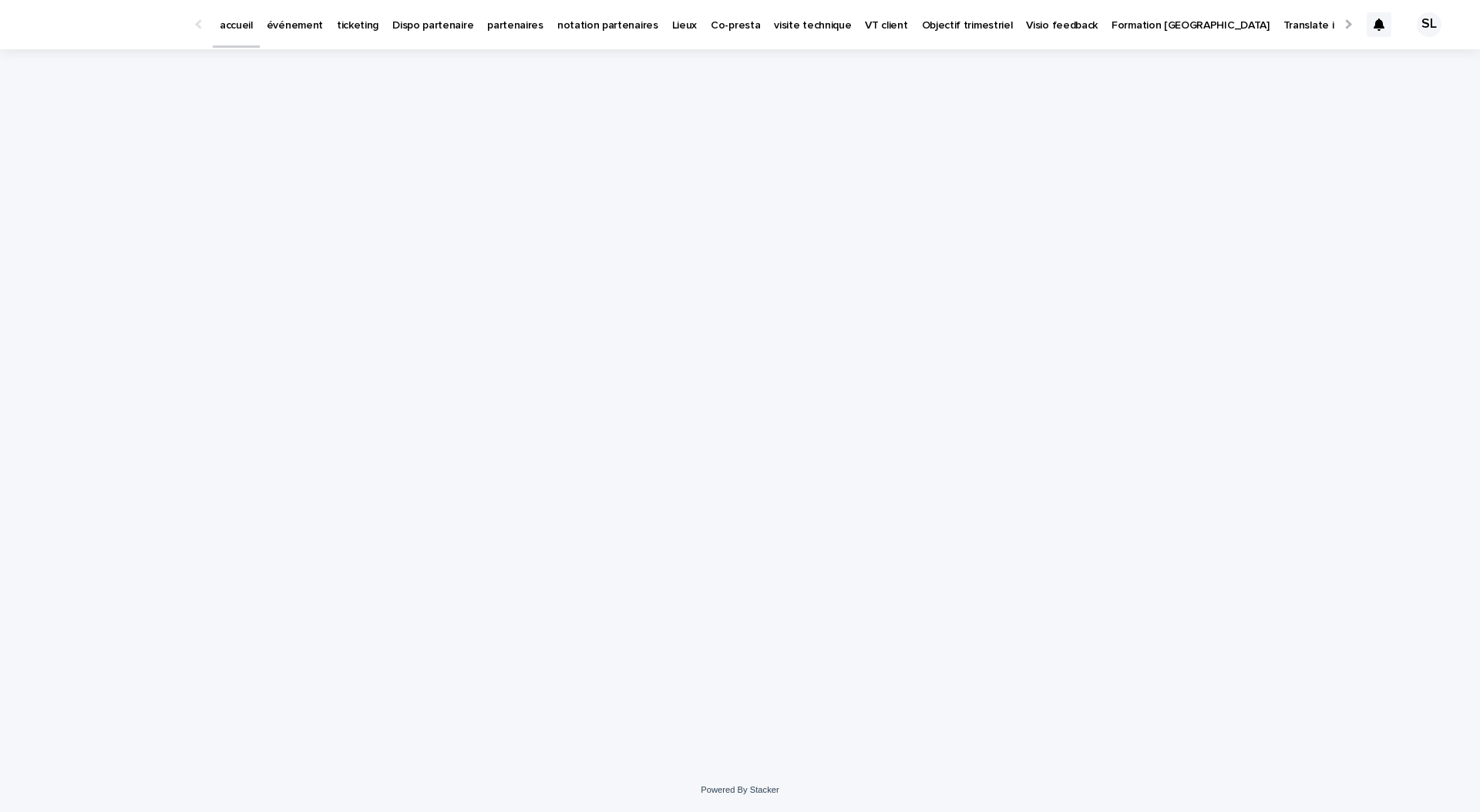 scroll, scrollTop: 0, scrollLeft: 0, axis: both 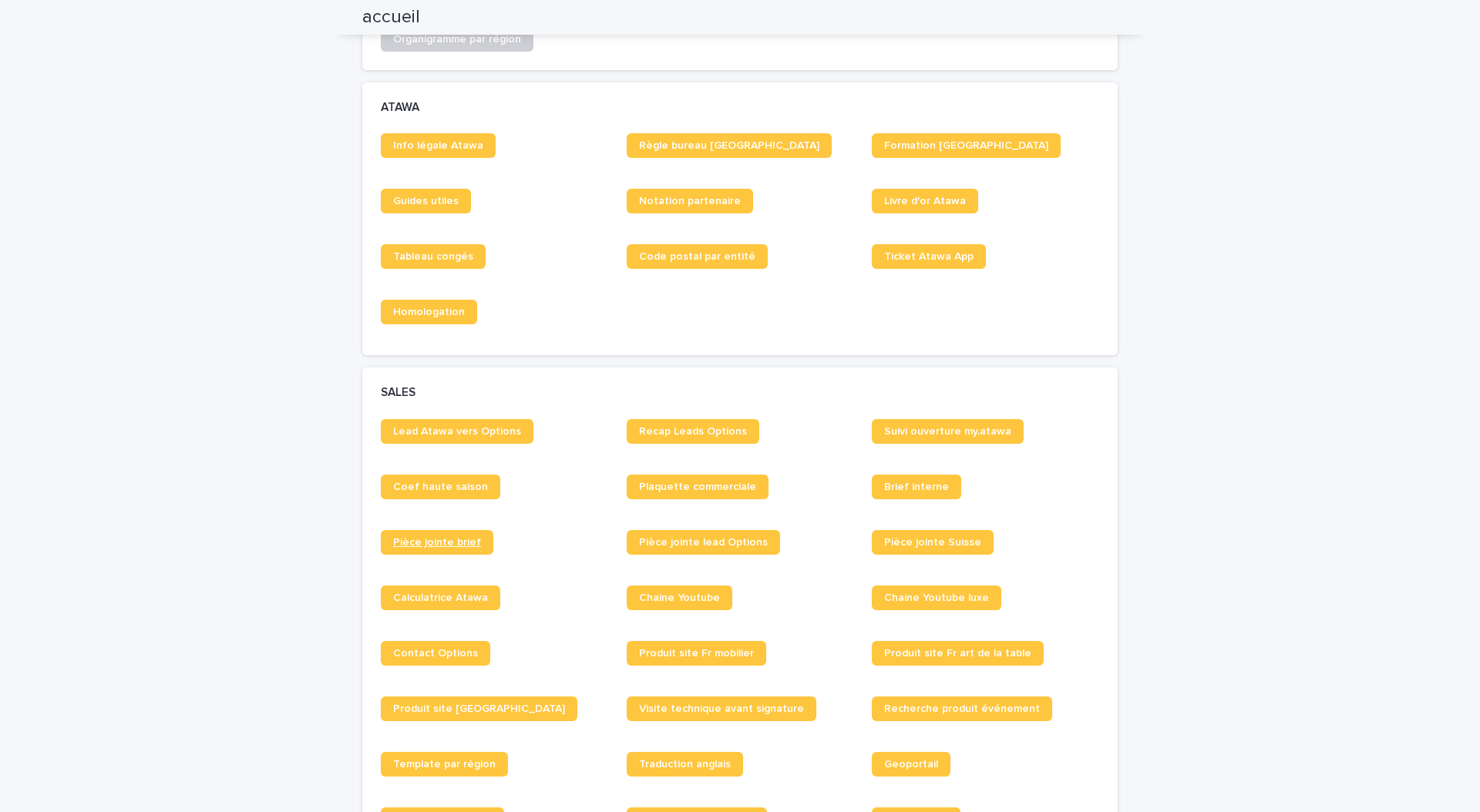 click on "Pièce jointe brief" at bounding box center (437, 542) 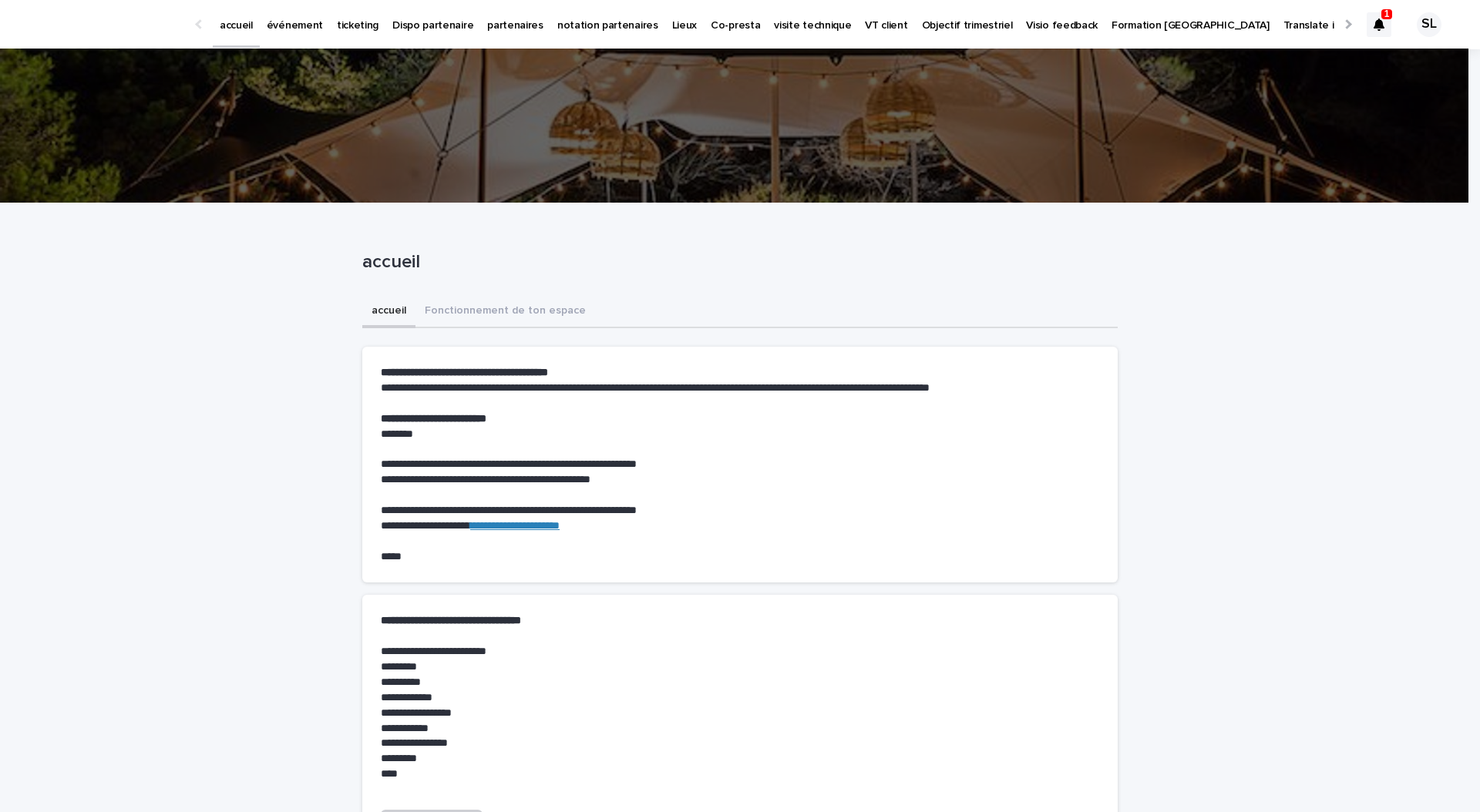 scroll, scrollTop: 0, scrollLeft: 0, axis: both 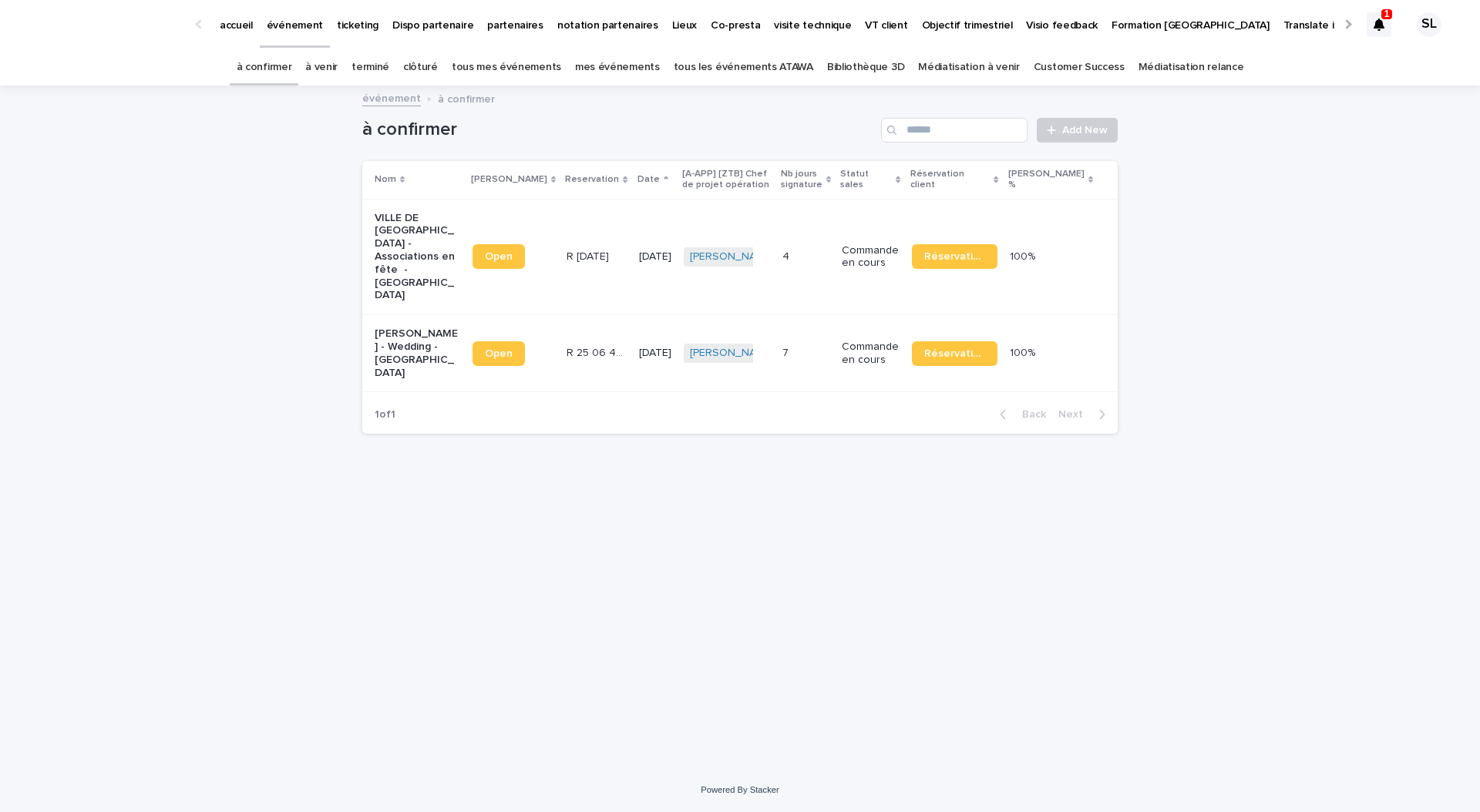 click at bounding box center (1379, 25) 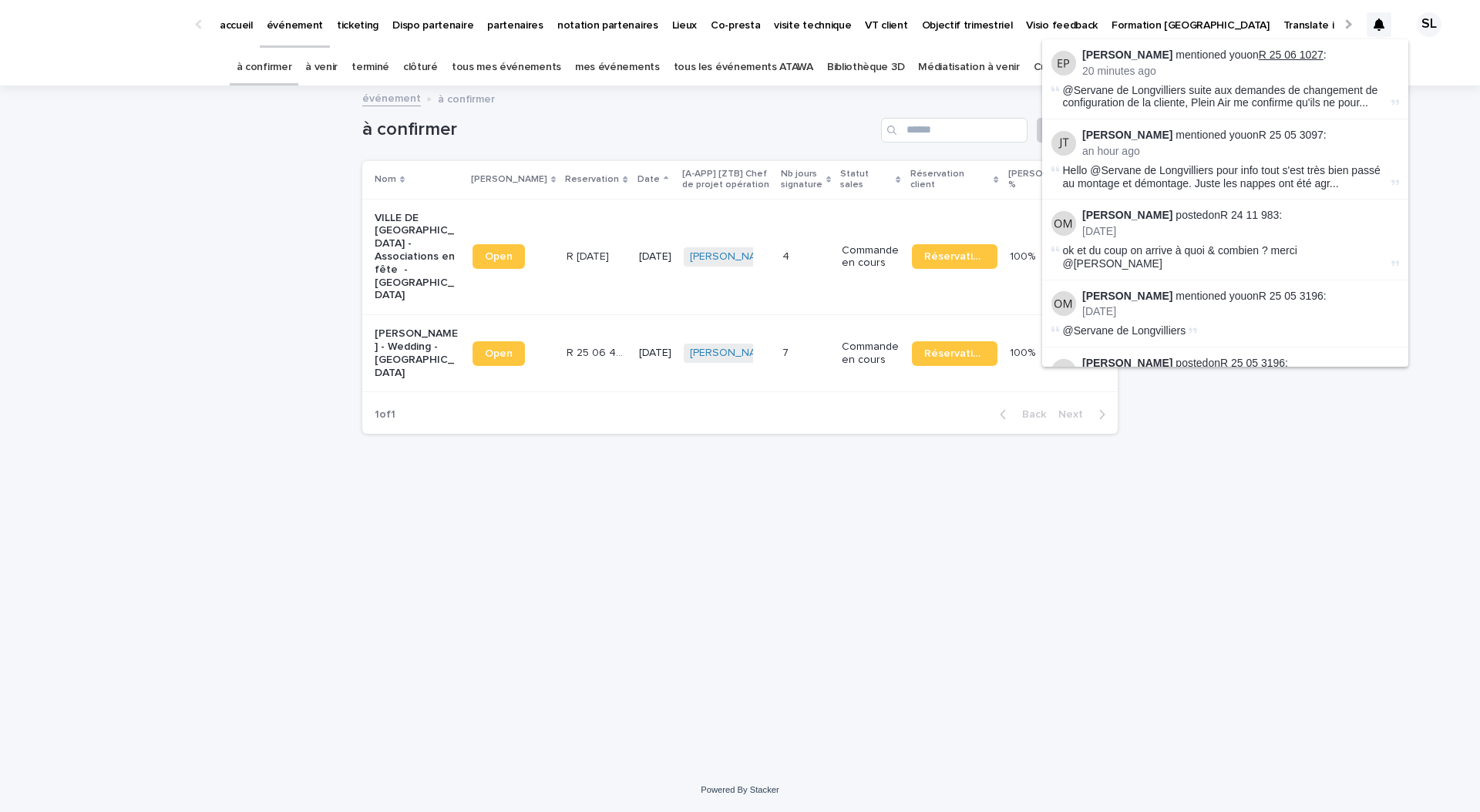 click on "R 25 06 1027" at bounding box center [1291, 55] 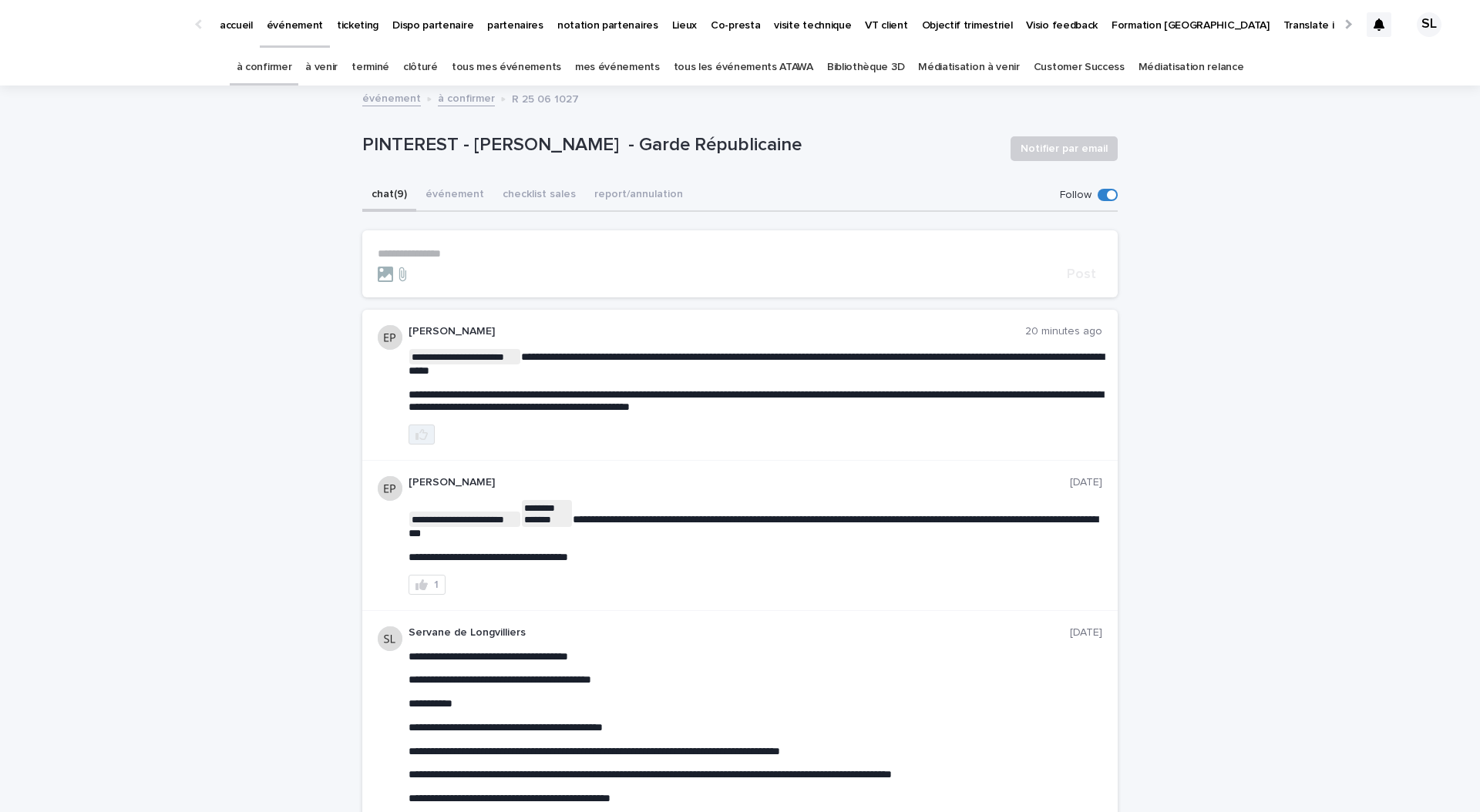 click 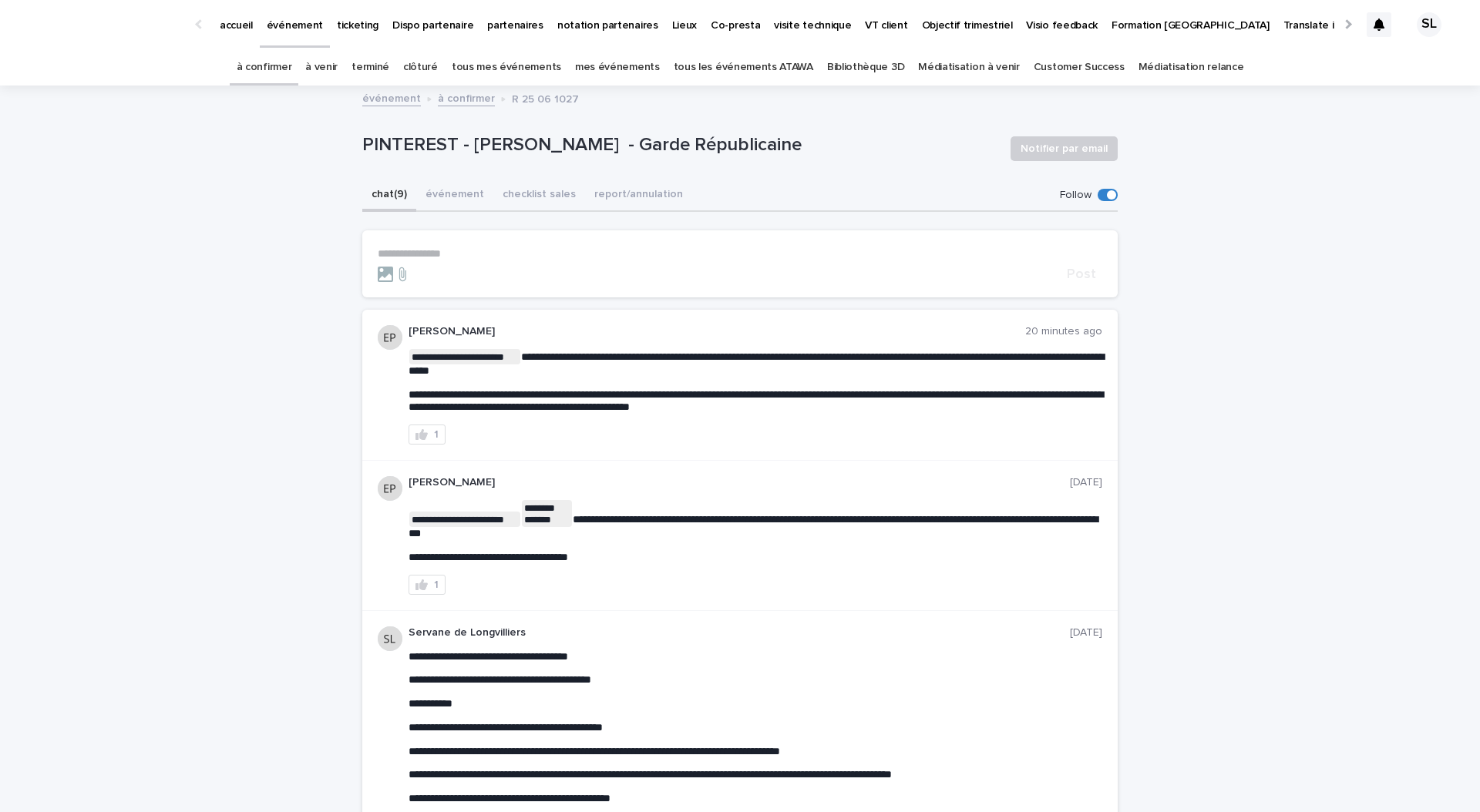 click on "**********" at bounding box center (740, 253) 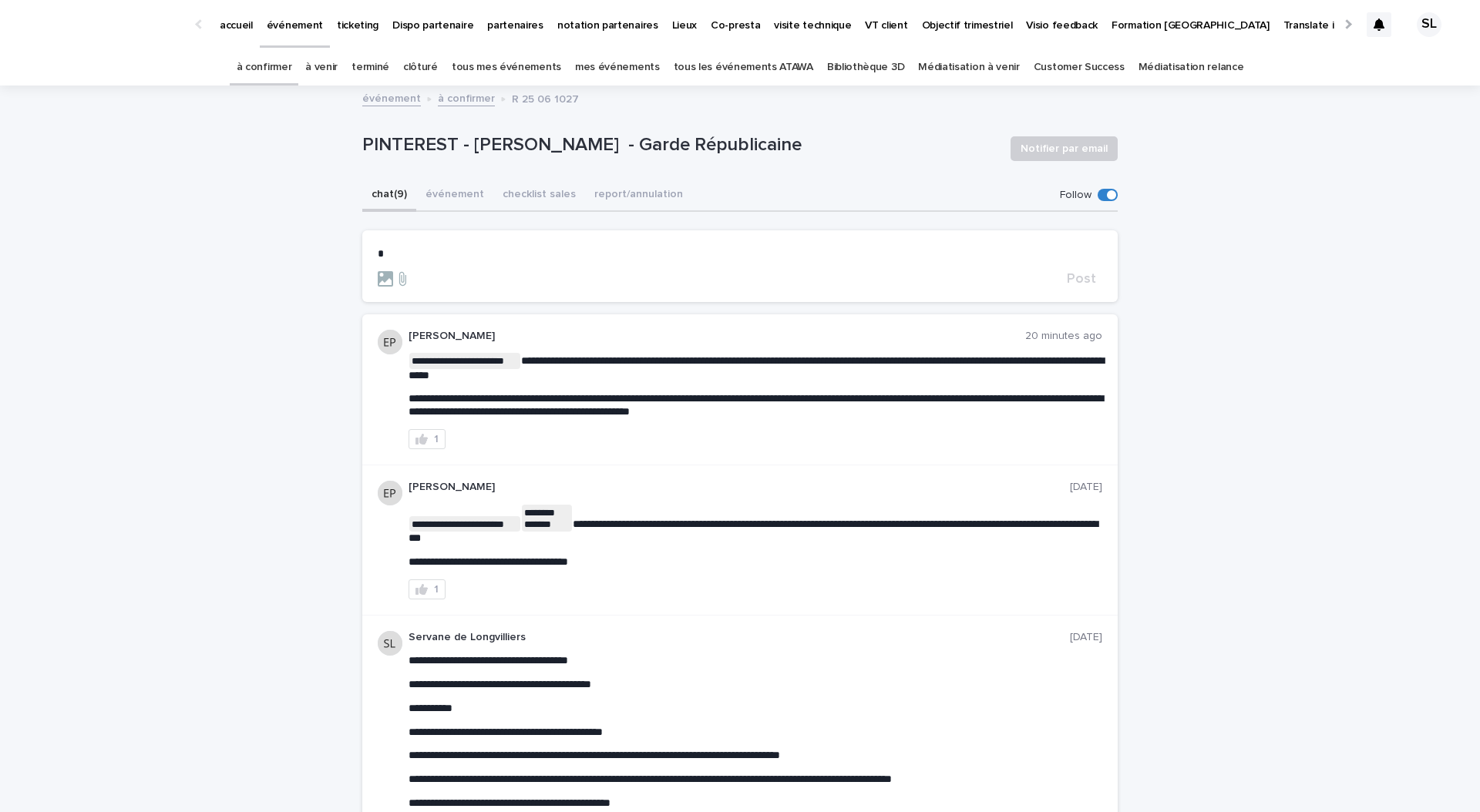 type 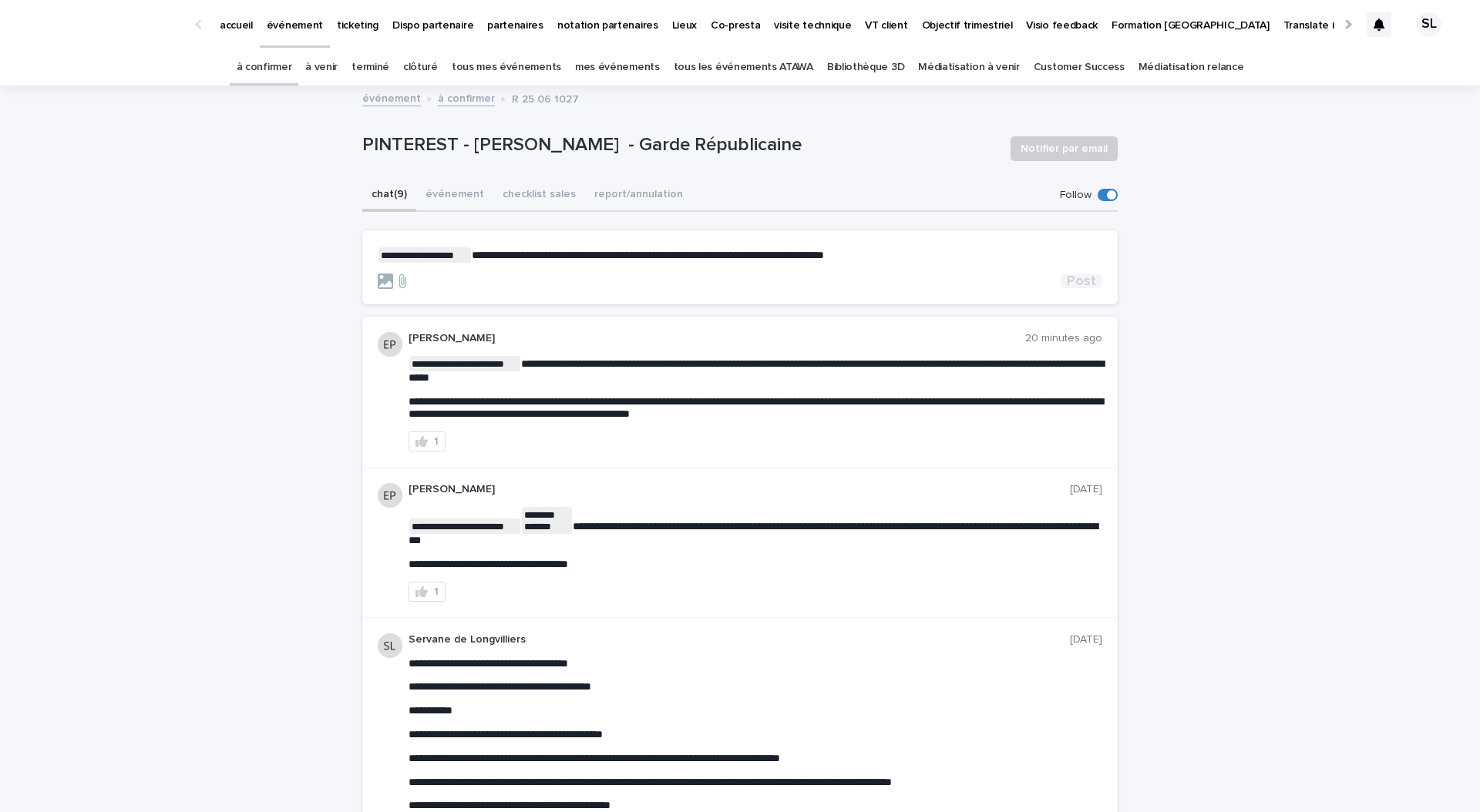 click on "Post" at bounding box center (1081, 281) 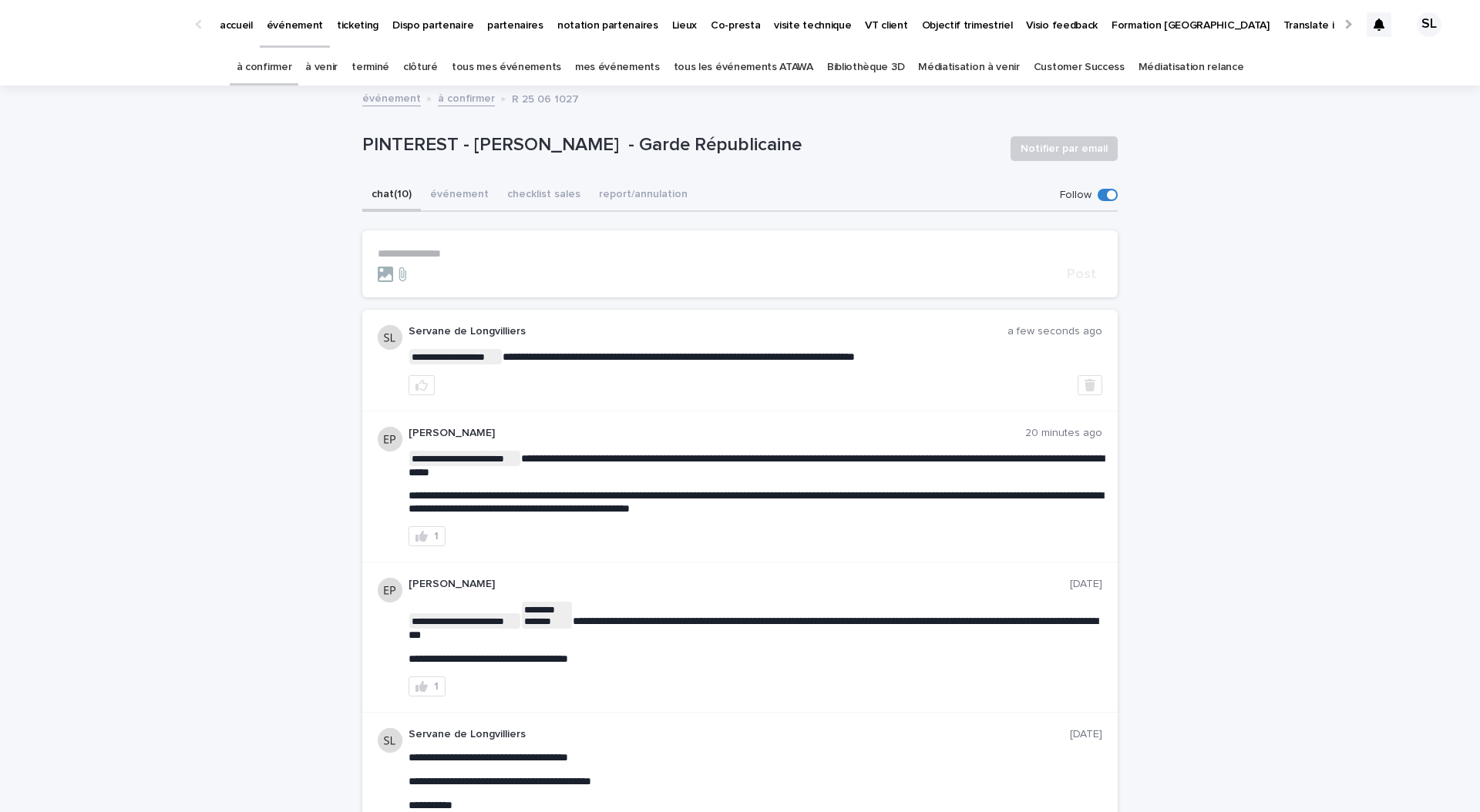 click on "à confirmer" at bounding box center [264, 67] 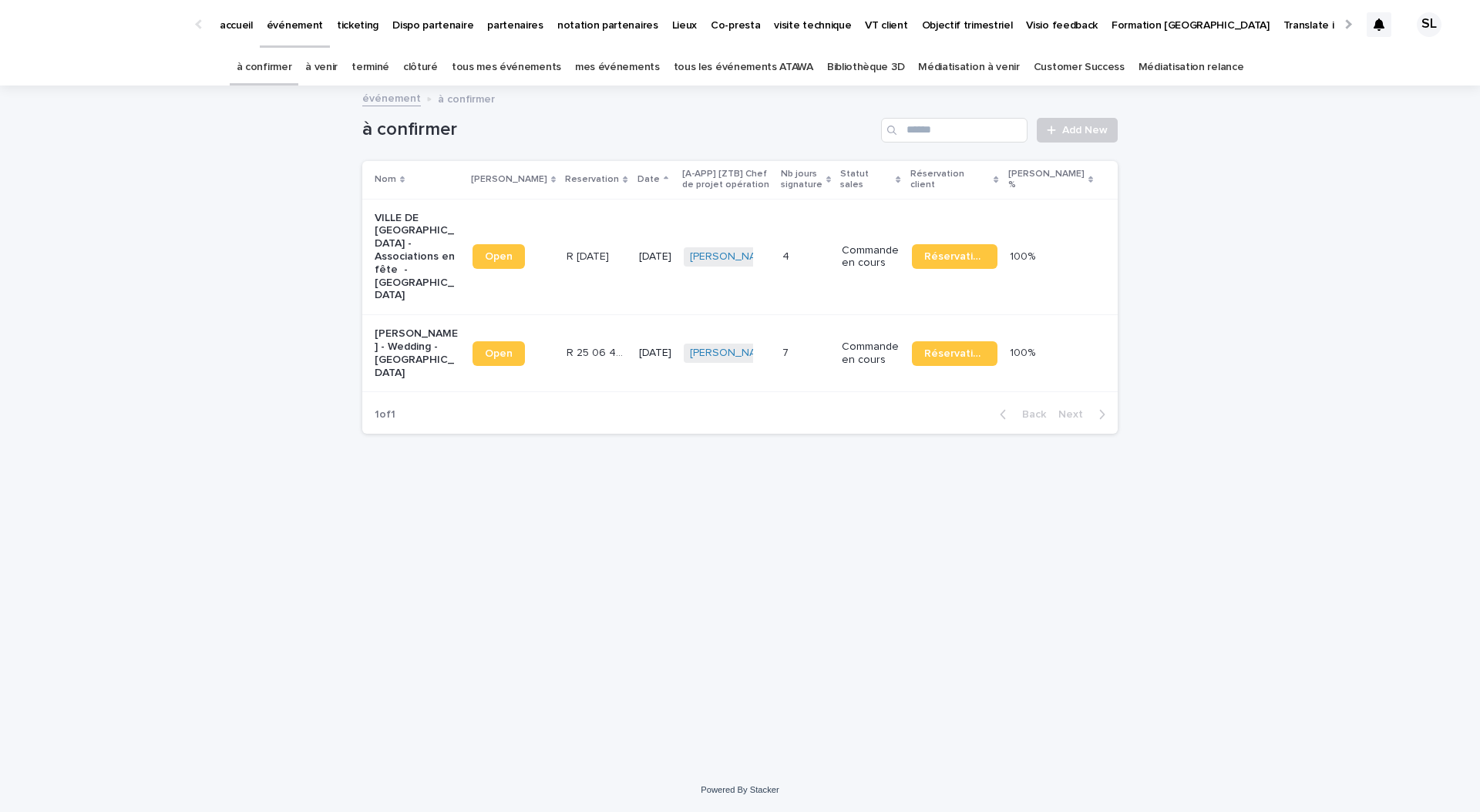 click on "événement" at bounding box center [294, 16] 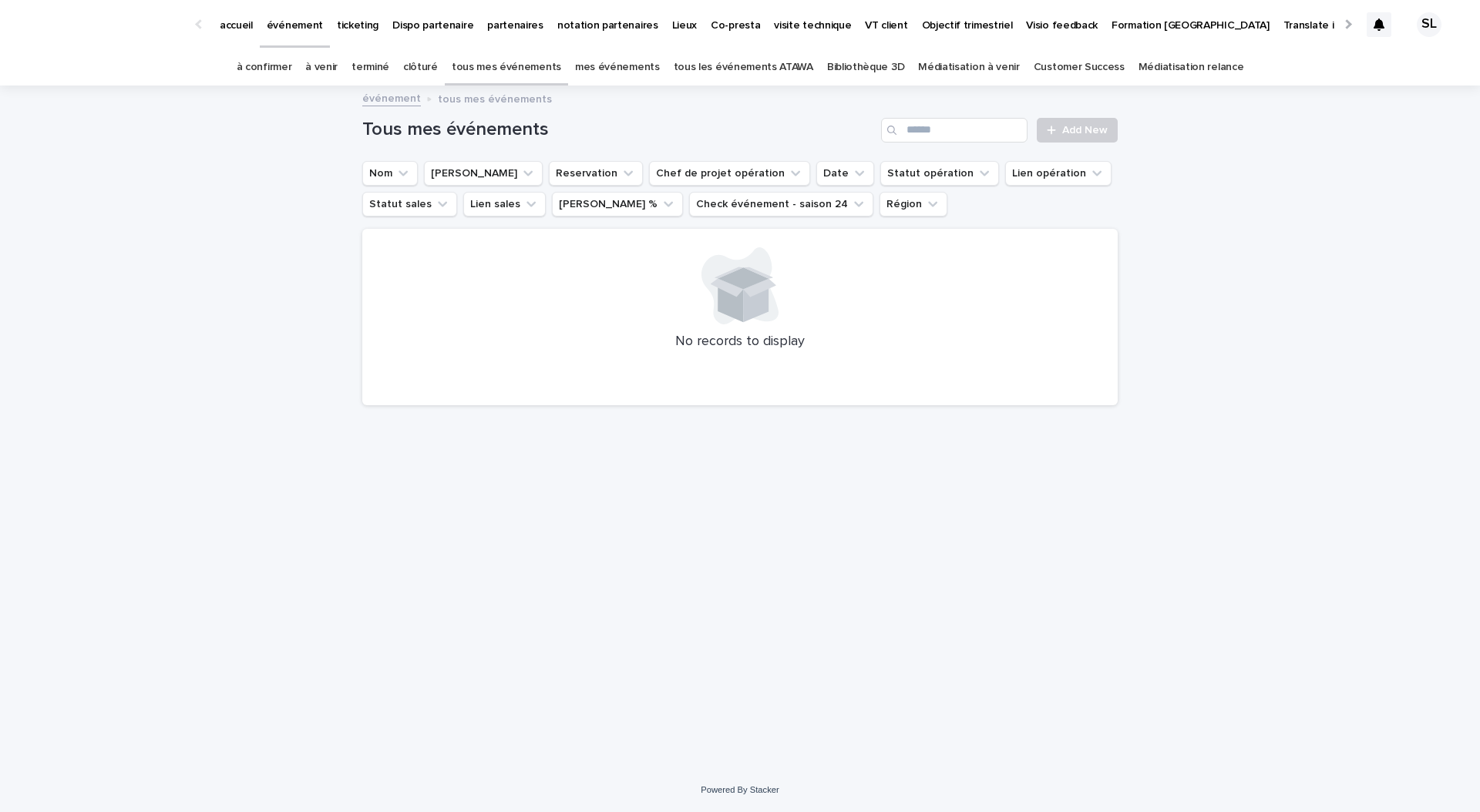 click on "mes événements" at bounding box center (617, 67) 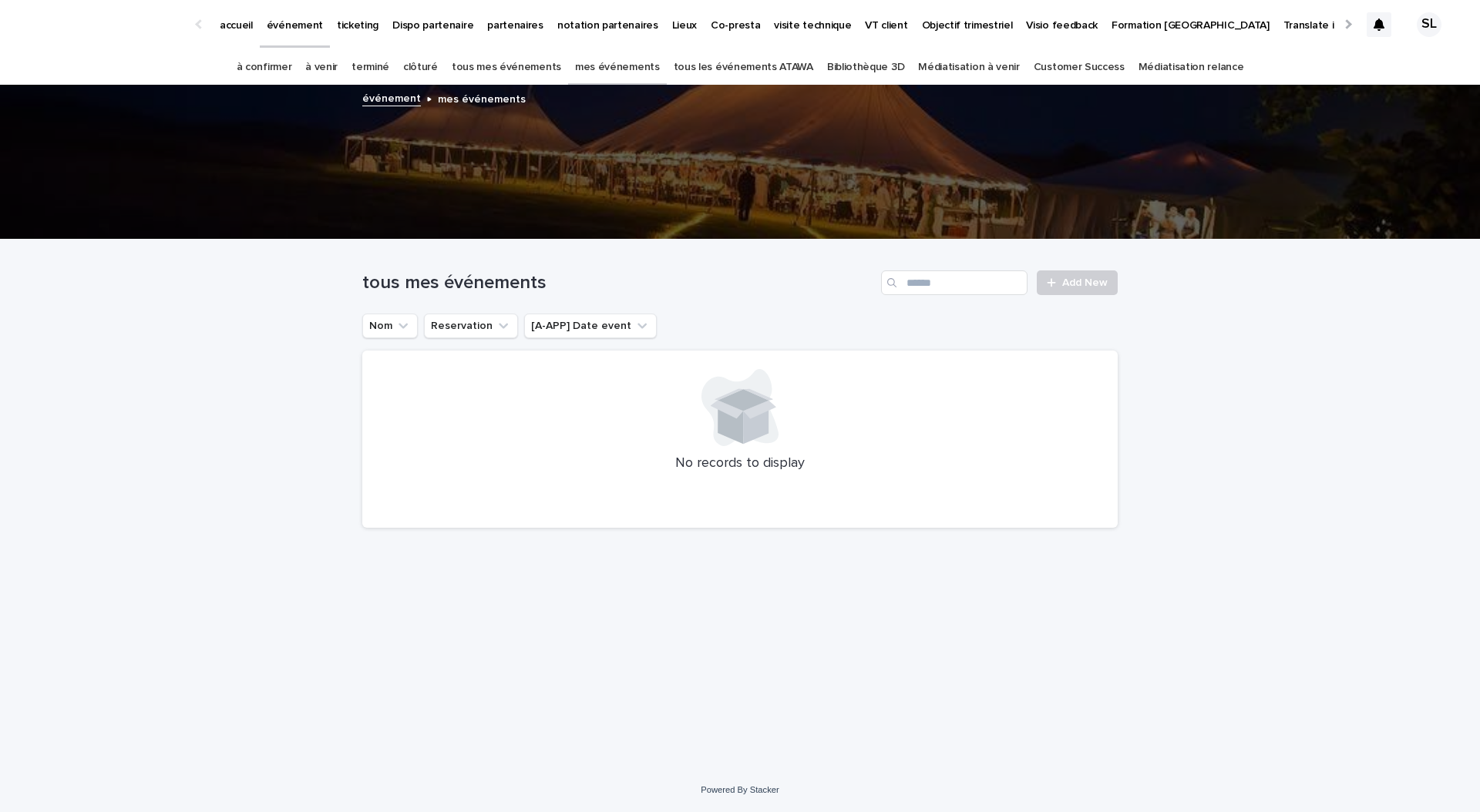 click on "terminé" at bounding box center [370, 67] 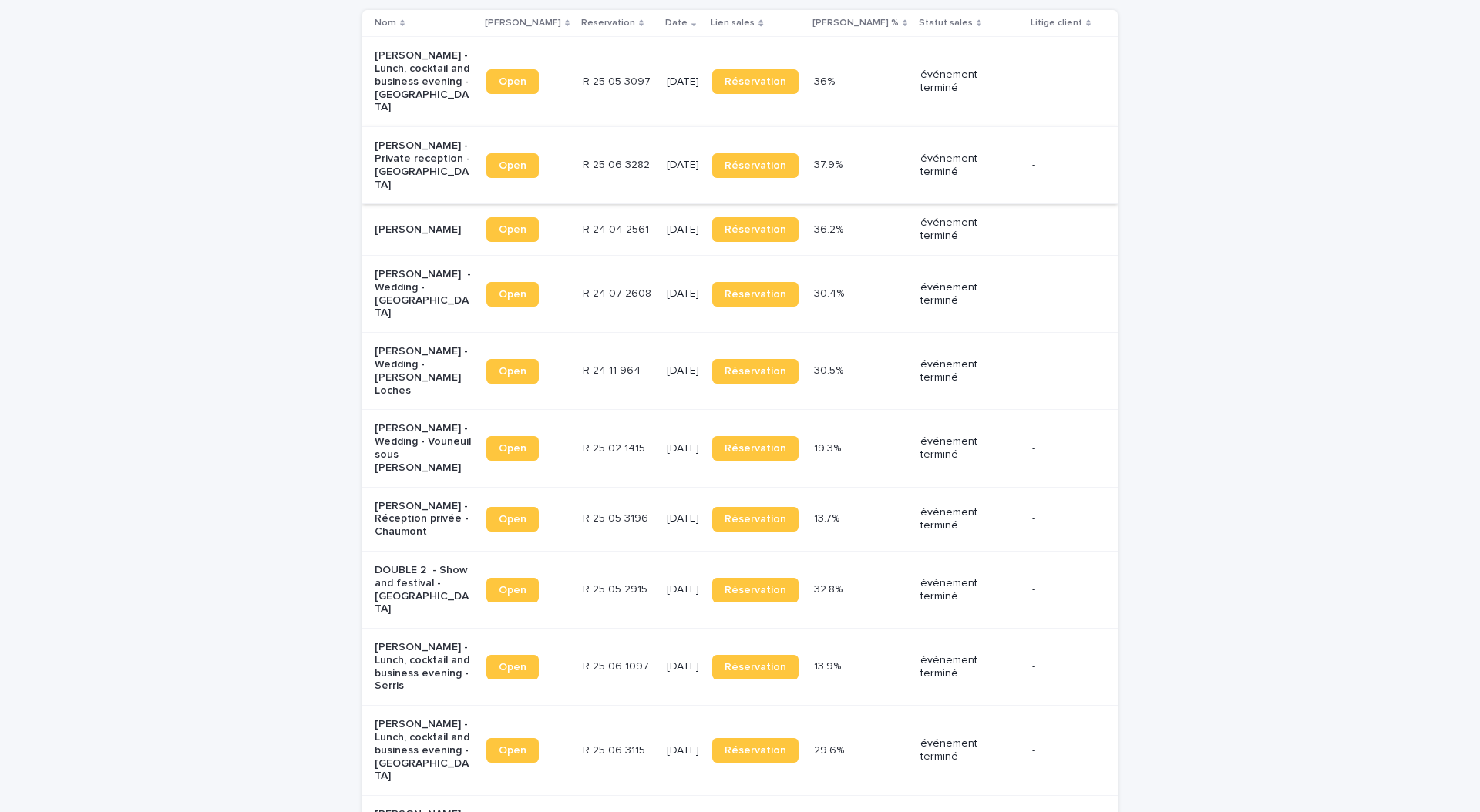 scroll, scrollTop: 0, scrollLeft: 0, axis: both 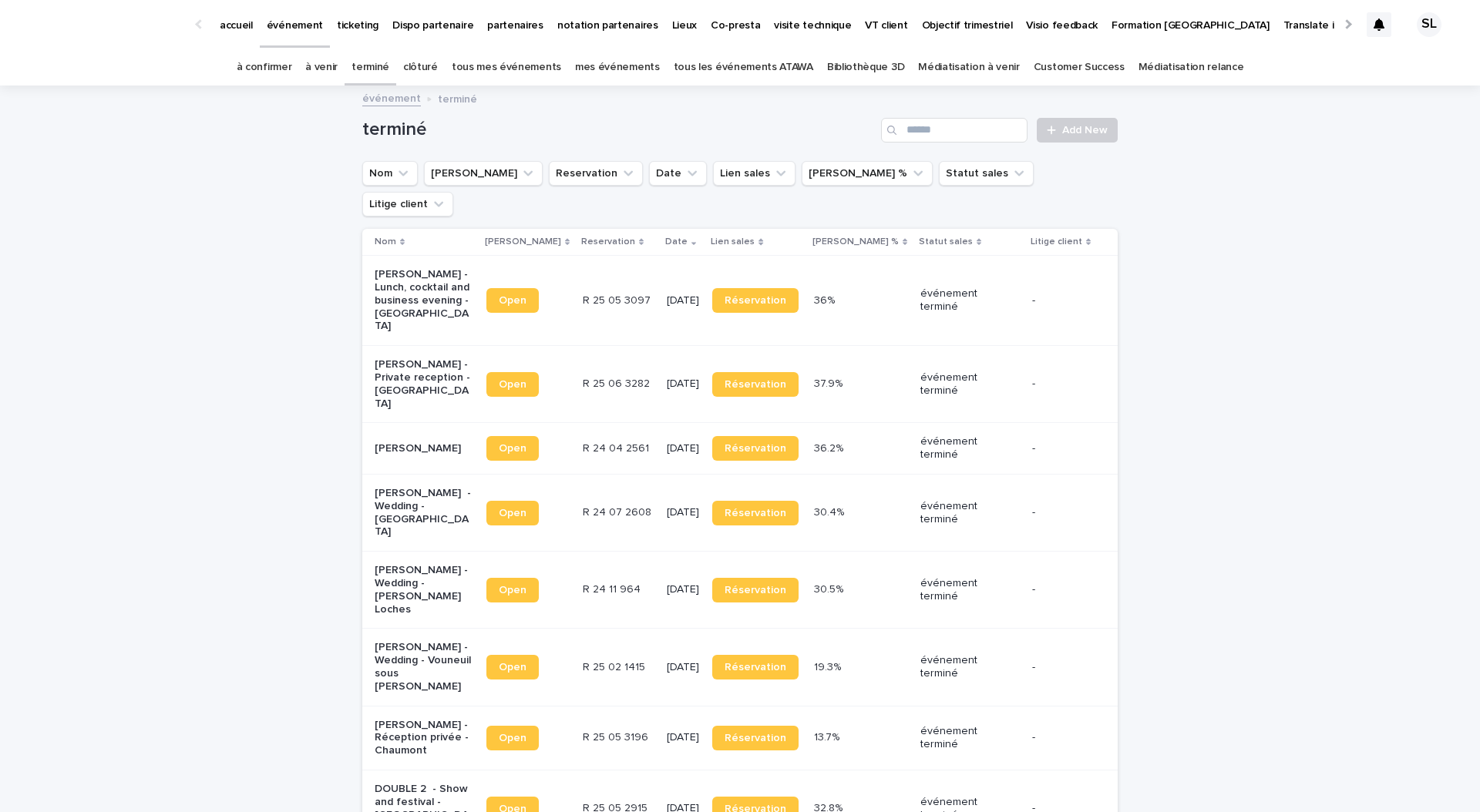 click on "à venir" at bounding box center [321, 67] 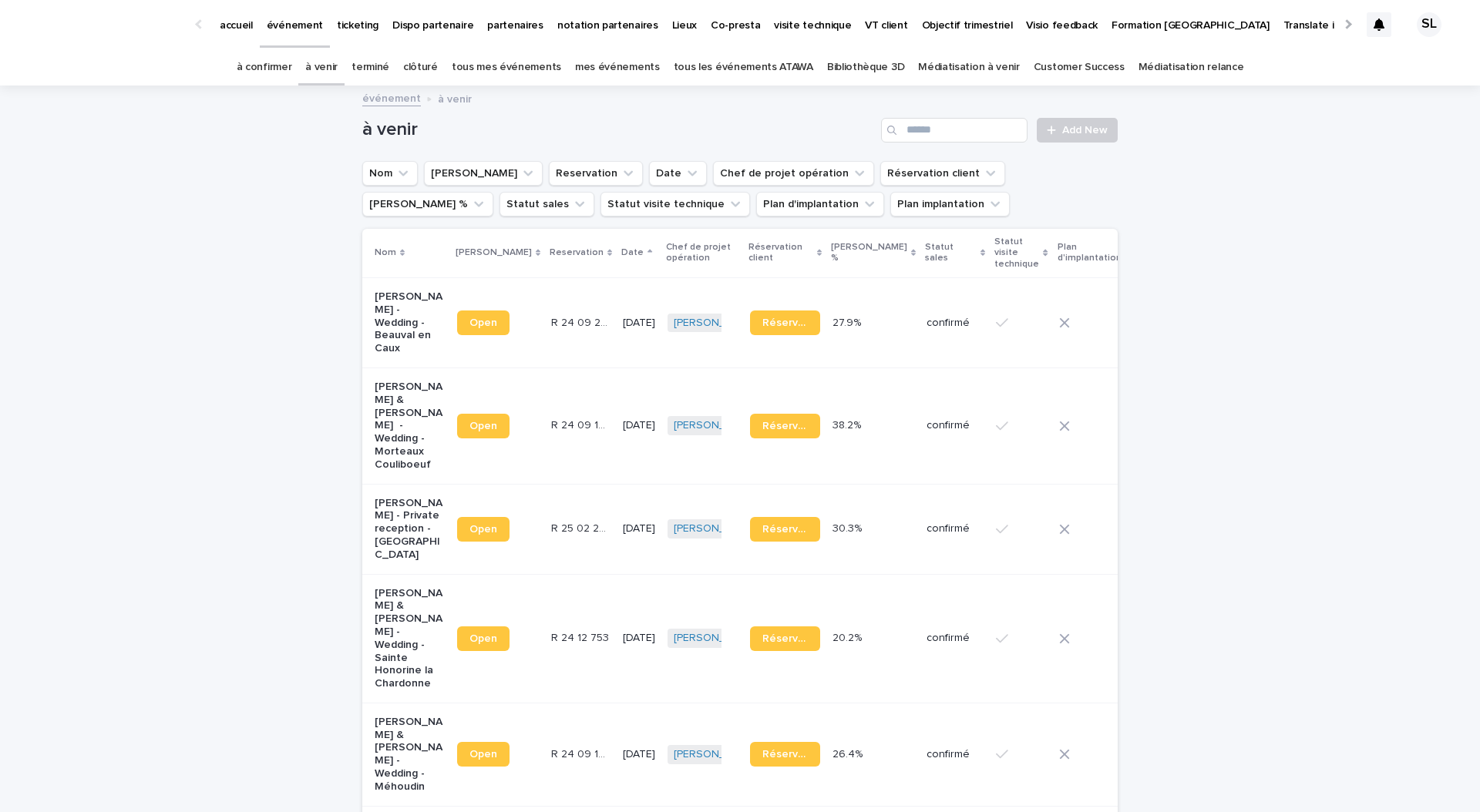 click on "clôturé" at bounding box center [420, 67] 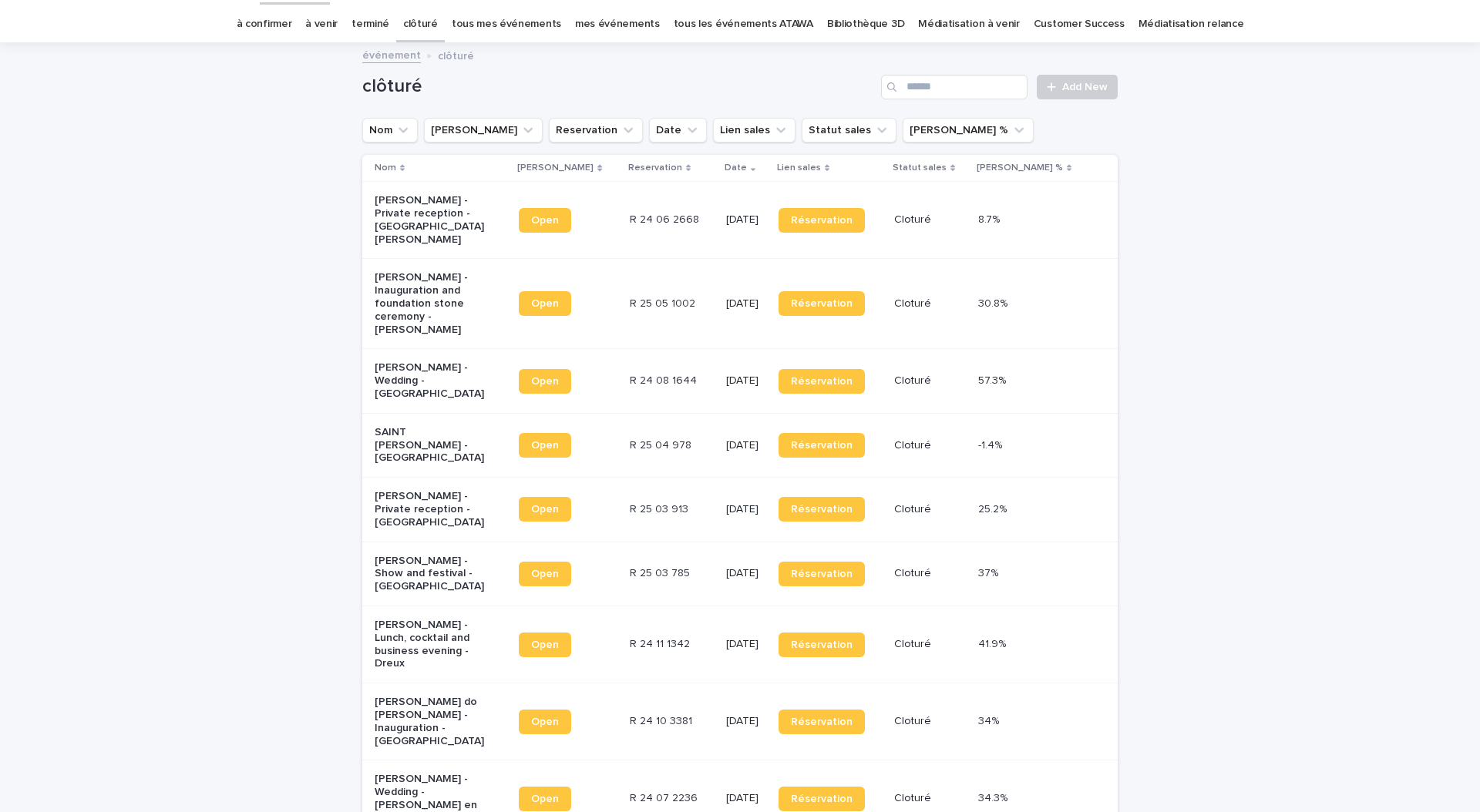 scroll, scrollTop: 0, scrollLeft: 0, axis: both 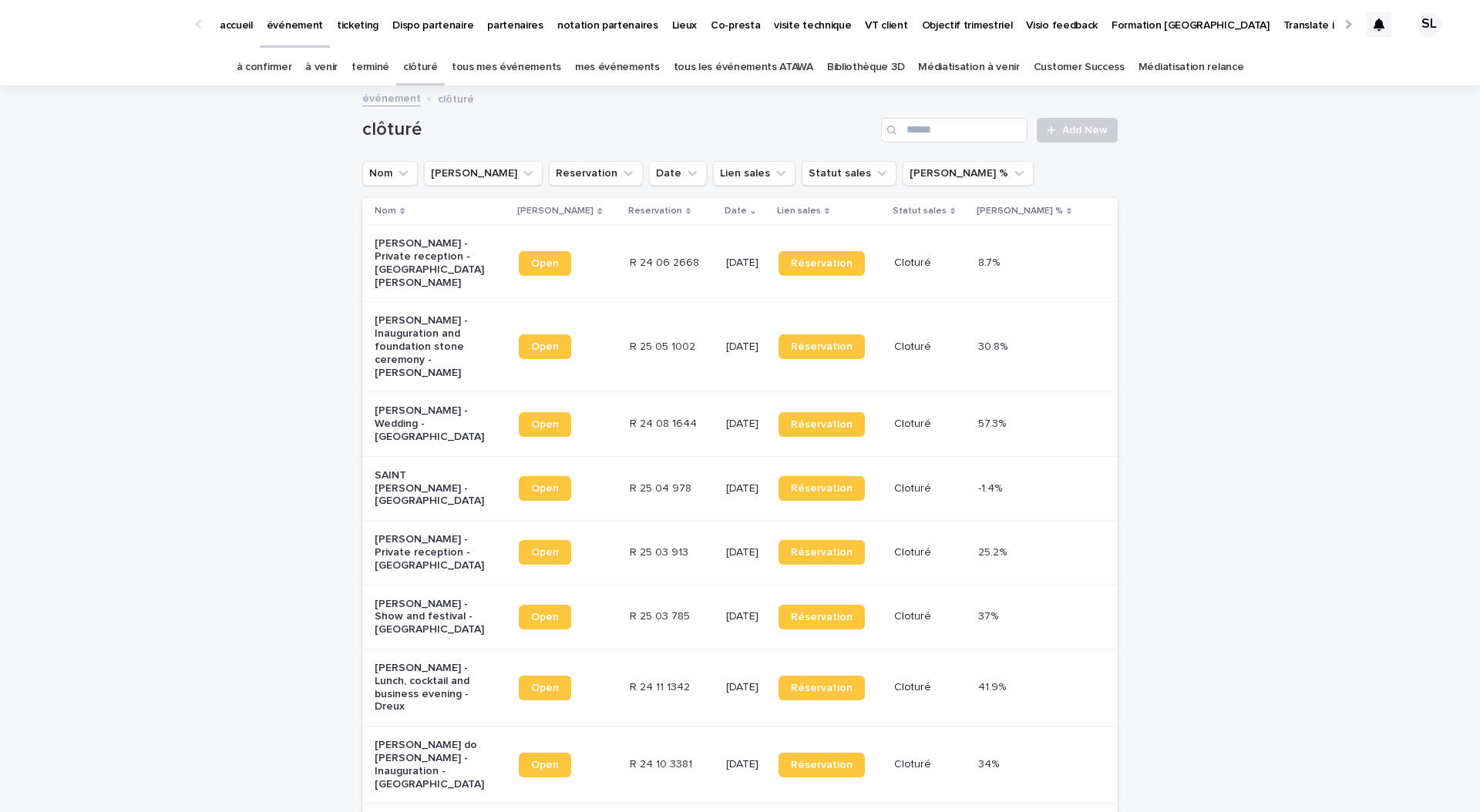click on "terminé" at bounding box center [370, 67] 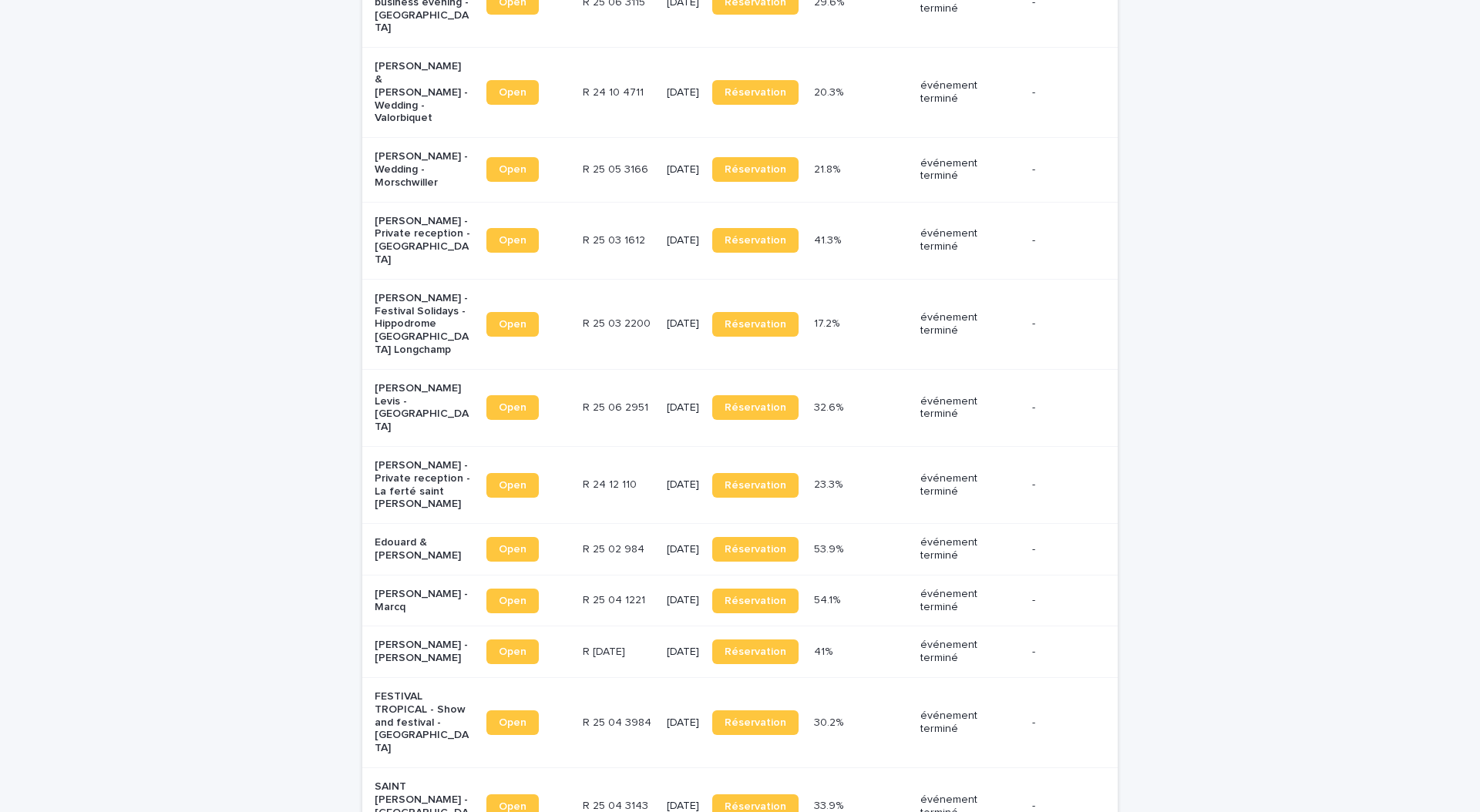 scroll, scrollTop: 992, scrollLeft: 0, axis: vertical 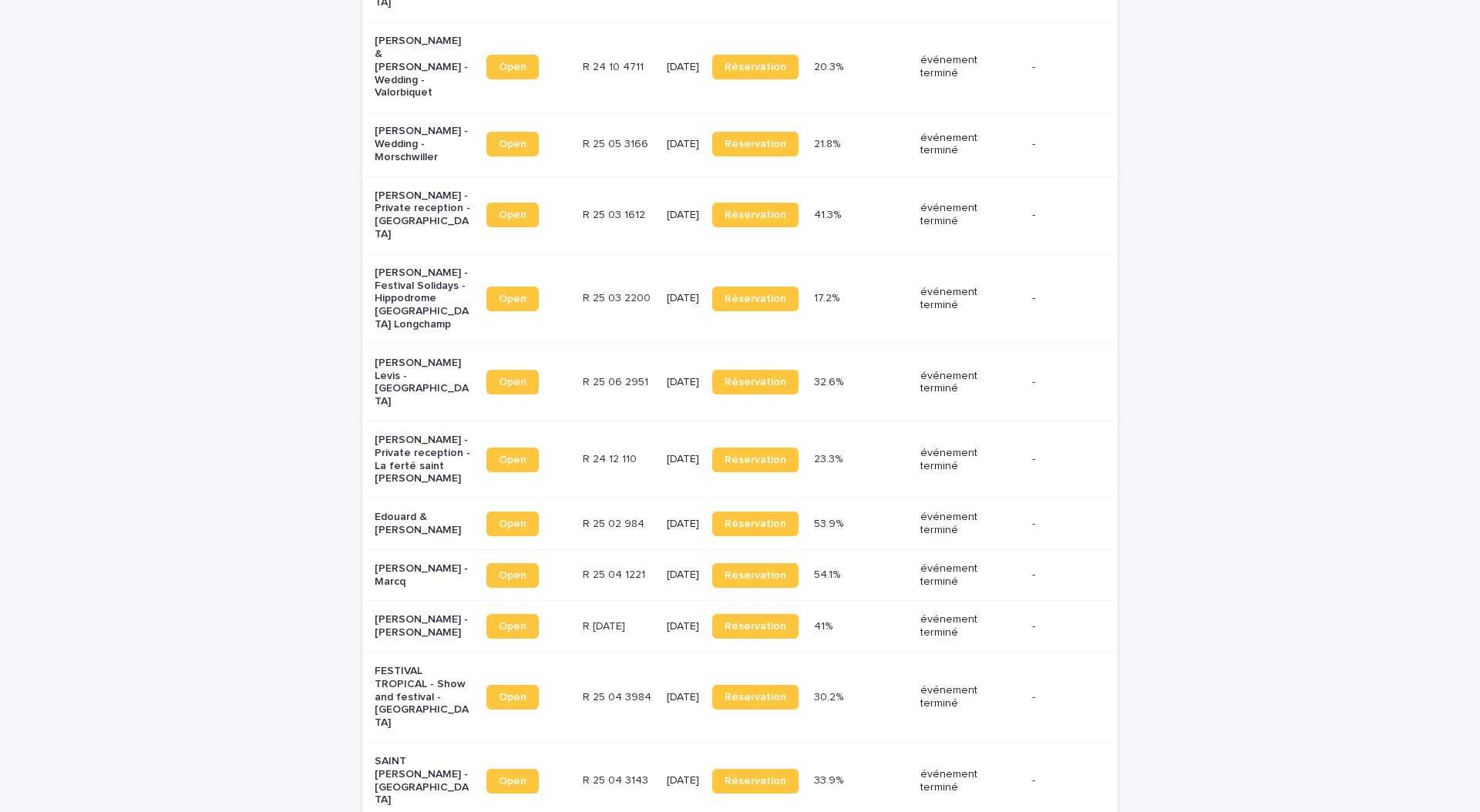 click on "Edouard & [PERSON_NAME]" at bounding box center (424, 524) 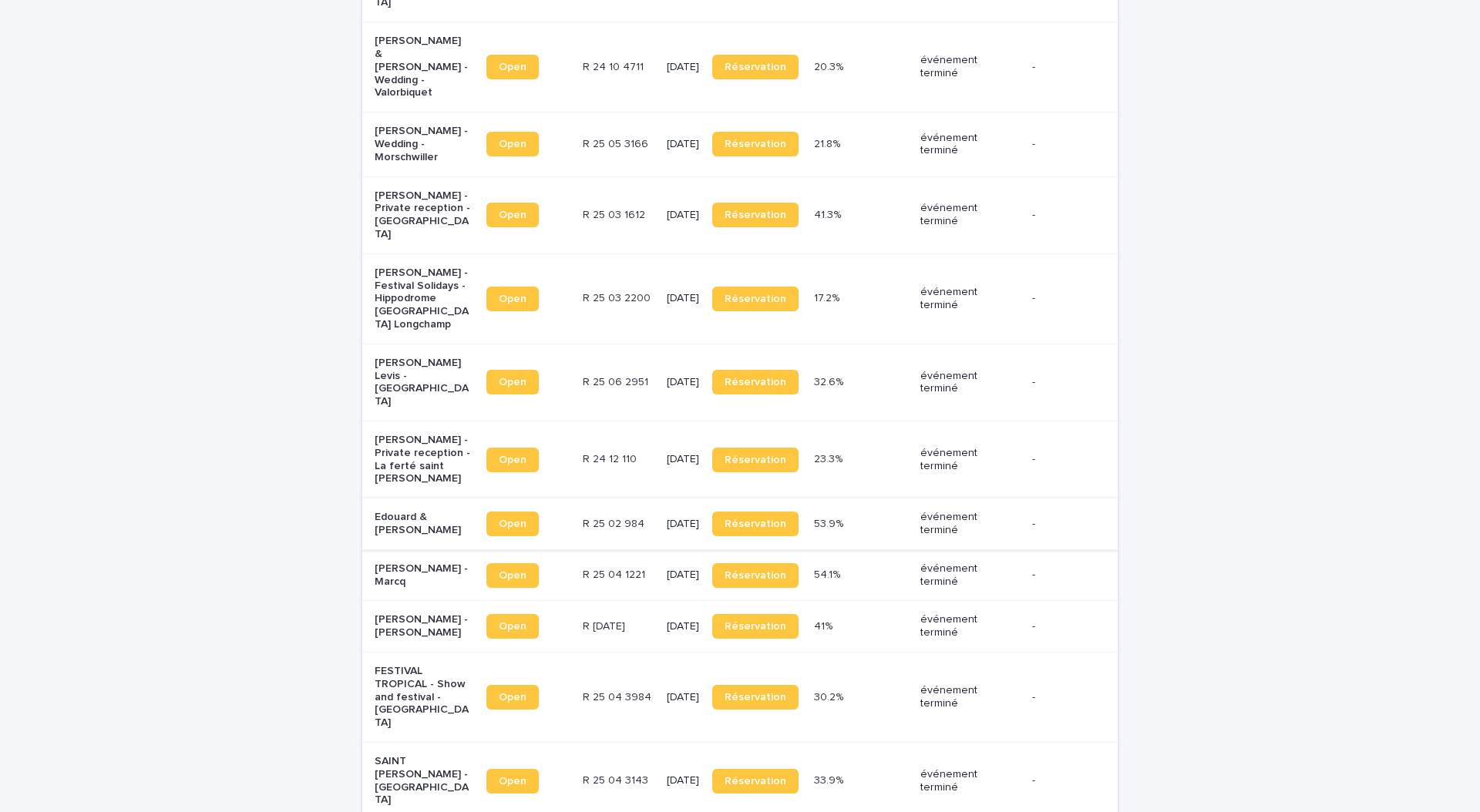 scroll, scrollTop: 0, scrollLeft: 0, axis: both 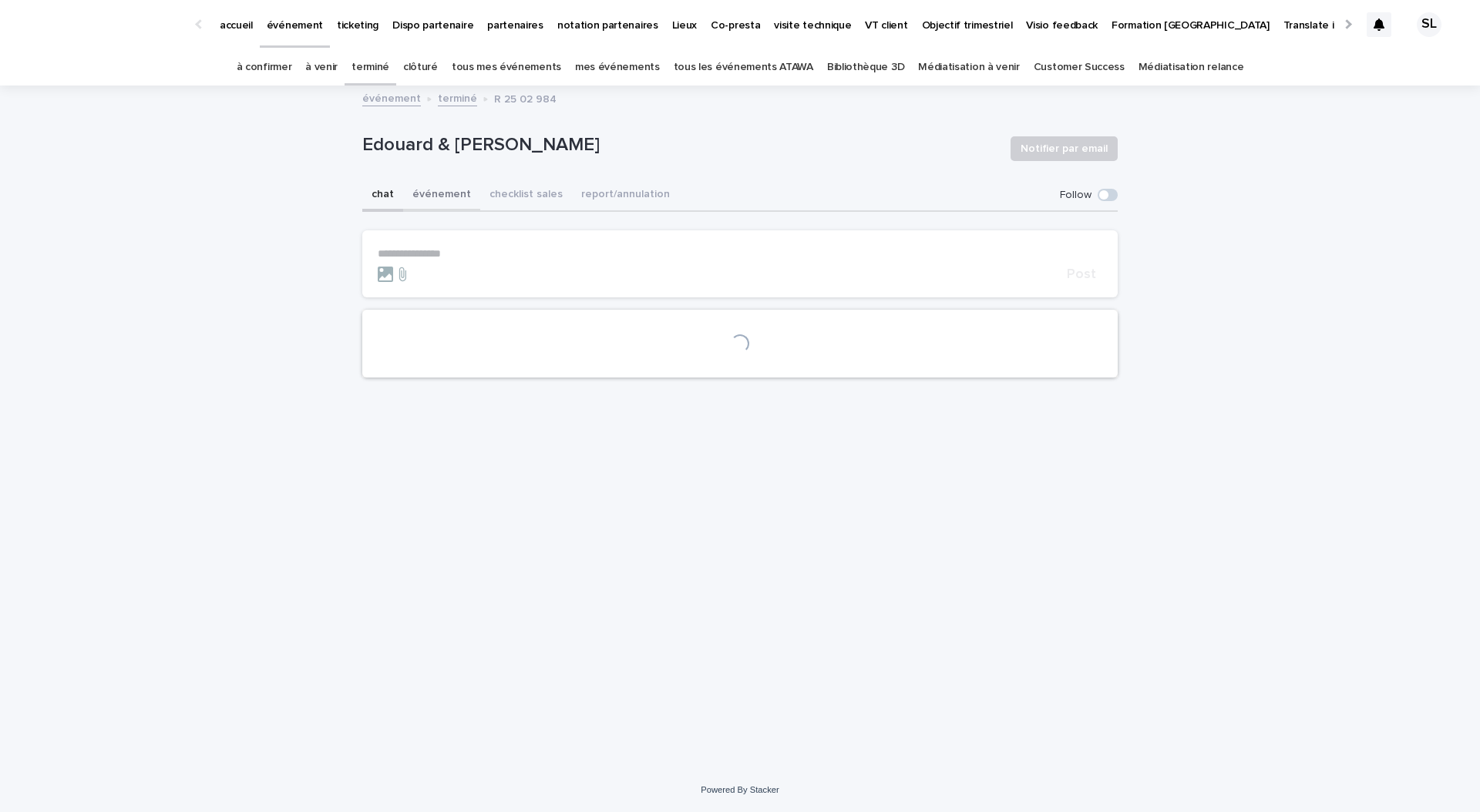 click on "événement" at bounding box center (442, 196) 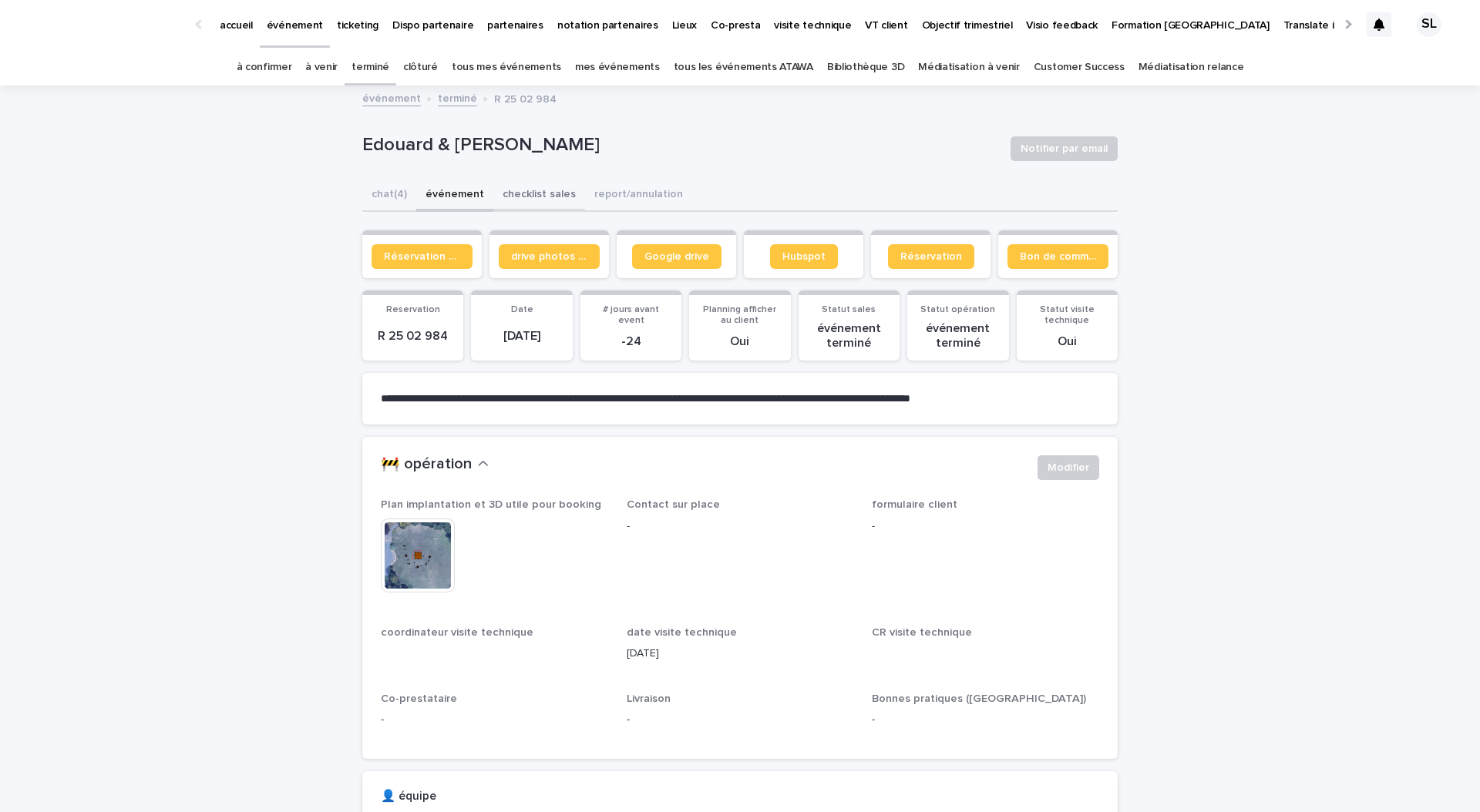 click on "checklist sales" at bounding box center [539, 196] 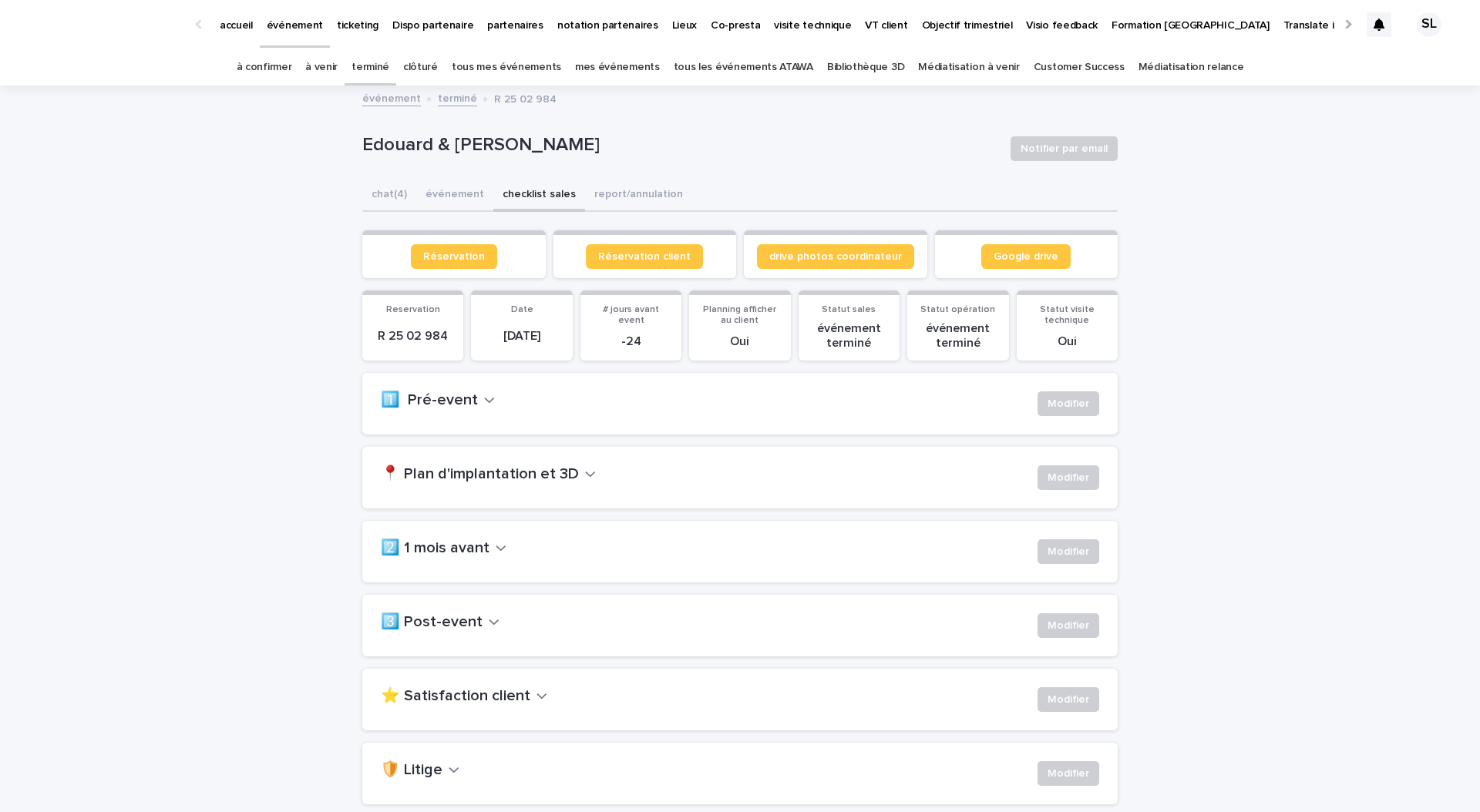 scroll, scrollTop: 125, scrollLeft: 0, axis: vertical 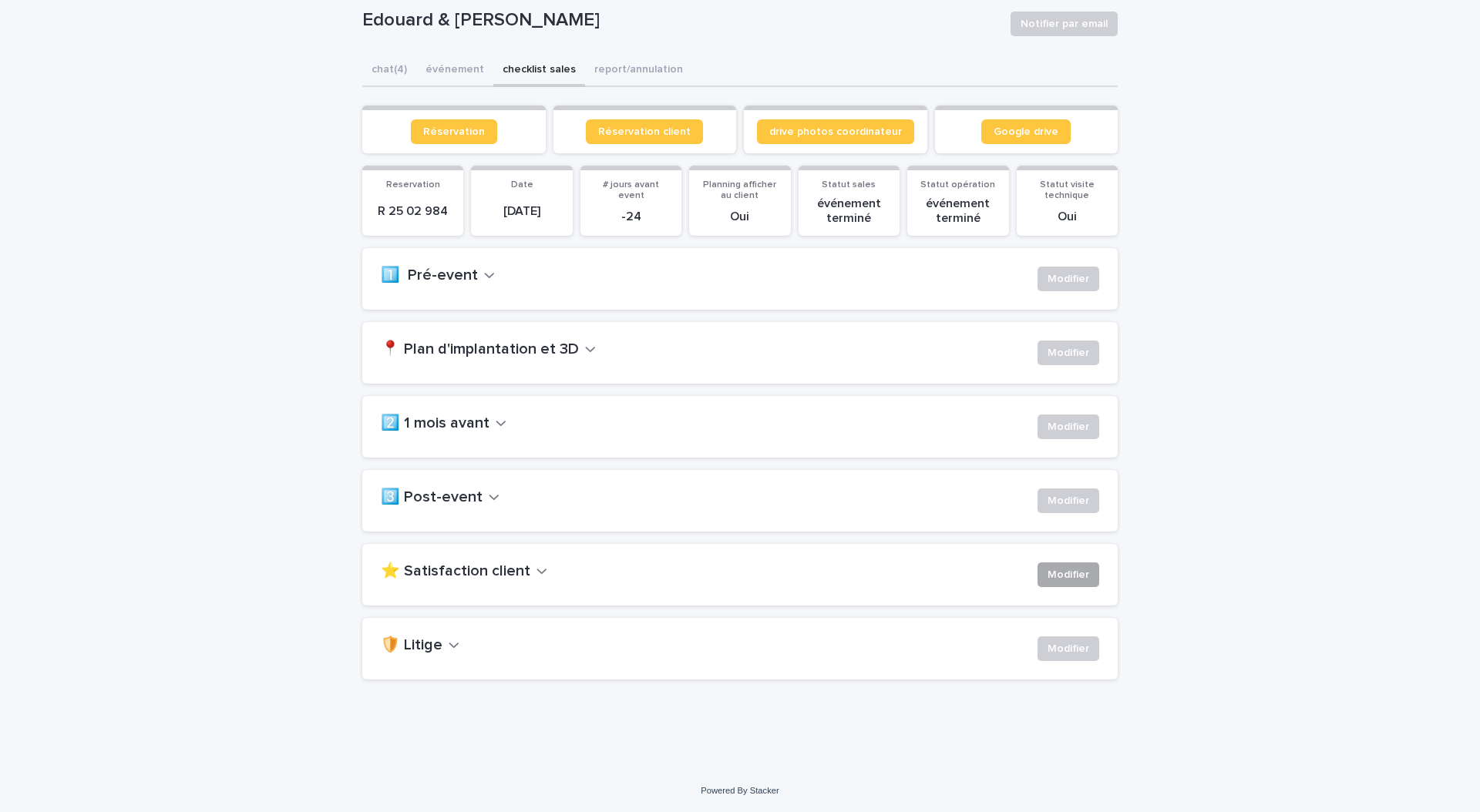 click on "Modifier" at bounding box center [1068, 575] 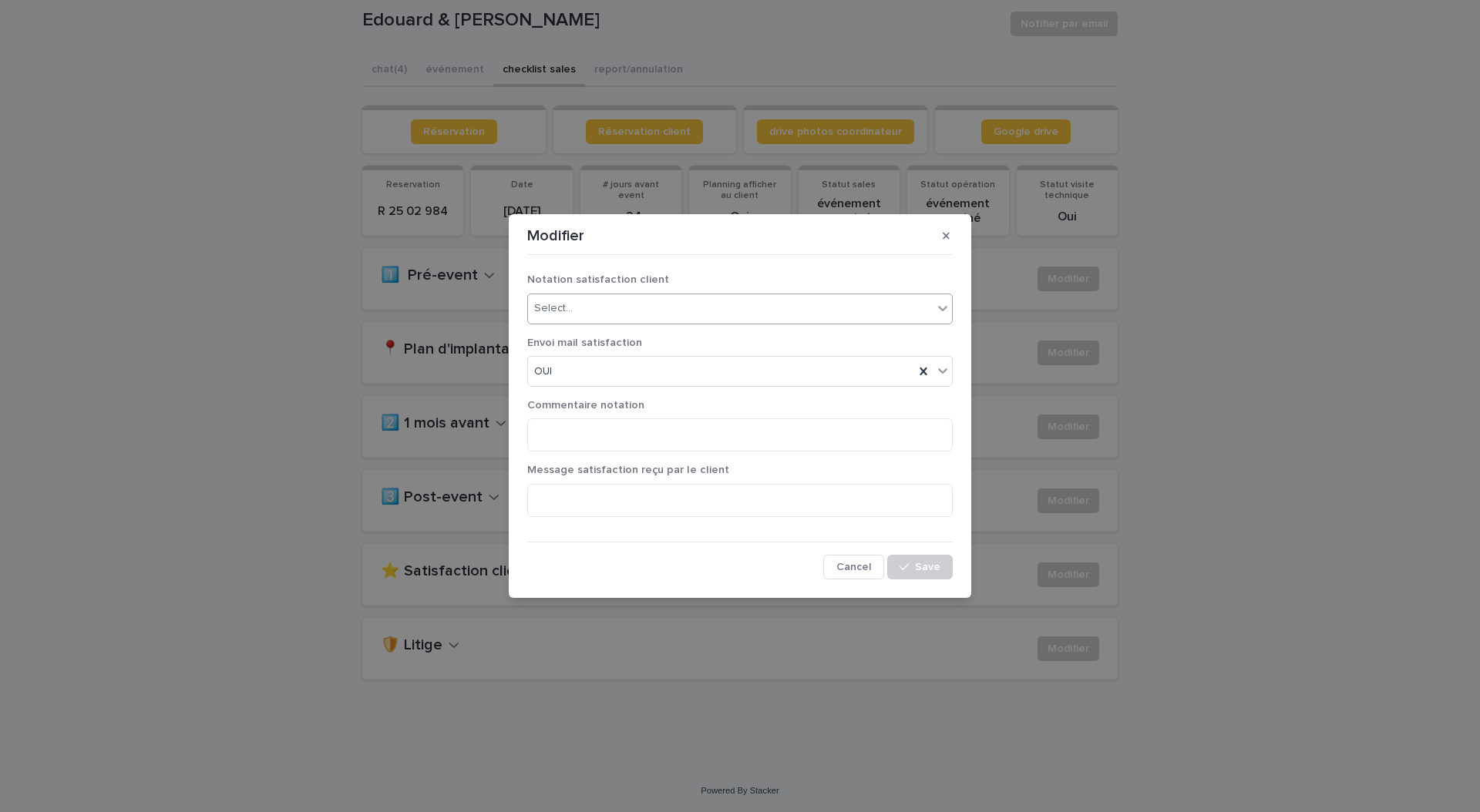 click on "Select..." at bounding box center (730, 308) 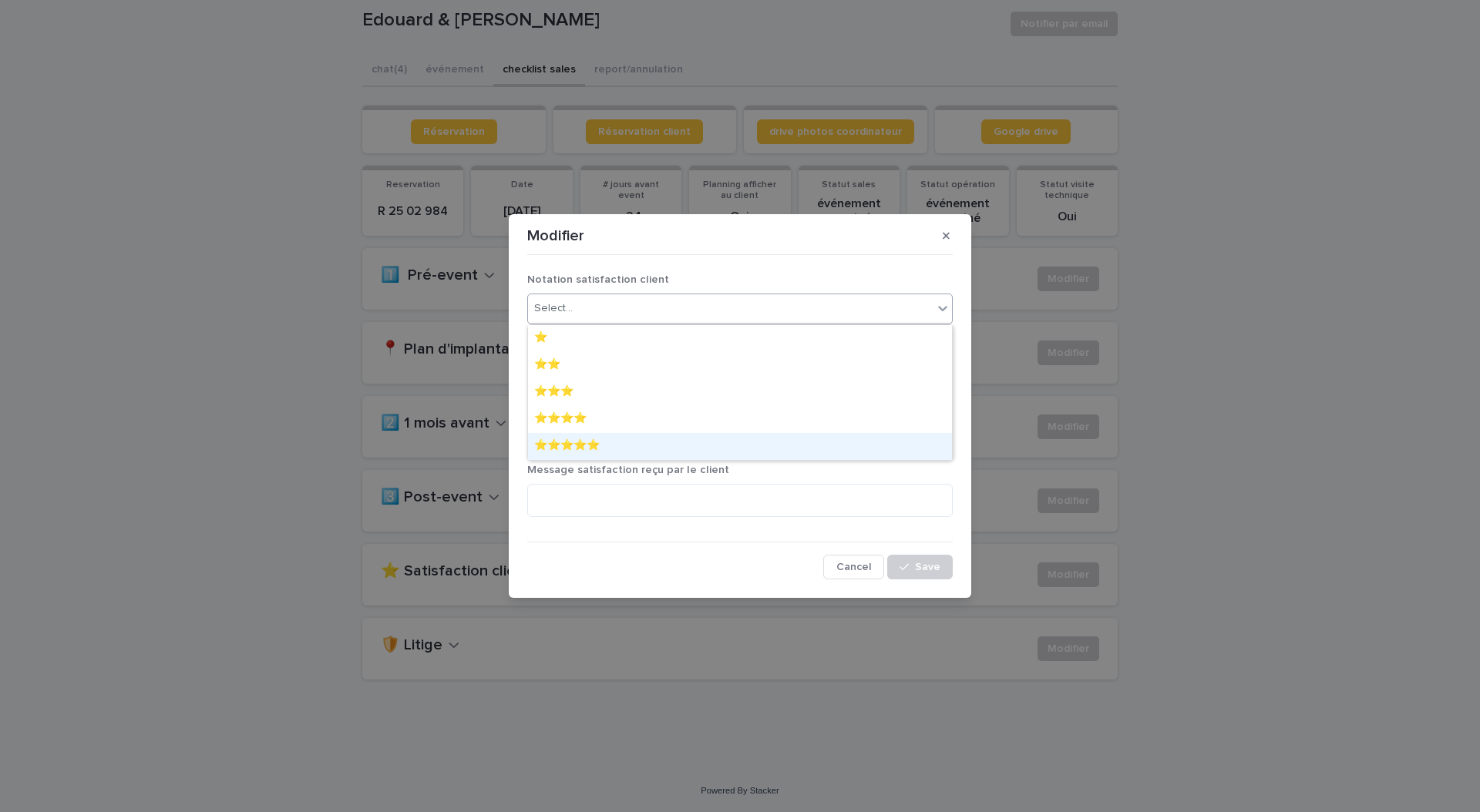 click on "⭐️⭐️⭐️⭐️⭐️" at bounding box center [740, 446] 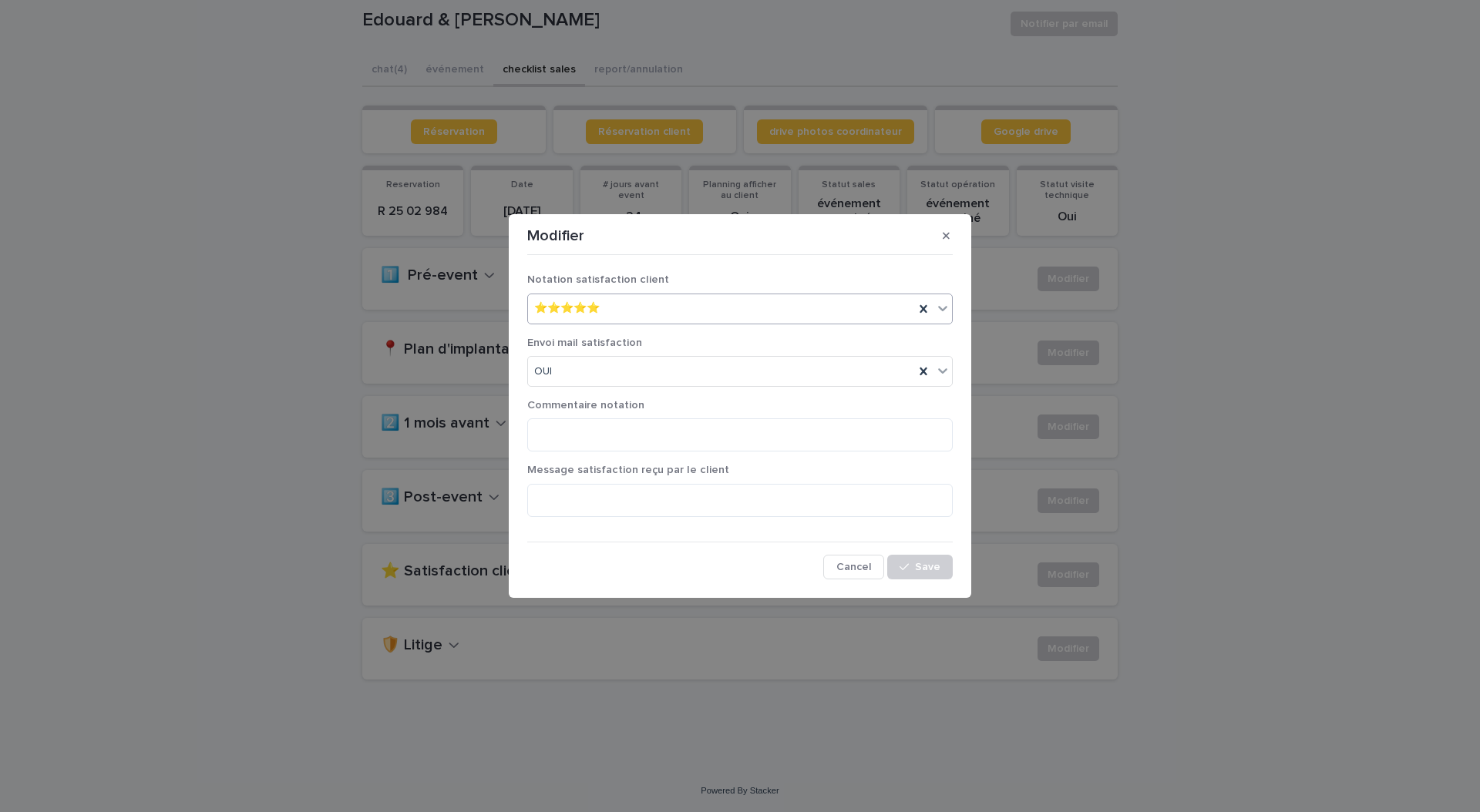 click on "Commentaire notation" at bounding box center [740, 431] 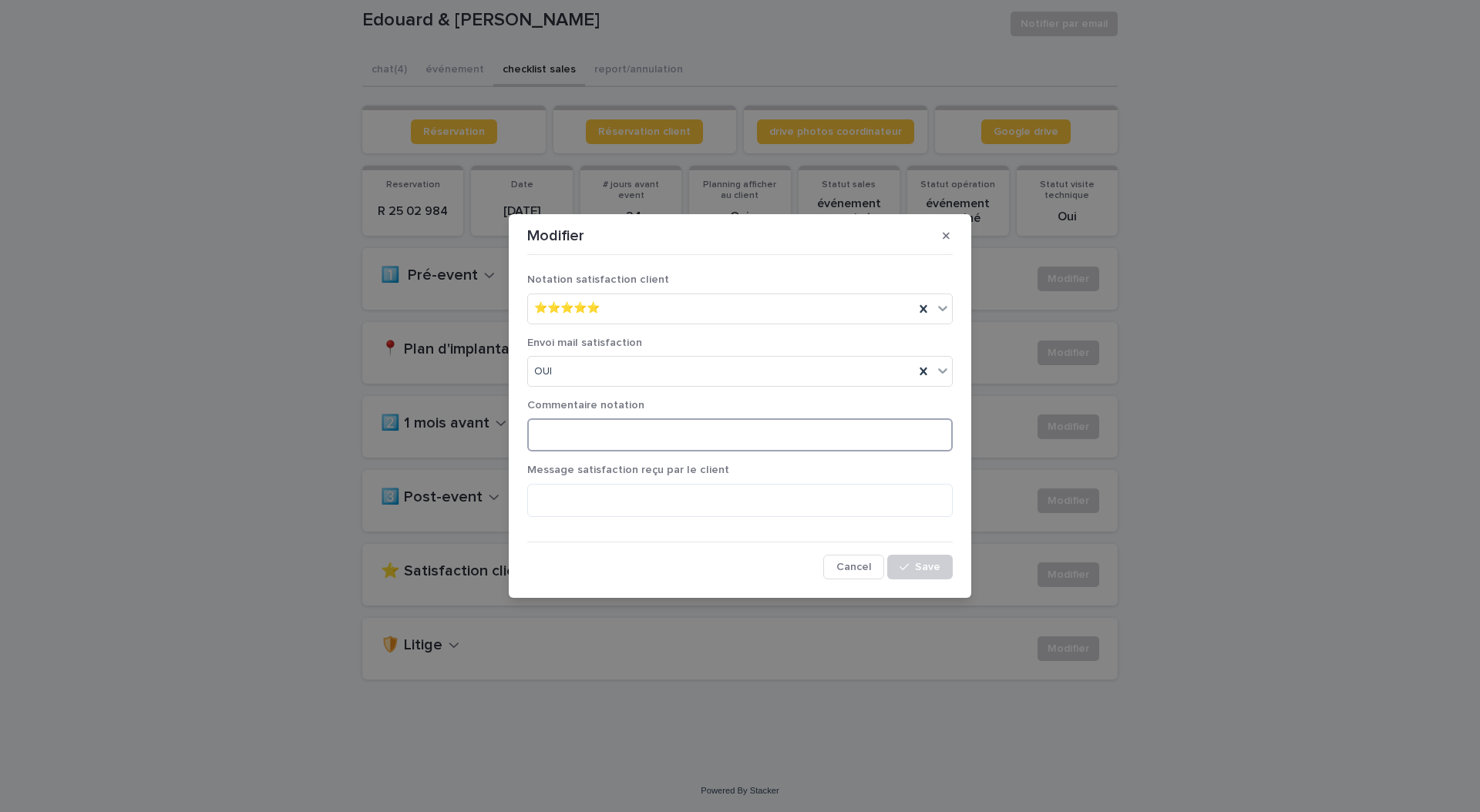 click at bounding box center (740, 435) 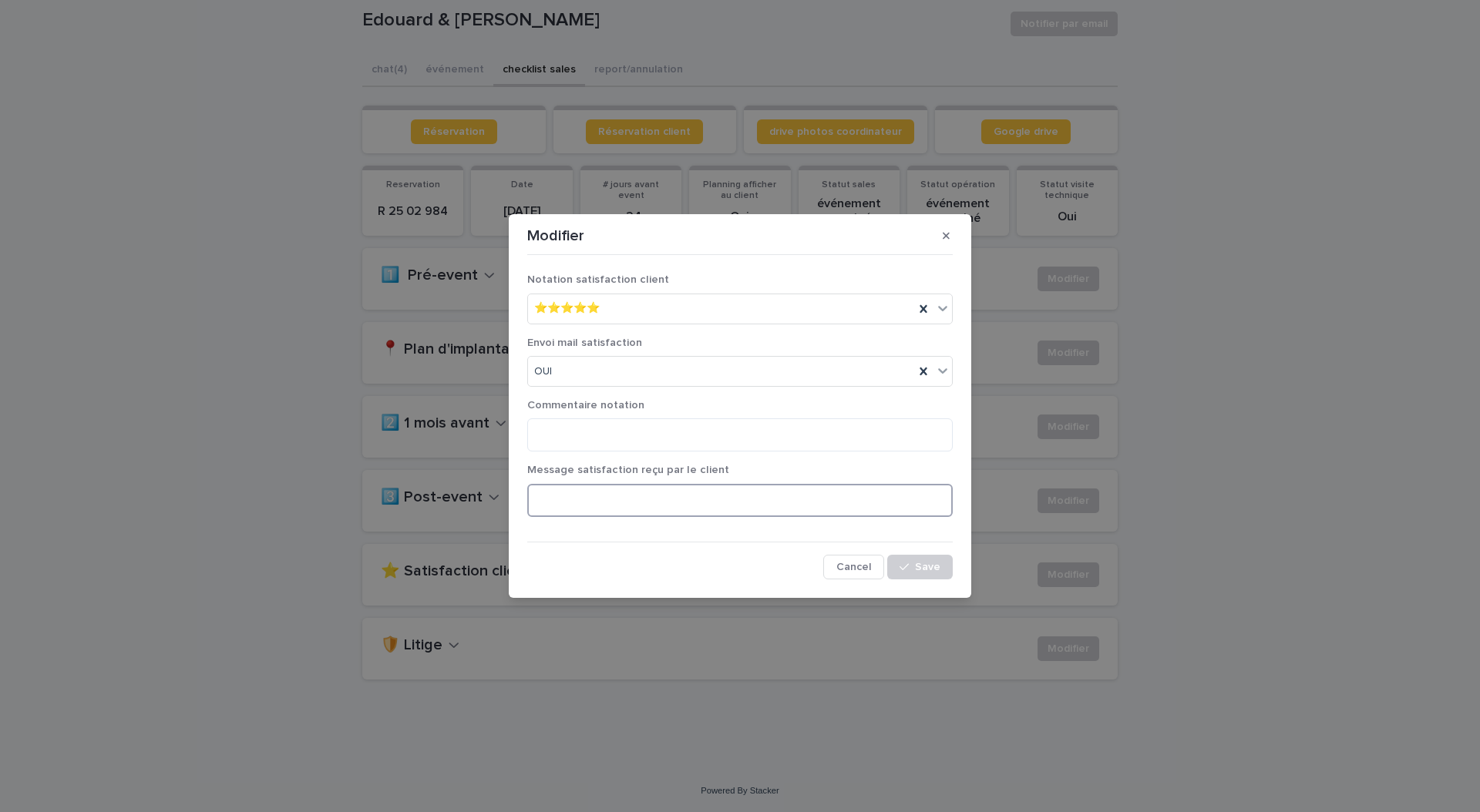 click at bounding box center [740, 500] 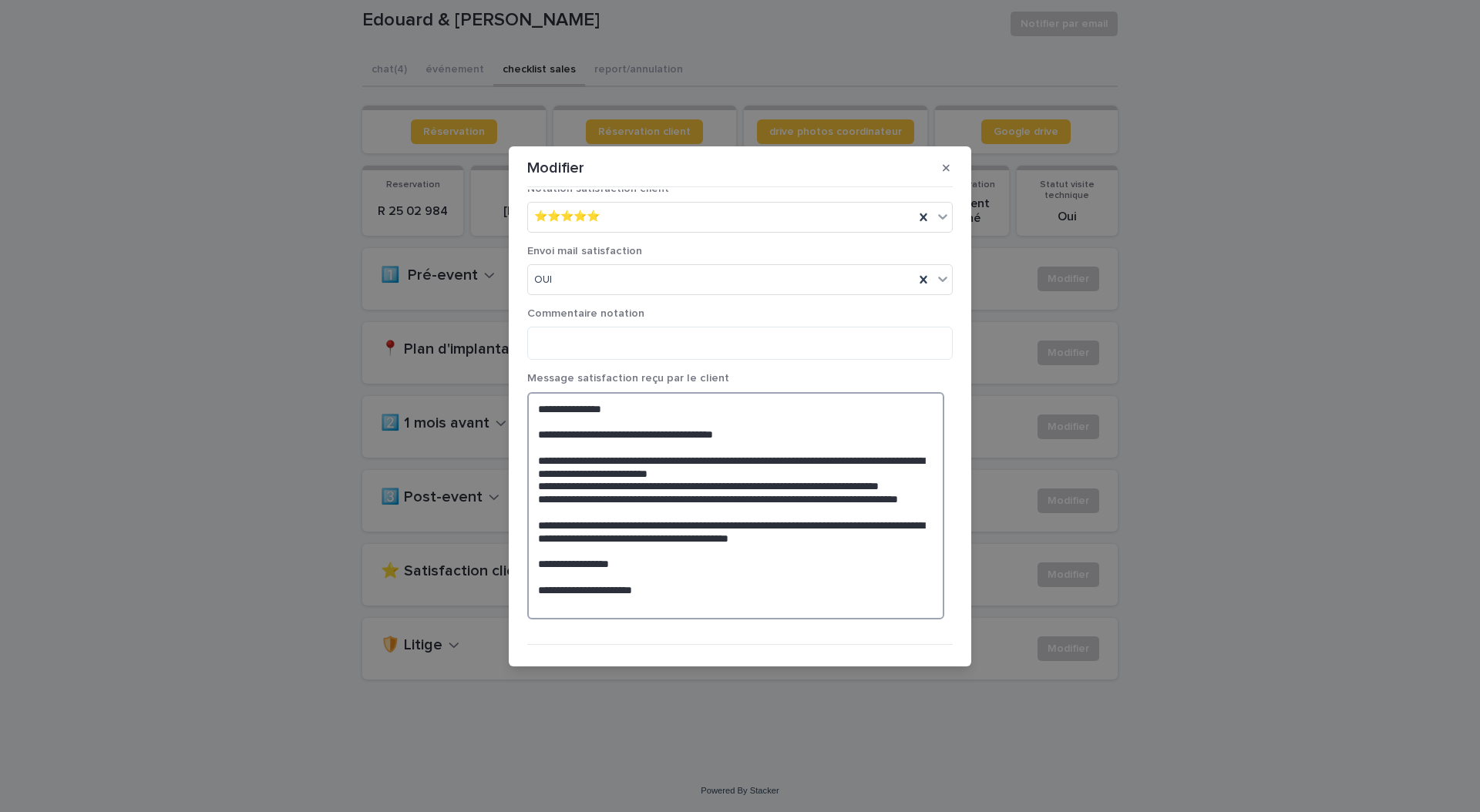 scroll, scrollTop: 53, scrollLeft: 0, axis: vertical 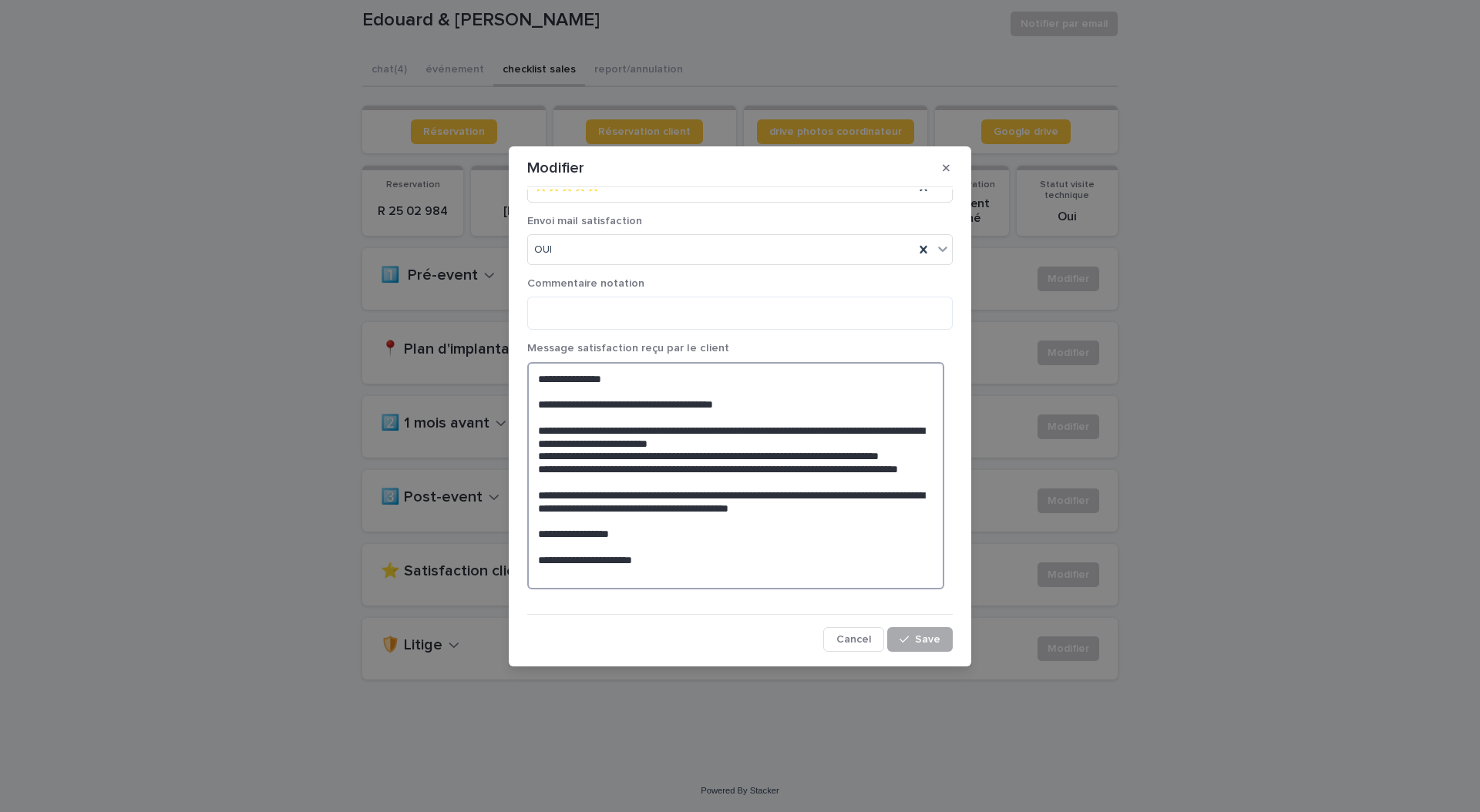 type on "**********" 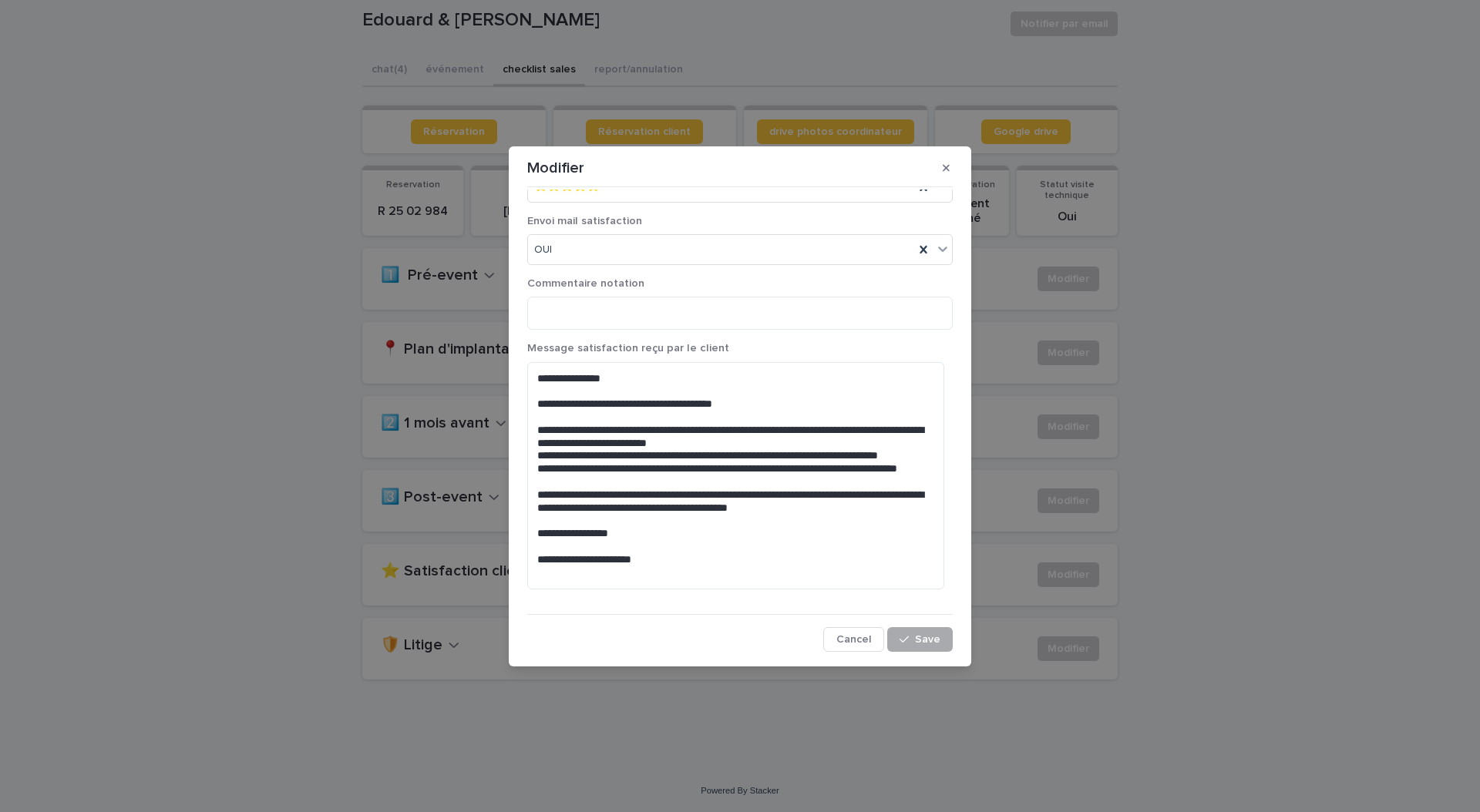 click on "Save" at bounding box center (920, 639) 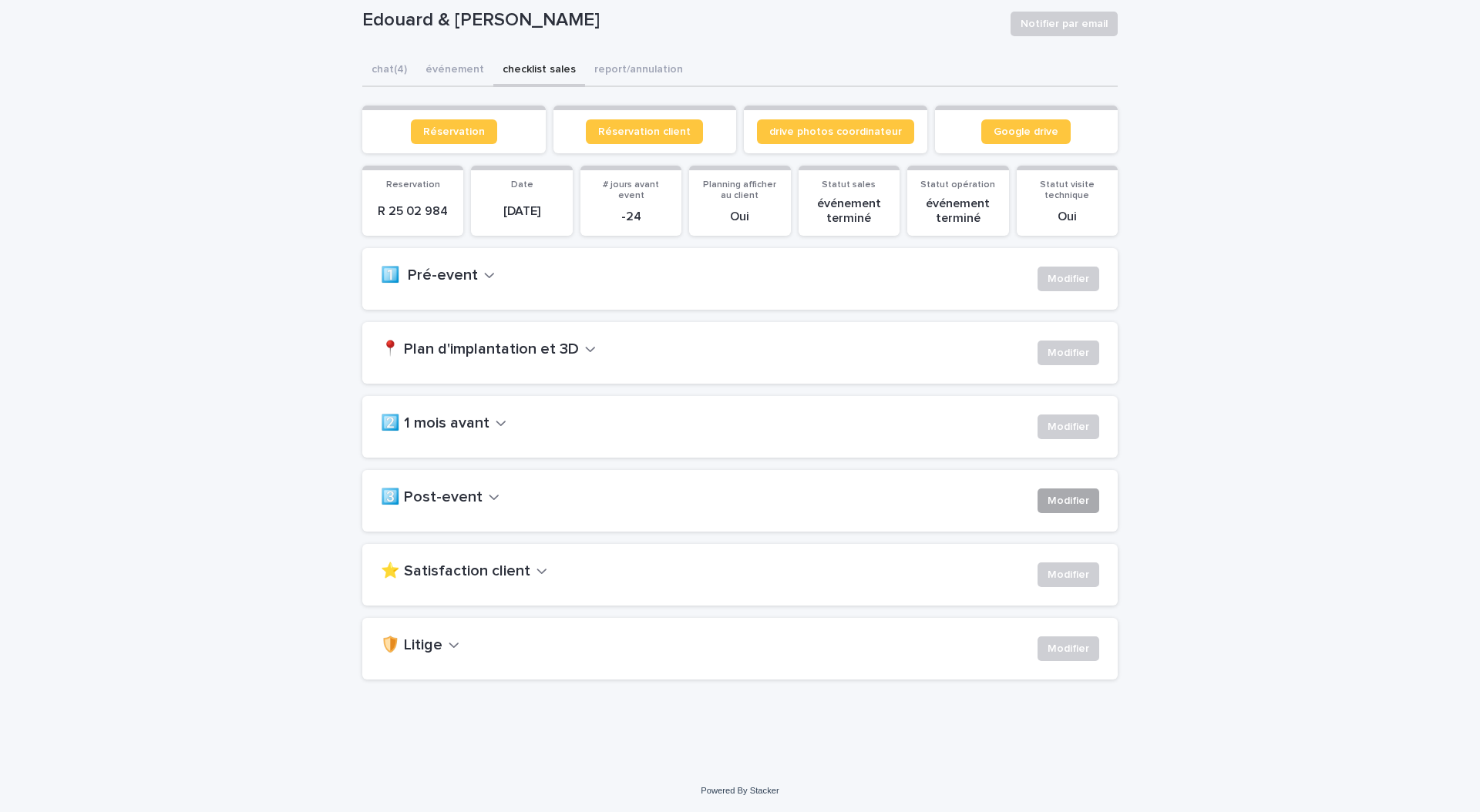 click on "Modifier" at bounding box center [1068, 501] 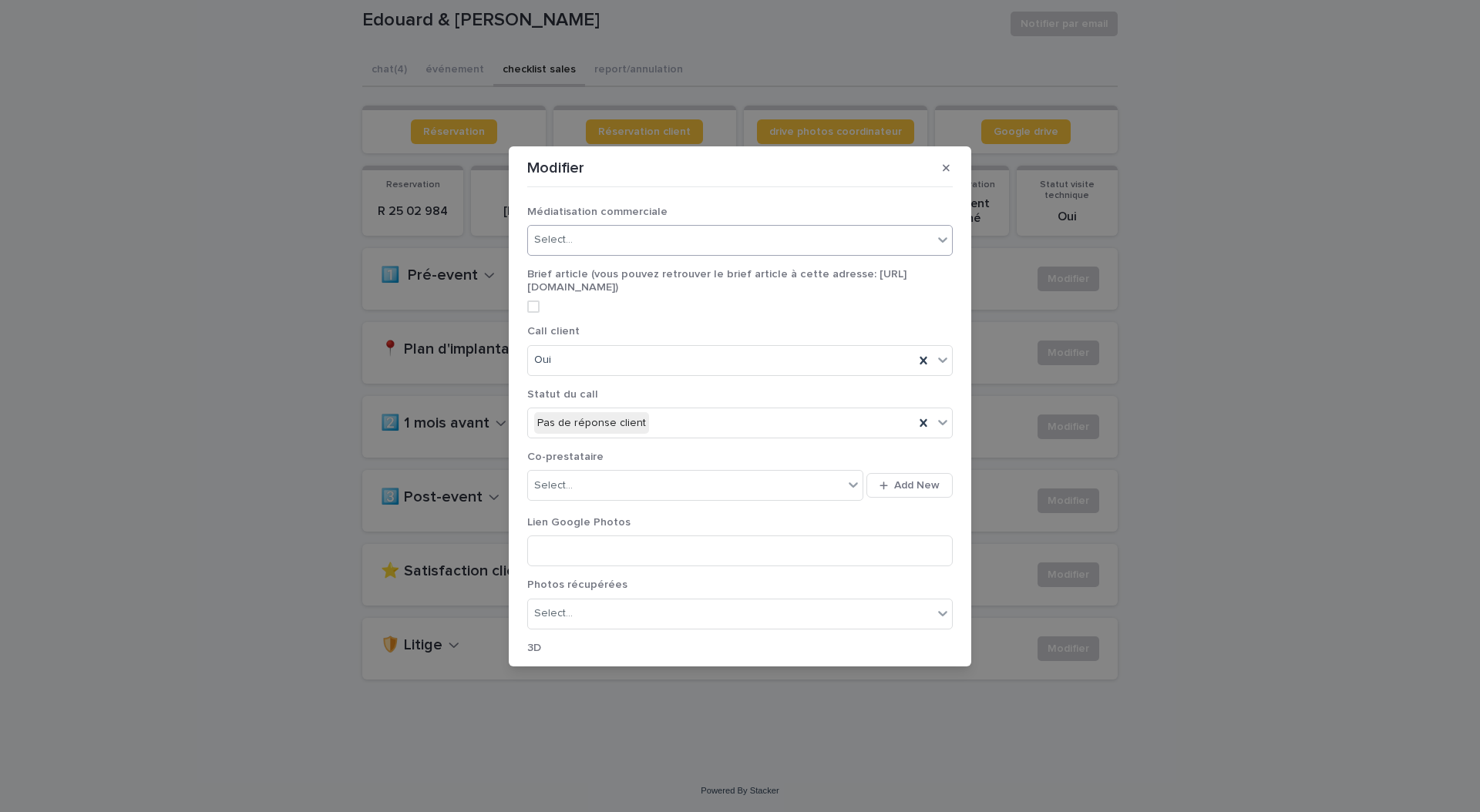 click on "Select..." at bounding box center [730, 240] 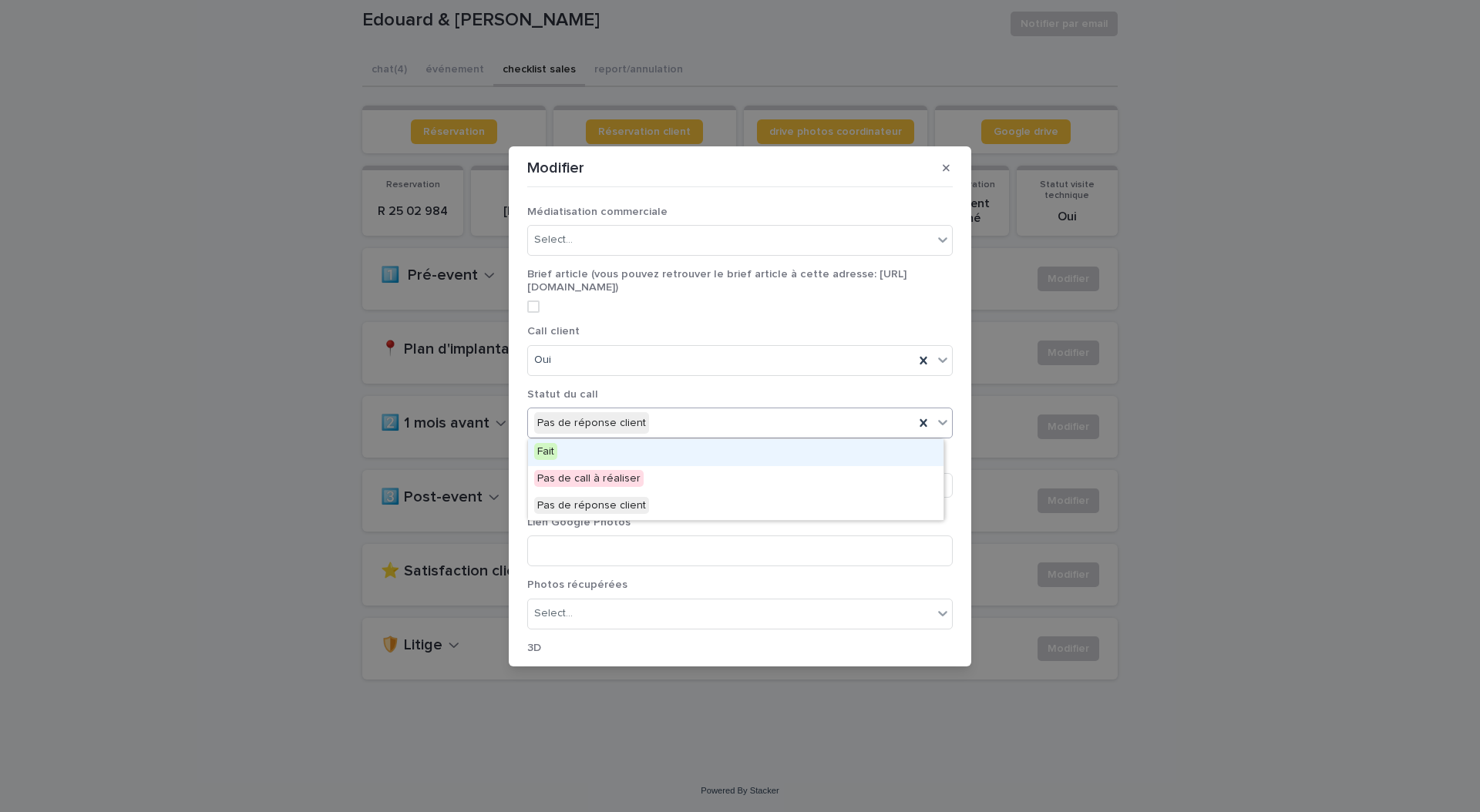 click on "Fait" at bounding box center (735, 452) 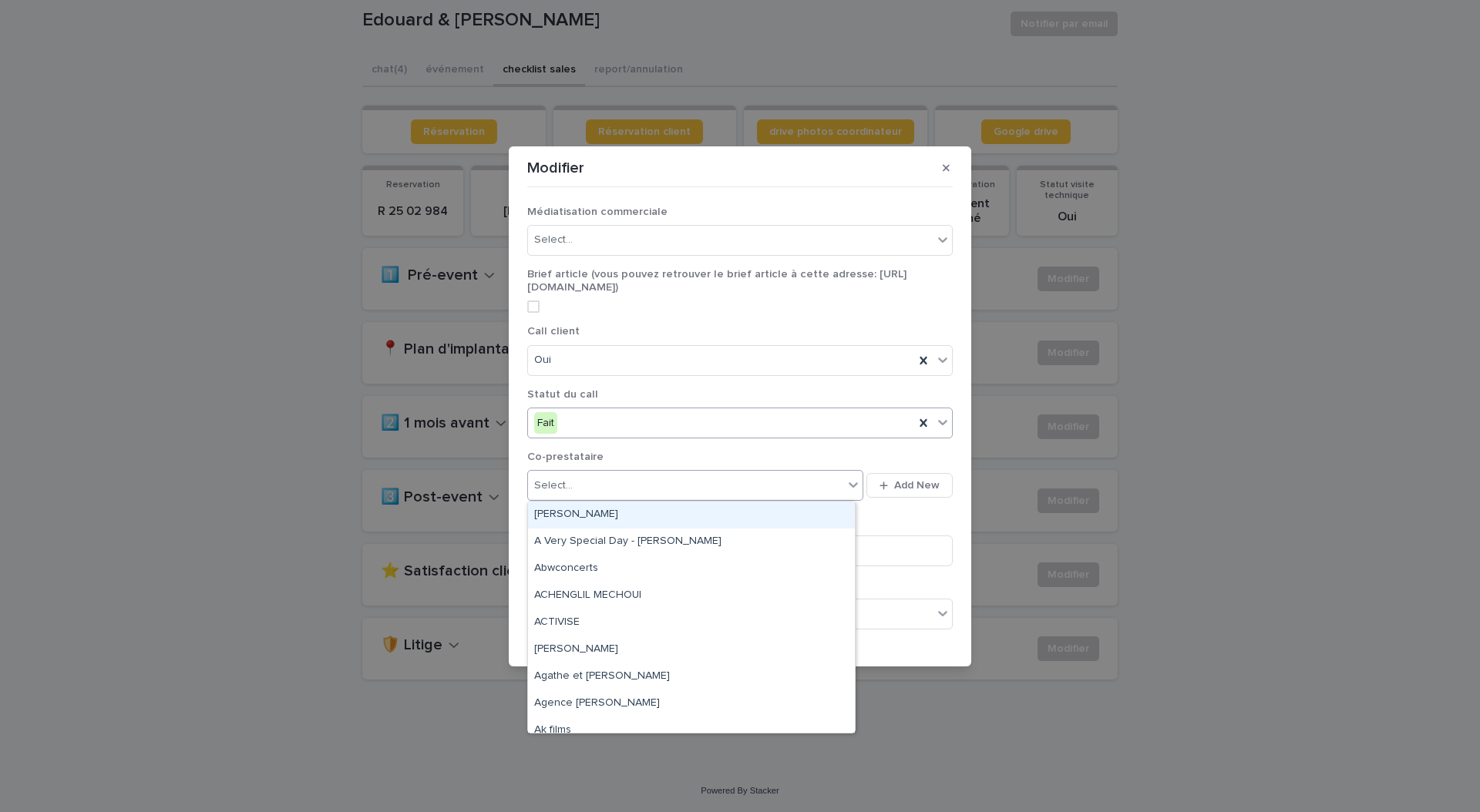 click on "**********" at bounding box center (740, 406) 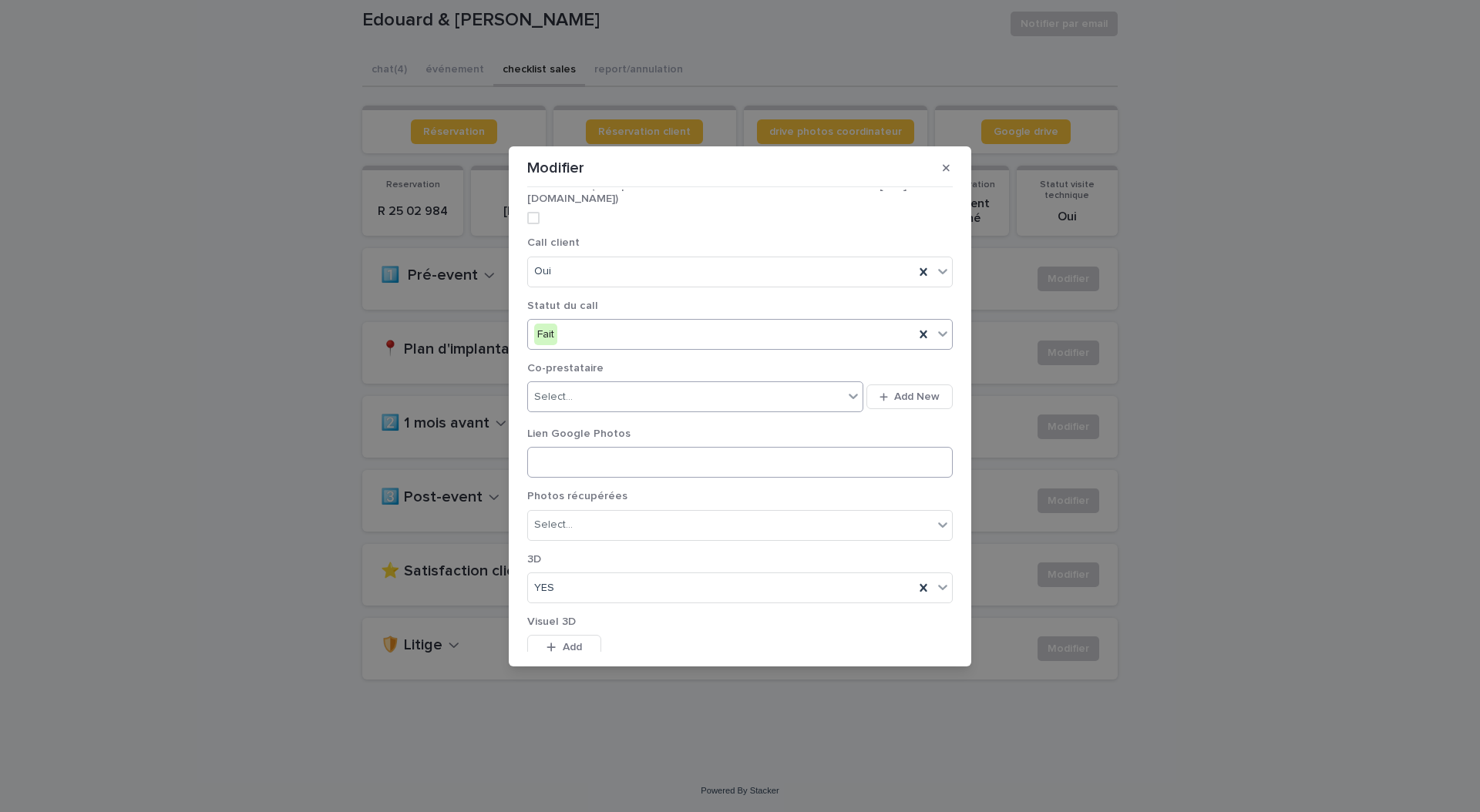 scroll, scrollTop: 231, scrollLeft: 0, axis: vertical 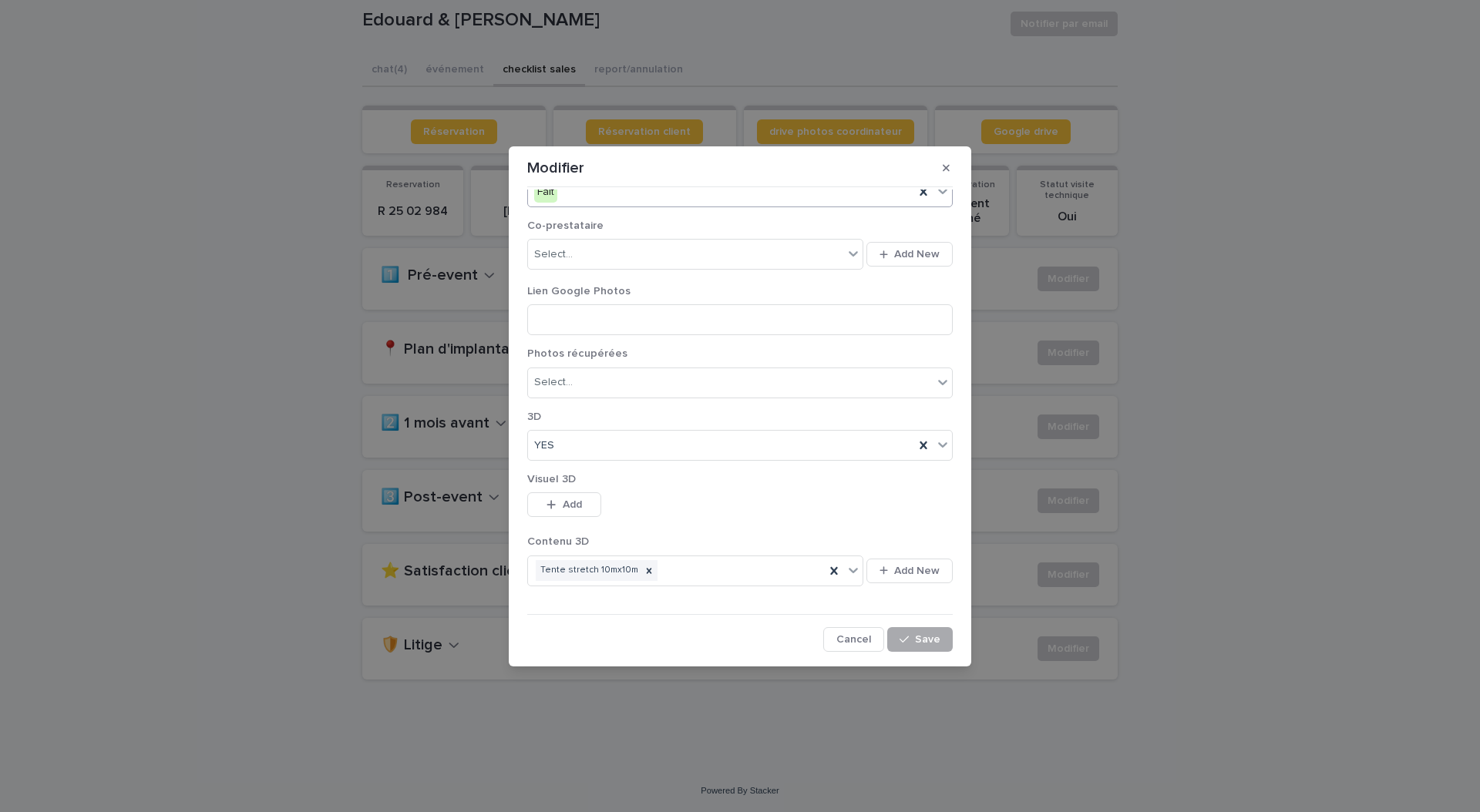 click on "Save" at bounding box center (920, 639) 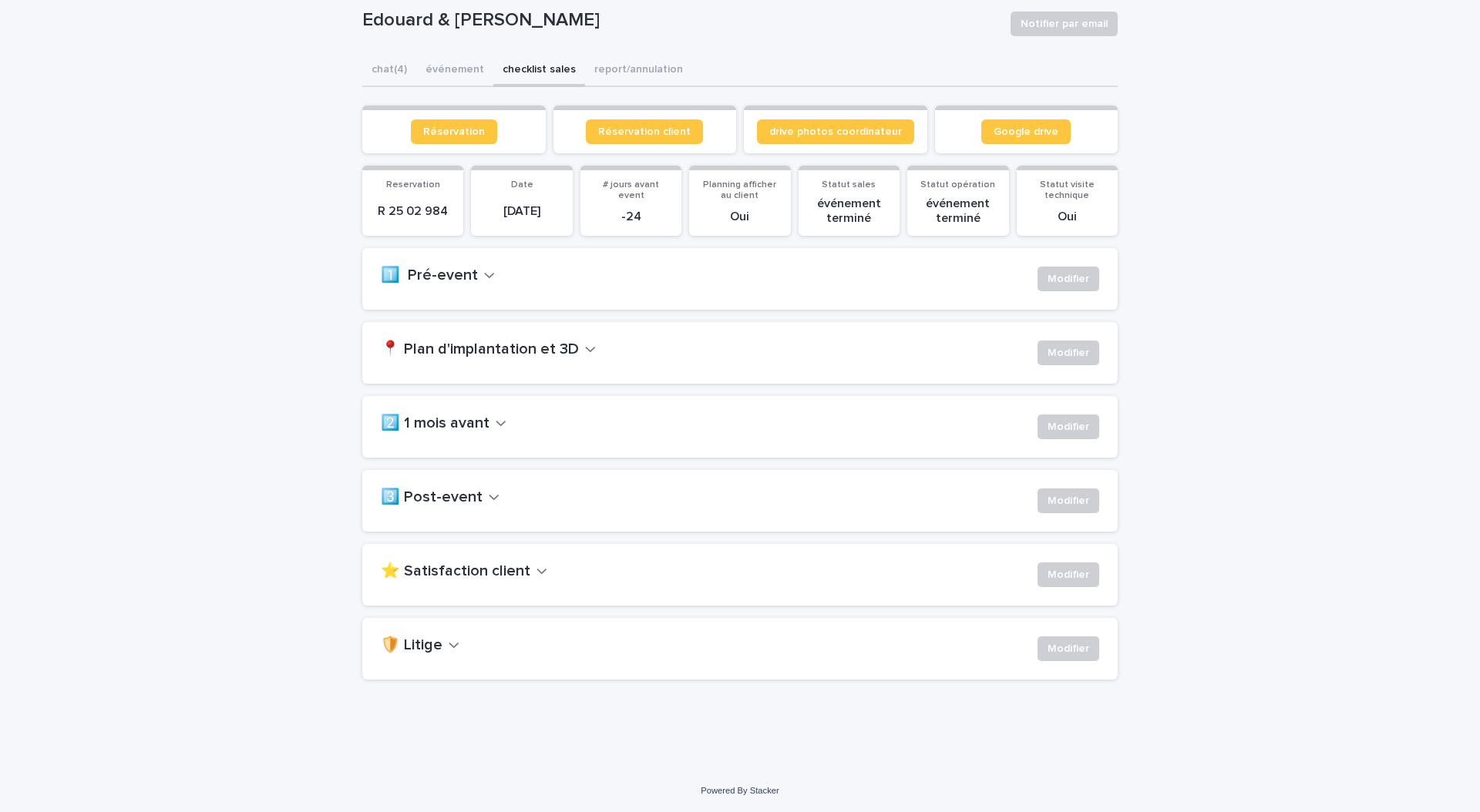 scroll, scrollTop: 0, scrollLeft: 0, axis: both 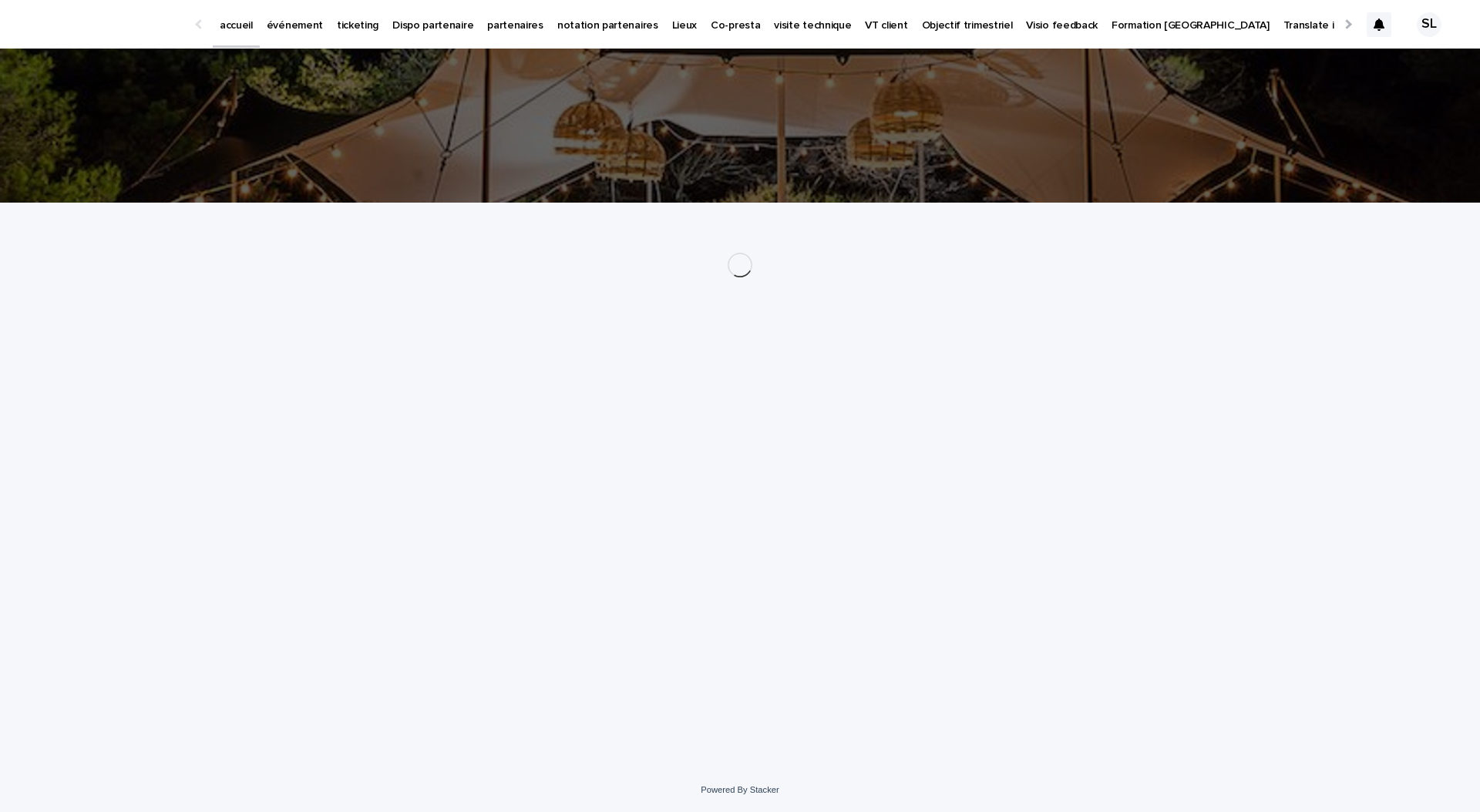 click on "événement" at bounding box center (294, 16) 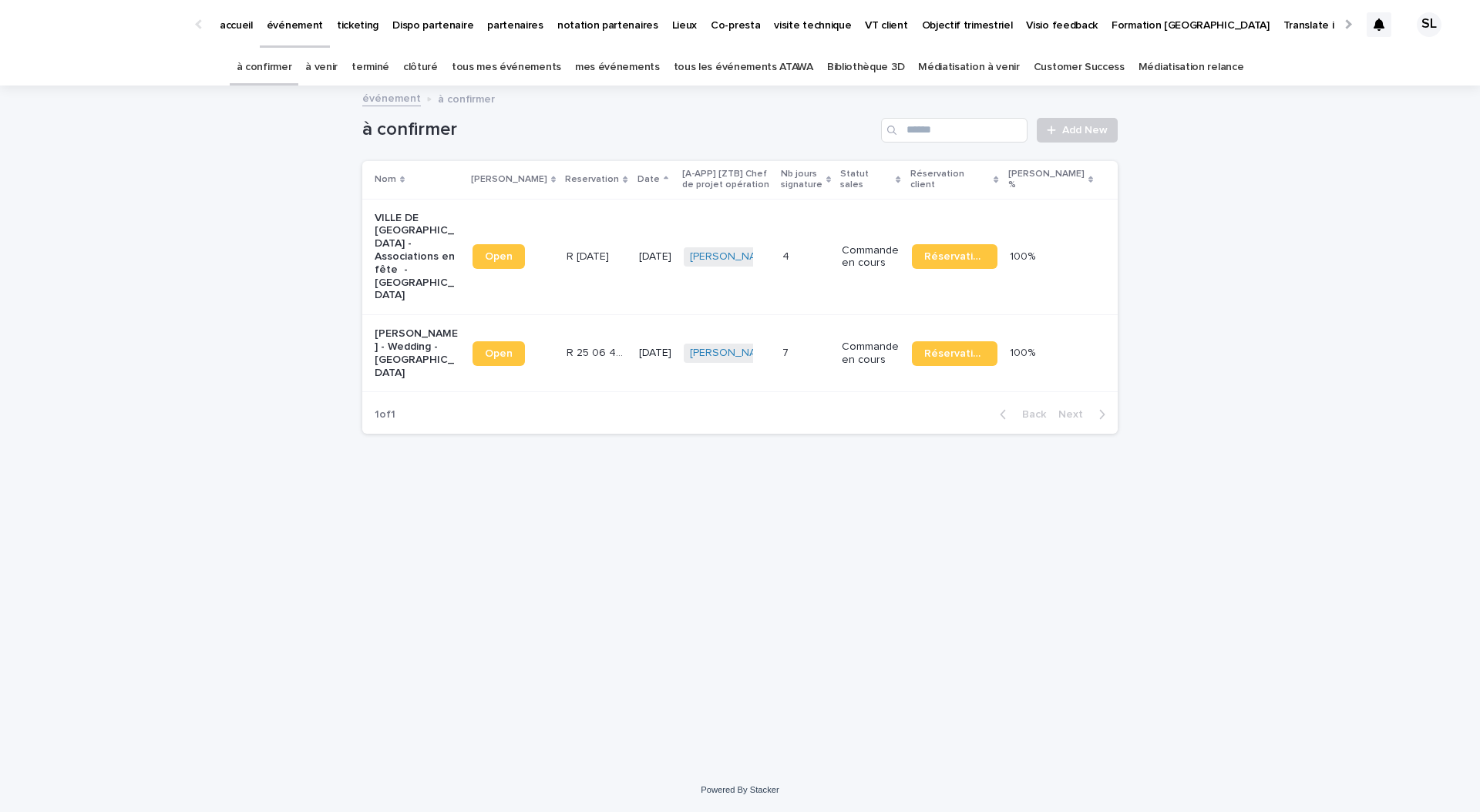 click on "accueil" at bounding box center [236, 16] 